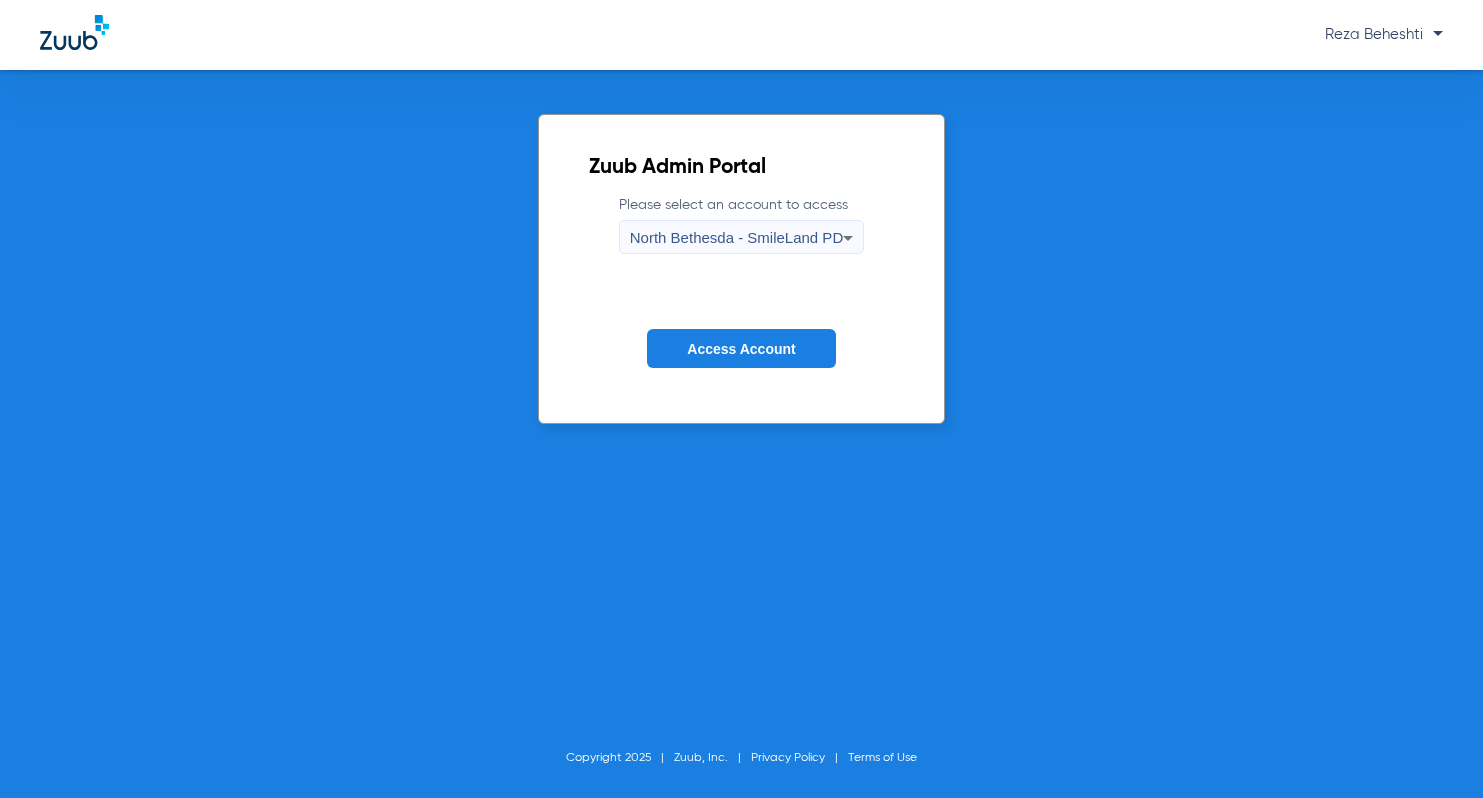scroll, scrollTop: 0, scrollLeft: 0, axis: both 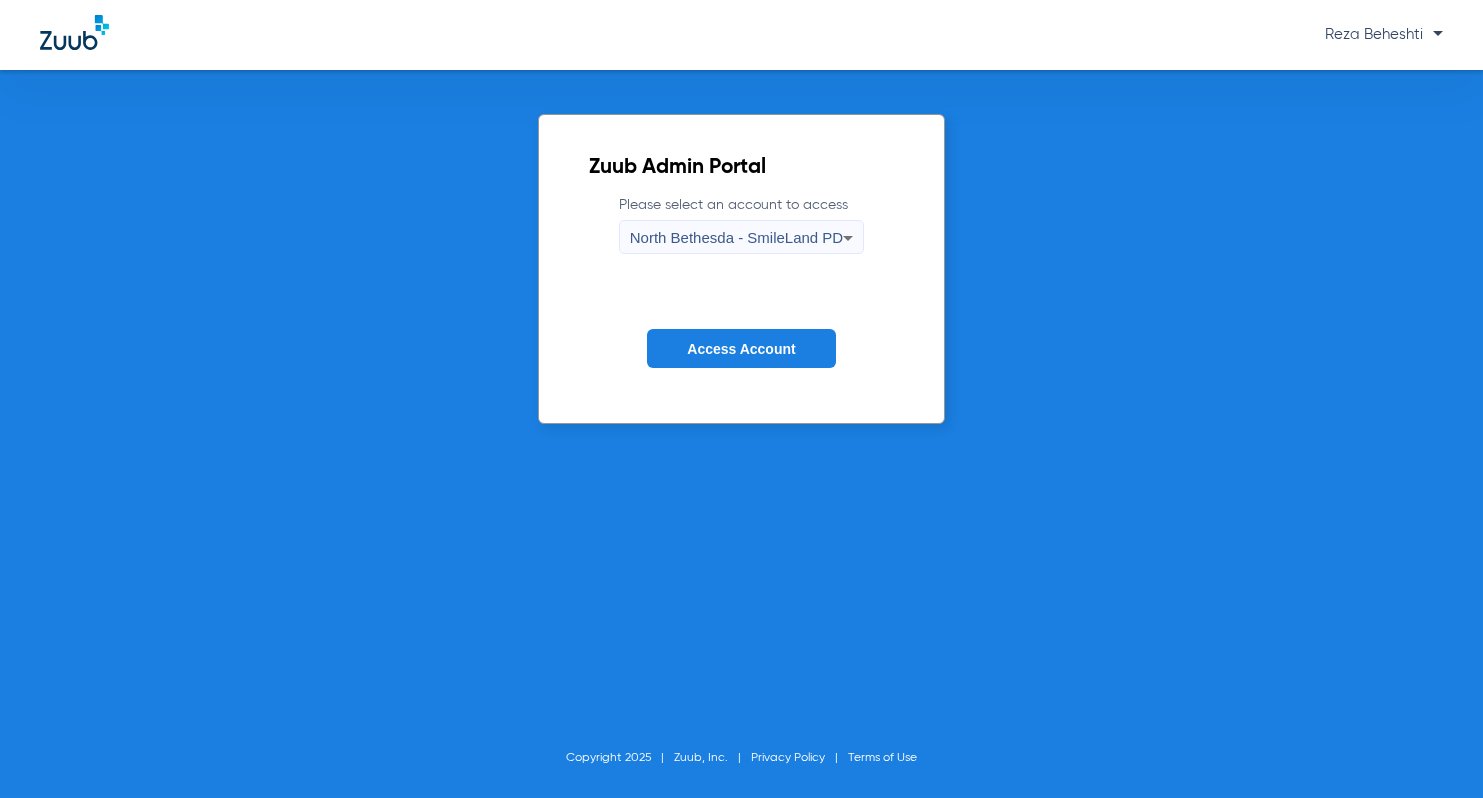 click on "Zuub Admin Portal Please select an account to access North Bethesda - SmileLand PD Access Account Copyright [YEAR] Zuub, Inc. Privacy Policy Terms of Use" 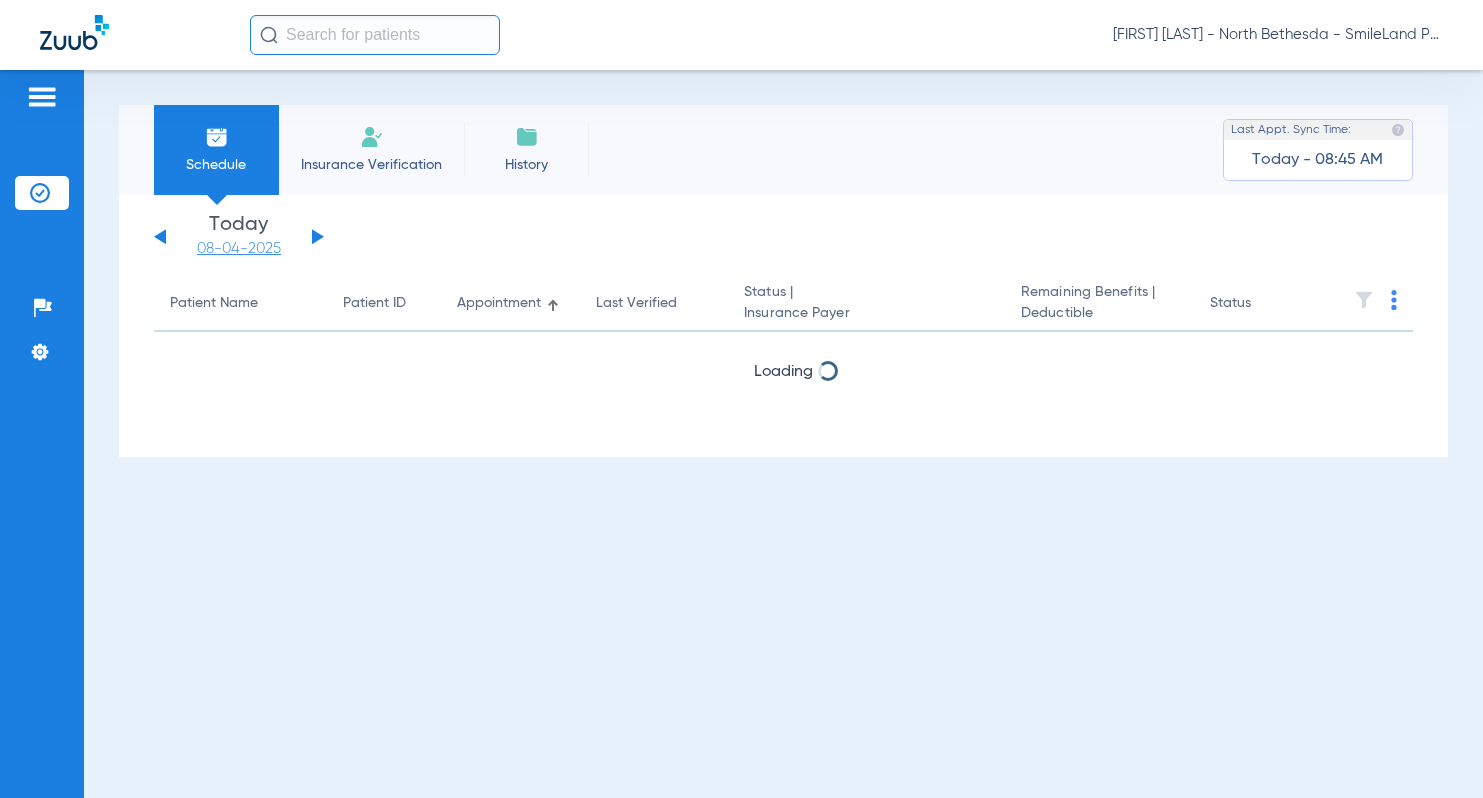 click on "08-04-2025" 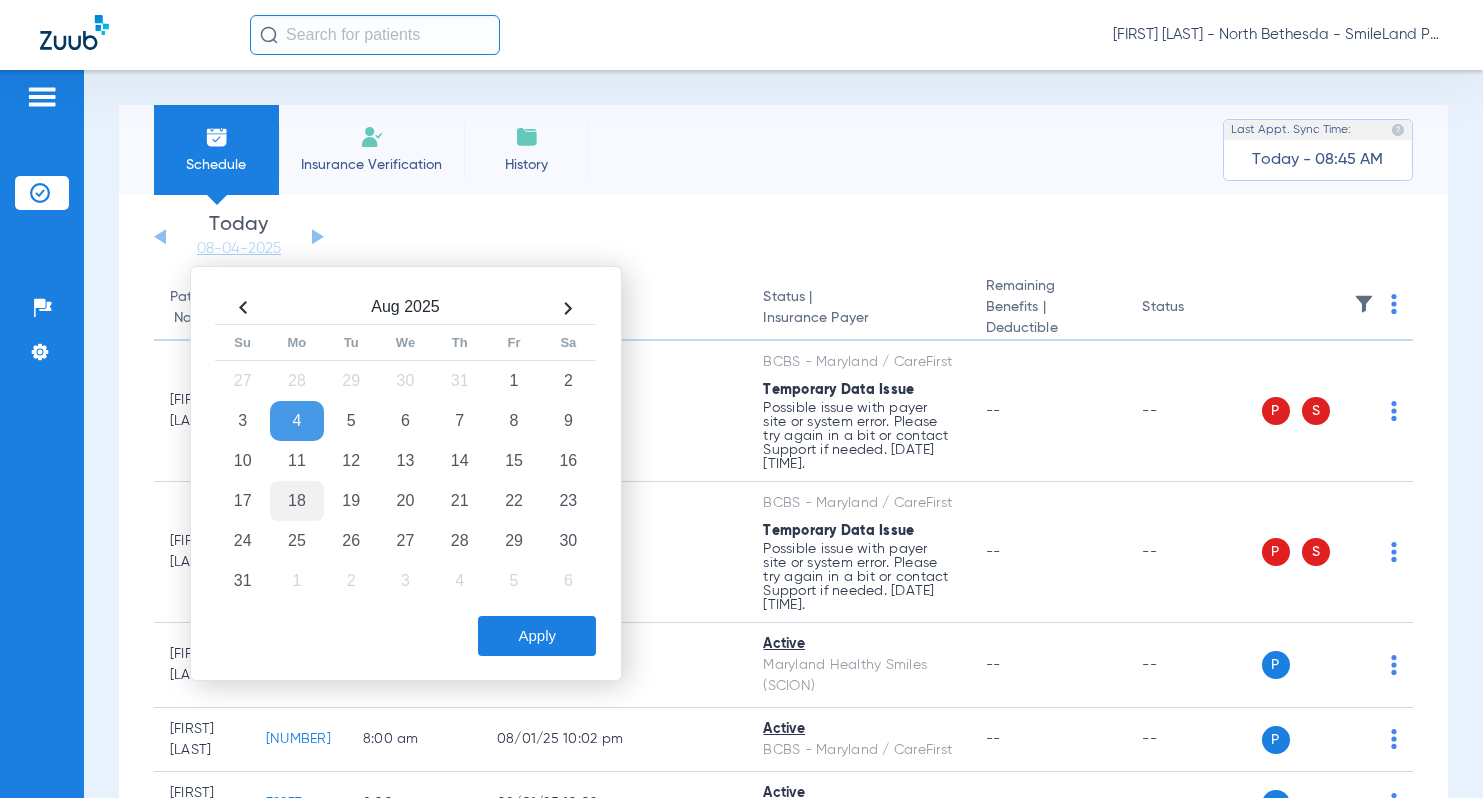 click on "18" 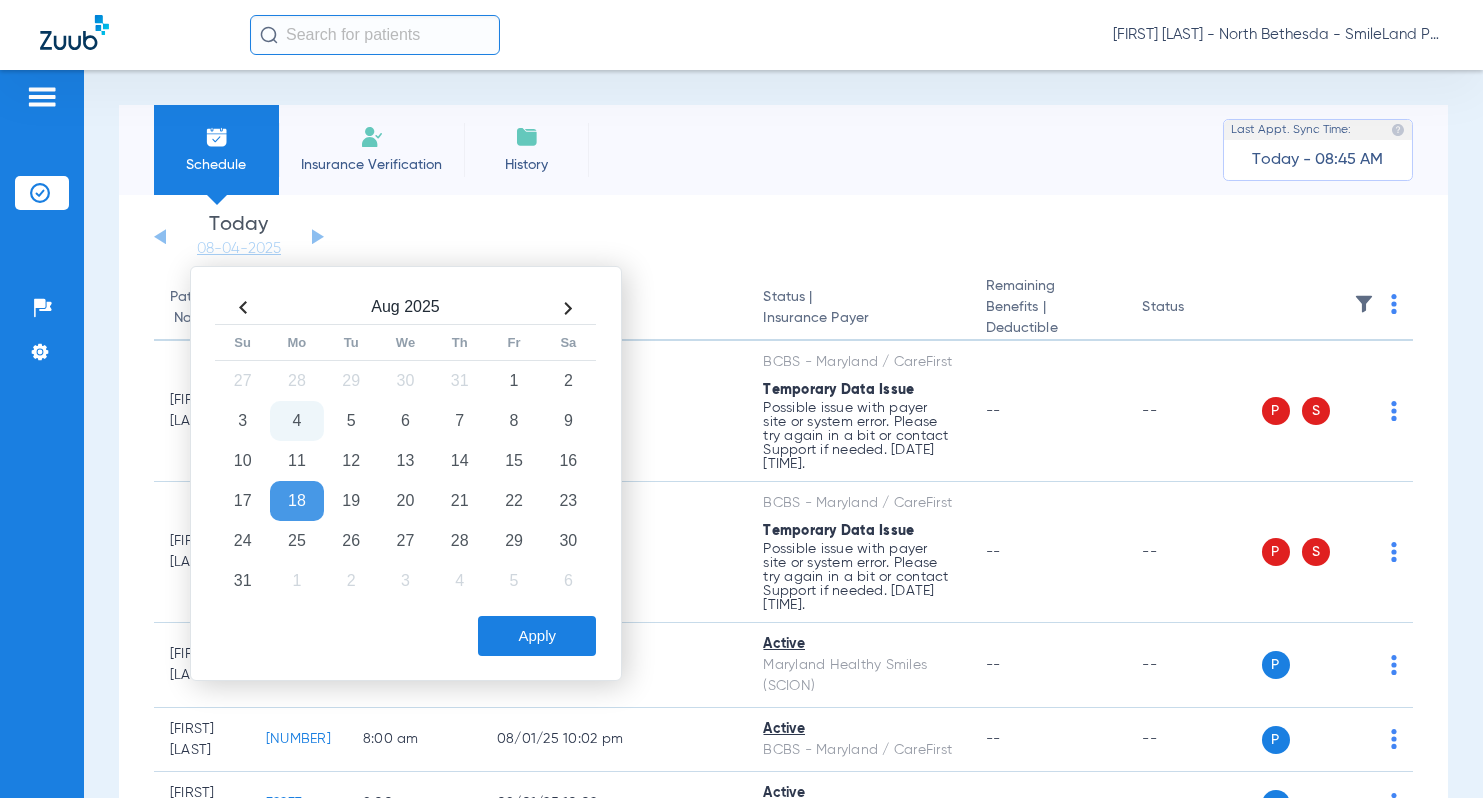 click on "Apply" 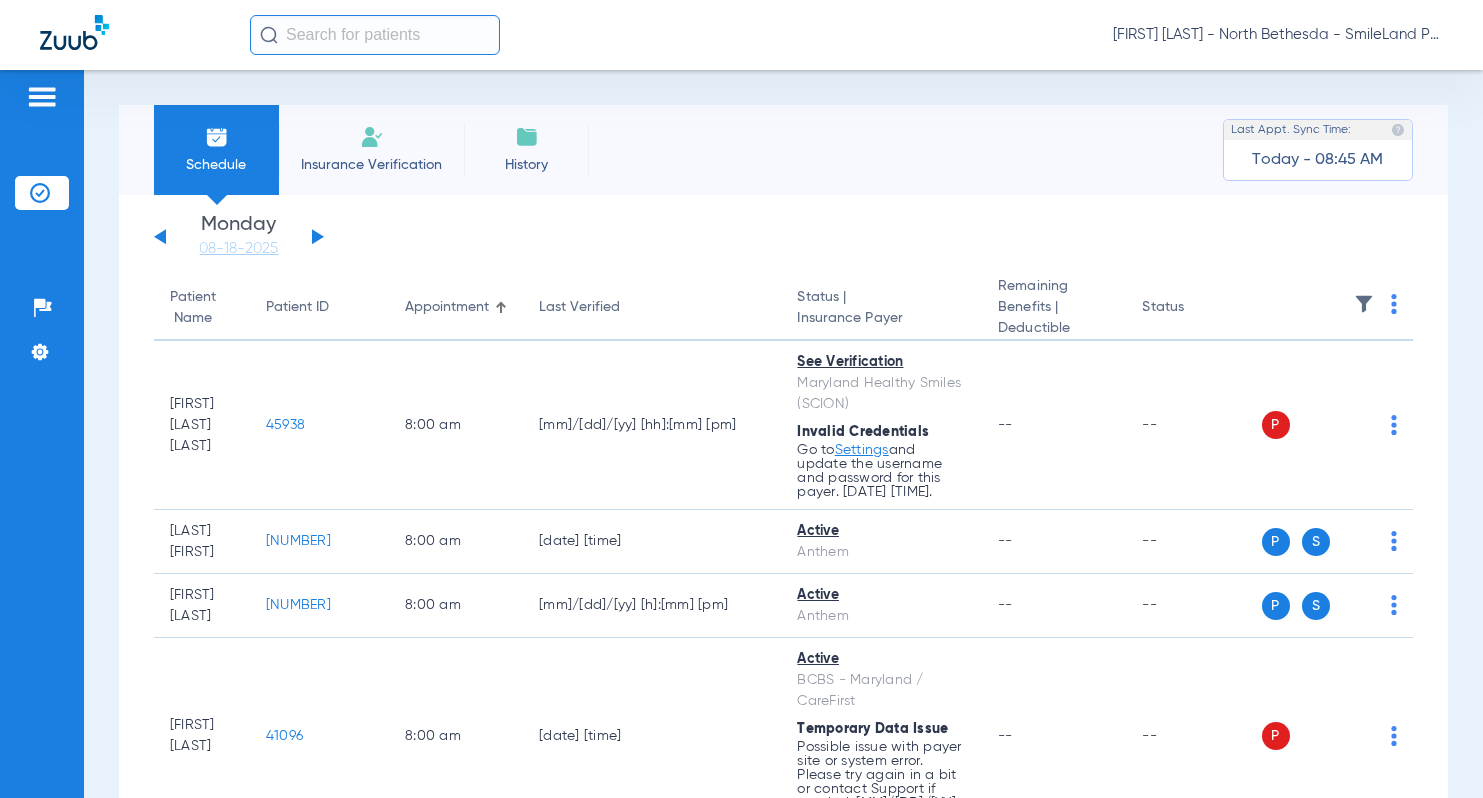 click 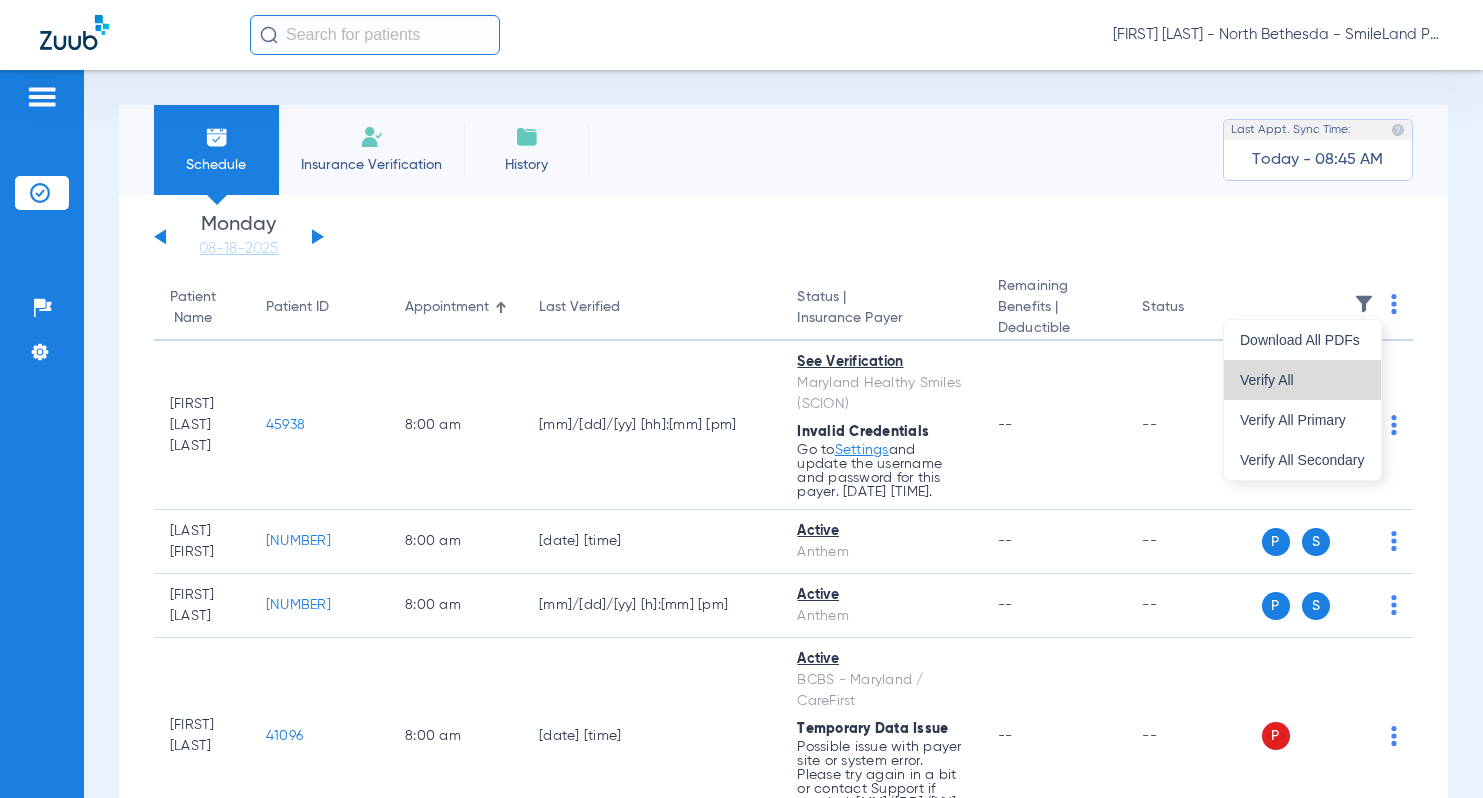 click on "Verify All" at bounding box center (1302, 380) 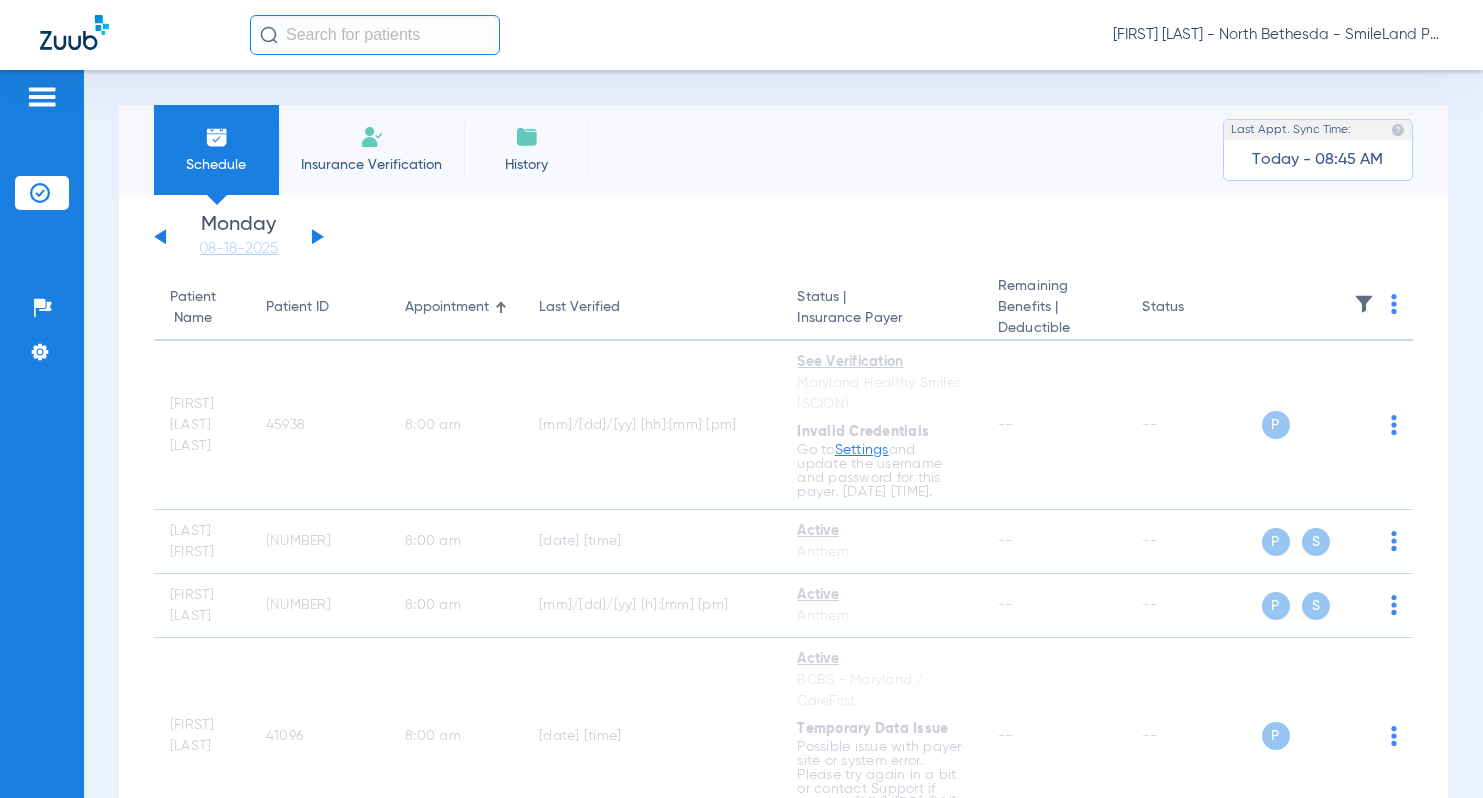 click 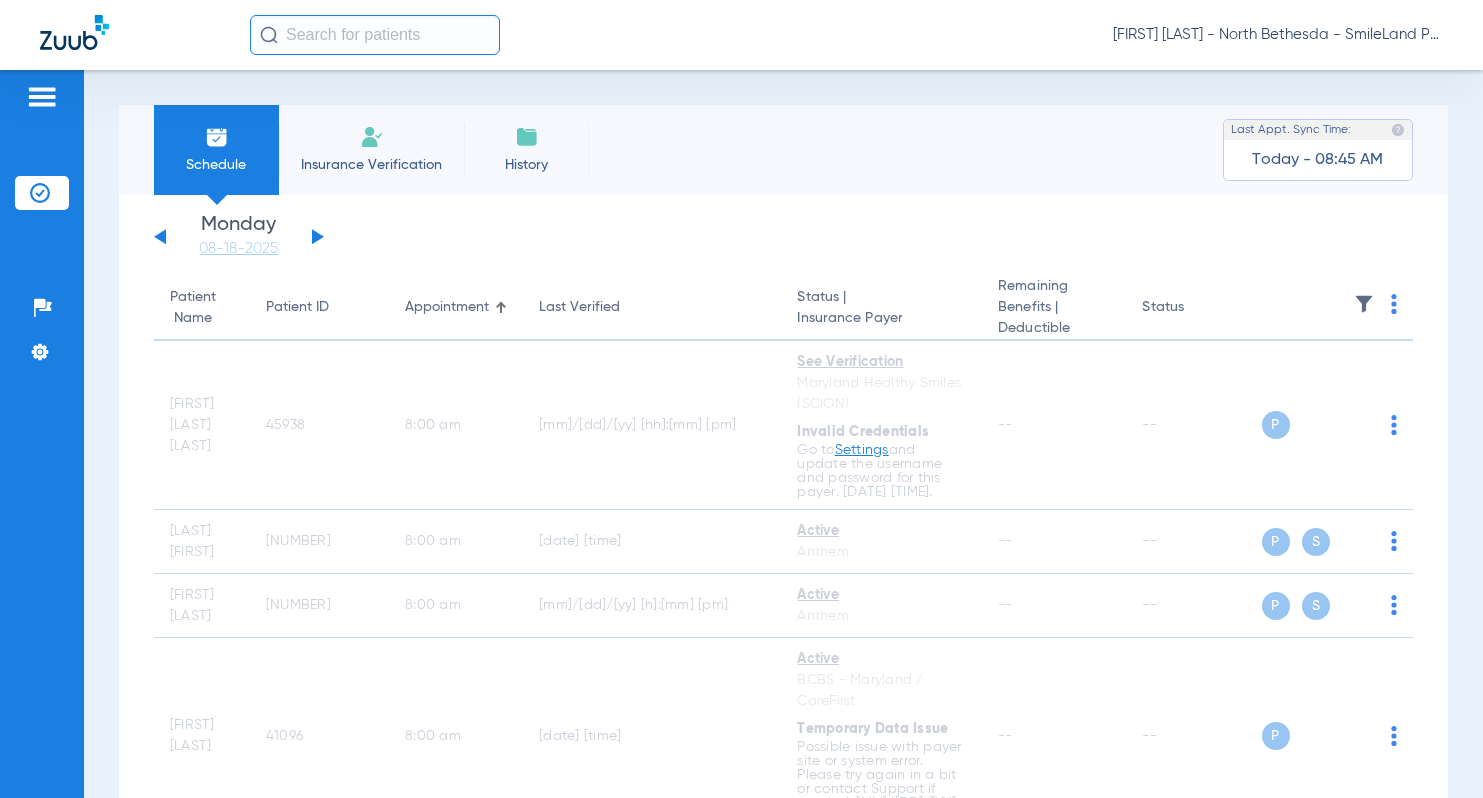 click on "Saturday   05-31-2025   Sunday   06-01-2025   Monday   06-02-2025   Tuesday   06-03-2025   Wednesday   06-04-2025   Thursday   06-05-2025   Friday   06-06-2025   Saturday   06-07-2025   Sunday   06-08-2025   Monday   06-09-2025   Tuesday   06-10-2025   Wednesday   06-11-2025   Thursday   06-12-2025   Friday   06-13-2025   Saturday   06-14-2025   Sunday   06-15-2025   Monday   06-16-2025   Tuesday   06-17-2025   Wednesday   06-18-2025   Thursday   06-19-2025   Friday   06-20-2025   Saturday   06-21-2025   Sunday   06-22-2025   Monday   06-23-2025   Tuesday   06-24-2025   Wednesday   06-25-2025   Thursday   06-26-2025   Friday   06-27-2025   Saturday   06-28-2025   Sunday   06-29-2025   Monday   06-30-2025   Tuesday   07-01-2025   Wednesday   07-02-2025   Thursday   07-03-2025   Friday   07-04-2025   Saturday   07-05-2025   Sunday   07-06-2025   Monday   07-07-2025   Tuesday   07-08-2025   Wednesday   07-09-2025   Thursday   07-10-2025   Friday   07-11-2025   Saturday   07-12-2025   Sunday   07-13-2025  Su Mo" 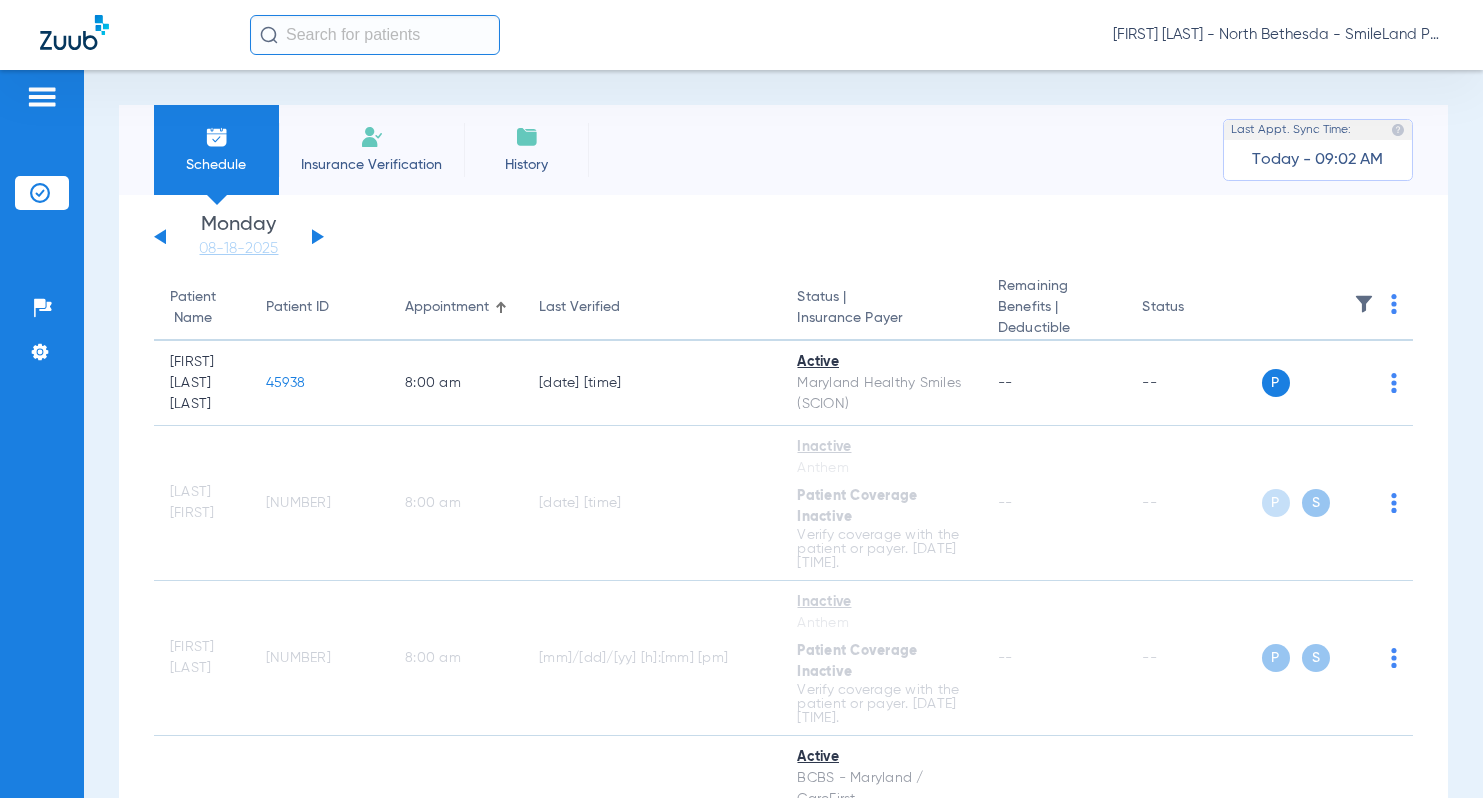 click 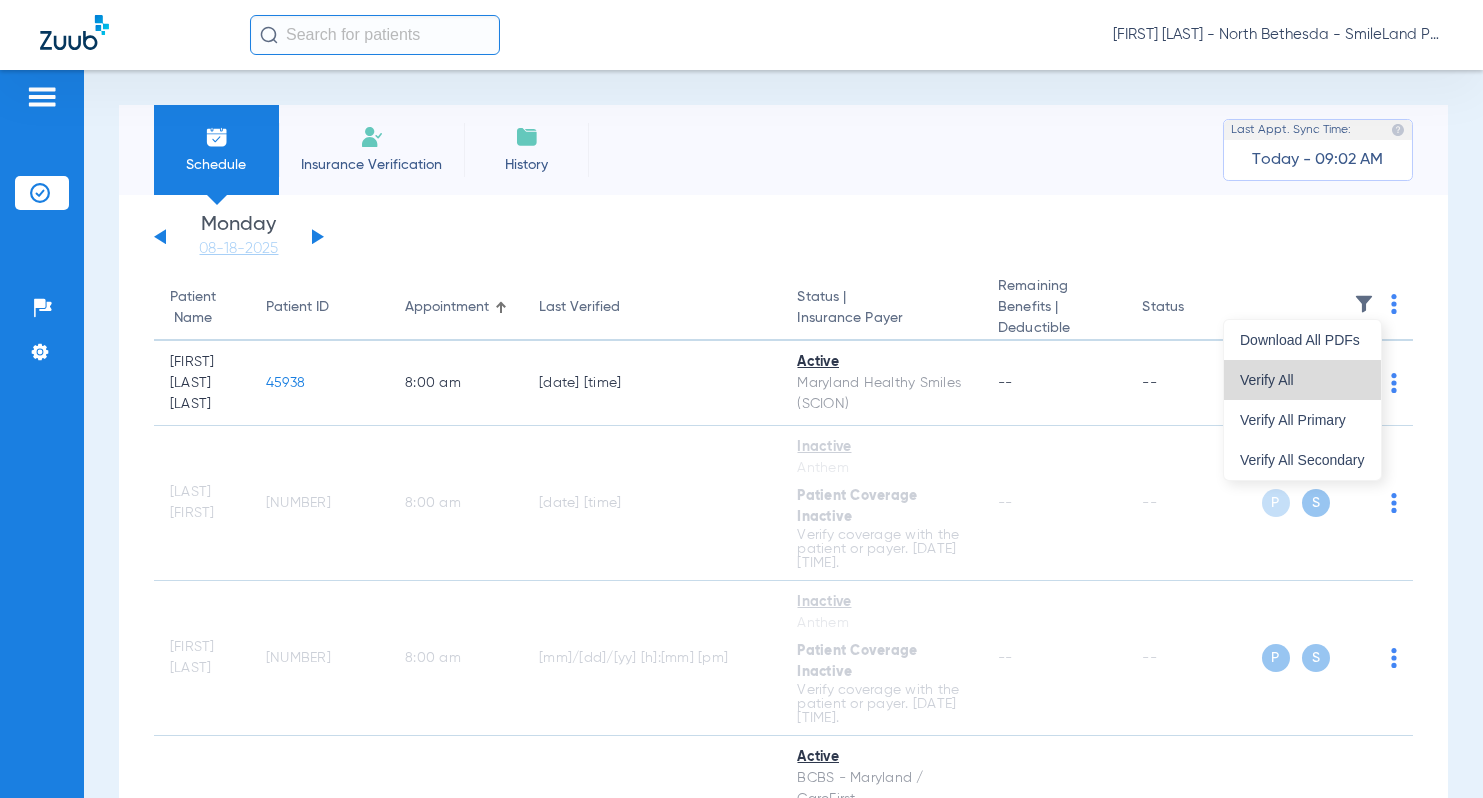 click on "Verify All" at bounding box center (1302, 380) 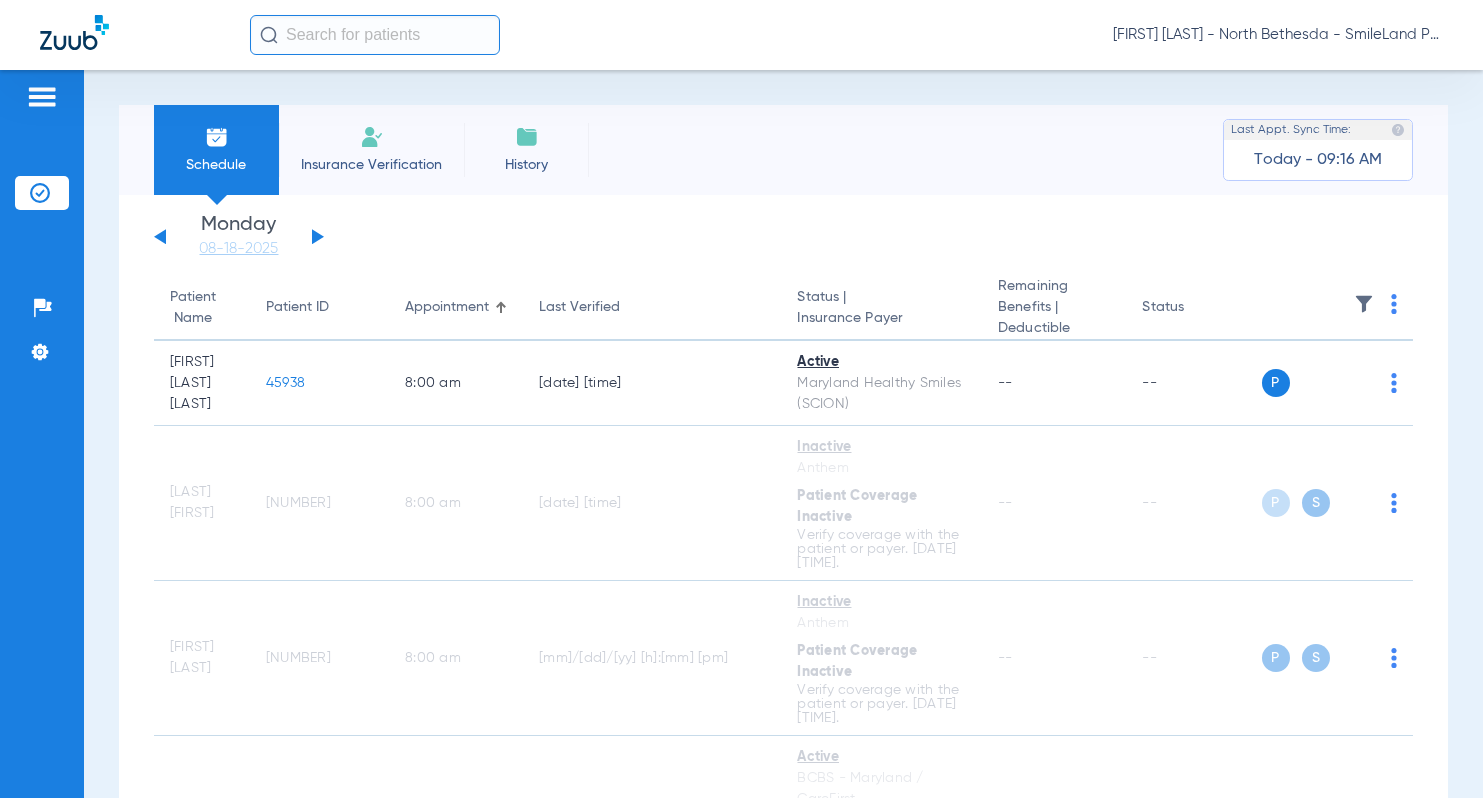 click on "Schedule Insurance Verification History  Last Appt. Sync Time:   Today - [TIME]   Saturday   [DATE]   Sunday   [DATE]   Monday   [DATE]   Tuesday   [DATE]   Wednesday   [DATE]   Thursday   [DATE]   Friday   [DATE]   Saturday   [DATE]   Sunday   [DATE]   Monday   [DATE]   Tuesday   [DATE]   Wednesday   [DATE]   Thursday   [DATE]   Friday   [DATE]   Saturday   [DATE]   Sunday   [DATE]   Monday   [DATE]   Tuesday   [DATE]   Wednesday   [DATE]   Thursday   [DATE]   Friday   [DATE]   Saturday   [DATE]   Sunday   [DATE]   Monday   [DATE]   Tuesday   [DATE]   Wednesday   [DATE]   Thursday   [DATE]   Friday   [DATE]   Saturday   [DATE]   Sunday   [DATE]   Monday   [DATE]   Tuesday   [DATE]   Wednesday   [DATE]   Thursday   [DATE]  Su 1" at bounding box center (783, 434) 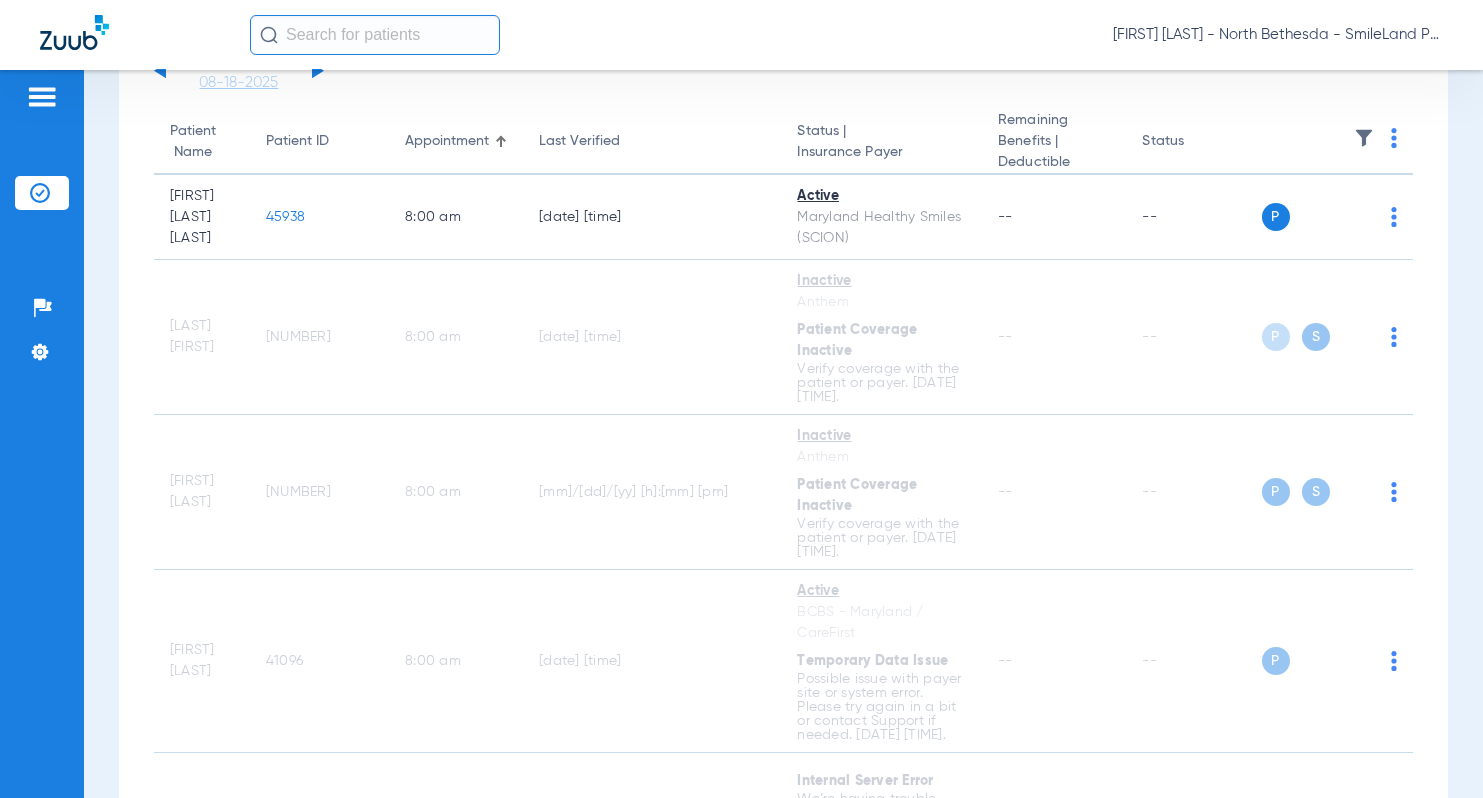 scroll, scrollTop: 200, scrollLeft: 0, axis: vertical 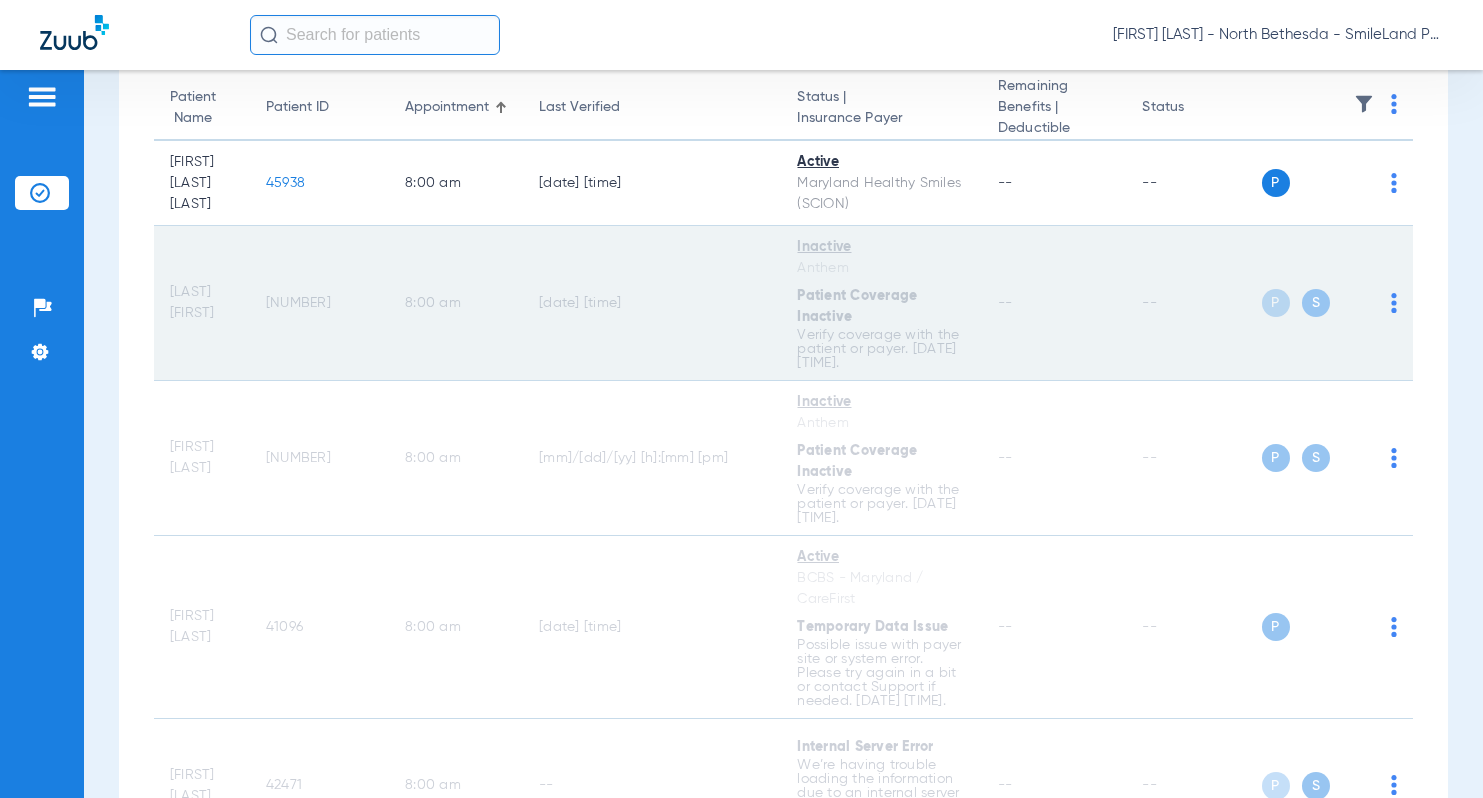 click on "[NUMBER]" 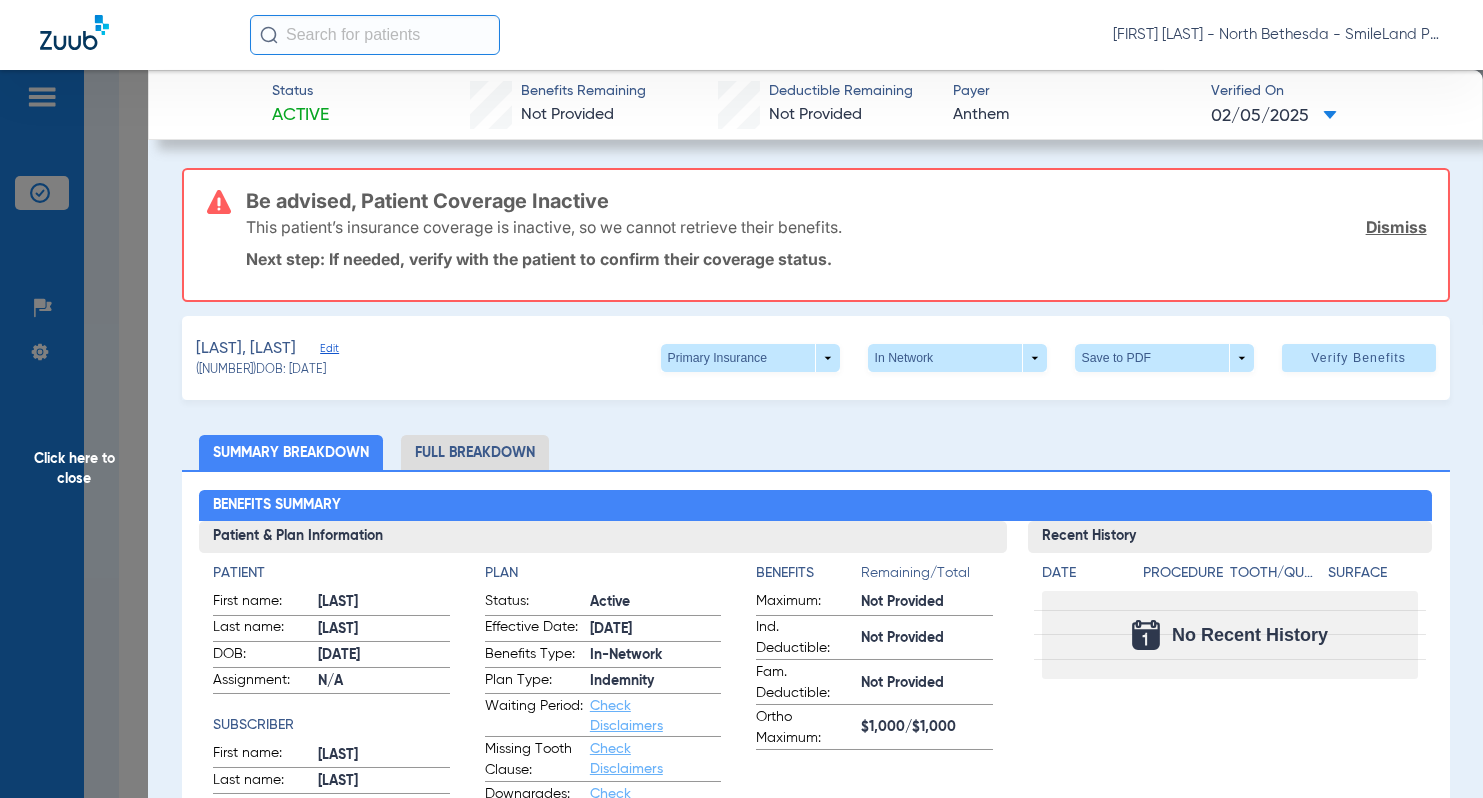 click on "Click here to close" 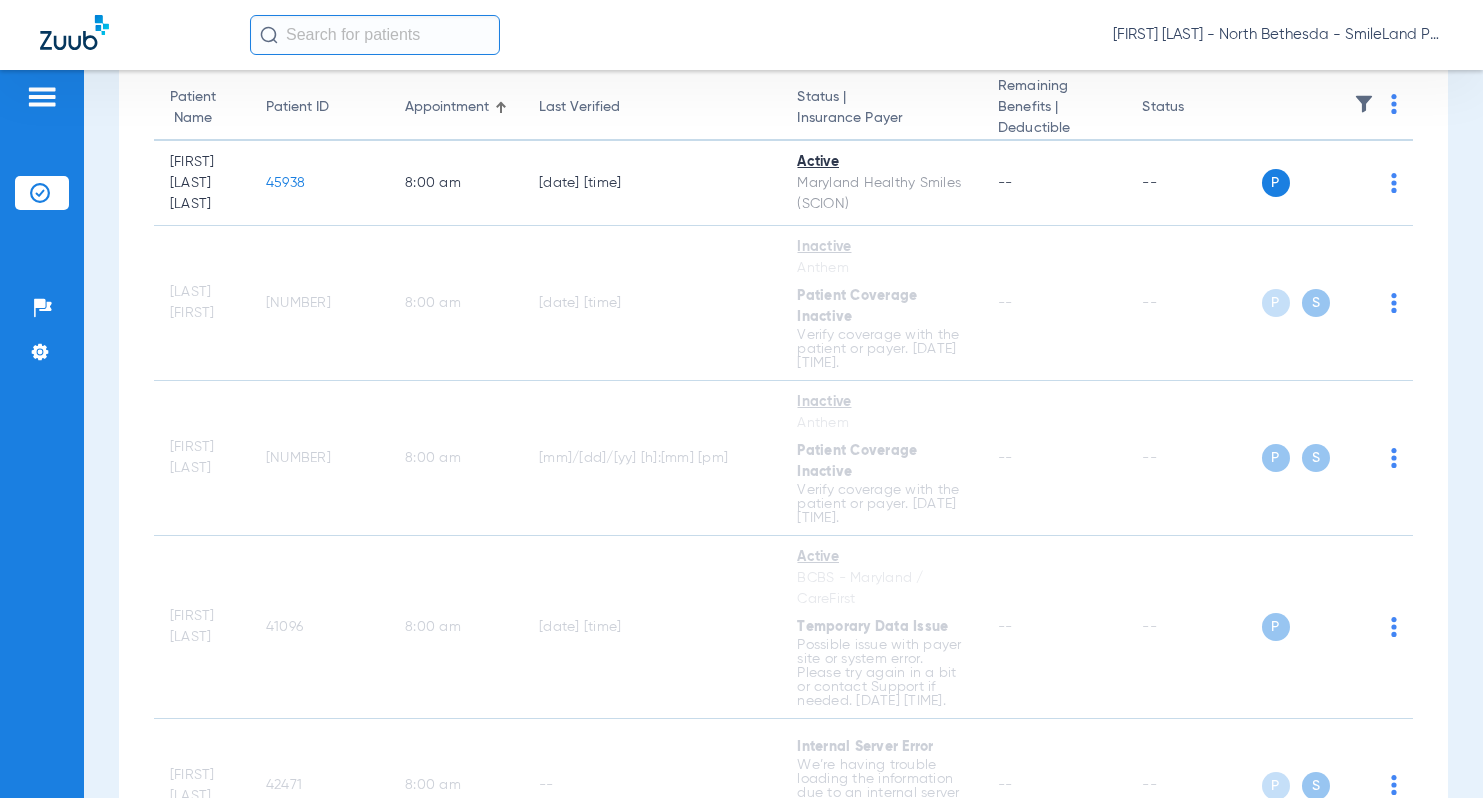 click on "Saturday   05-31-2025   Sunday   06-01-2025   Monday   06-02-2025   Tuesday   06-03-2025   Wednesday   06-04-2025   Thursday   06-05-2025   Friday   06-06-2025   Saturday   06-07-2025   Sunday   06-08-2025   Monday   06-09-2025   Tuesday   06-10-2025   Wednesday   06-11-2025   Thursday   06-12-2025   Friday   06-13-2025   Saturday   06-14-2025   Sunday   06-15-2025   Monday   06-16-2025   Tuesday   06-17-2025   Wednesday   06-18-2025   Thursday   06-19-2025   Friday   06-20-2025   Saturday   06-21-2025   Sunday   06-22-2025   Monday   06-23-2025   Tuesday   06-24-2025   Wednesday   06-25-2025   Thursday   06-26-2025   Friday   06-27-2025   Saturday   06-28-2025   Sunday   06-29-2025   Monday   06-30-2025   Tuesday   07-01-2025   Wednesday   07-02-2025   Thursday   07-03-2025   Friday   07-04-2025   Saturday   07-05-2025   Sunday   07-06-2025   Monday   07-07-2025   Tuesday   07-08-2025   Wednesday   07-09-2025   Thursday   07-10-2025   Friday   07-11-2025   Saturday   07-12-2025   Sunday   07-13-2025  Su Mo" 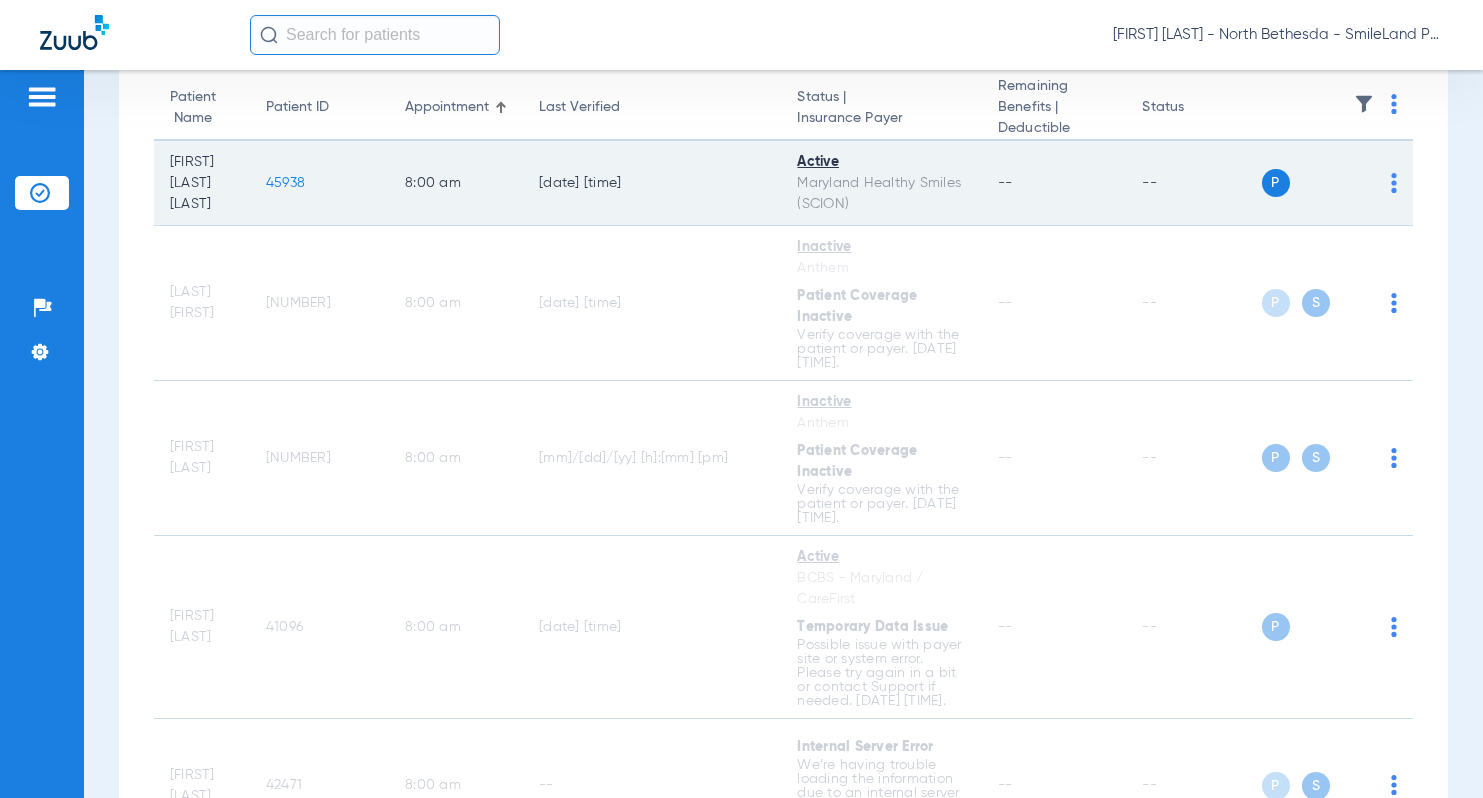 click on "45938" 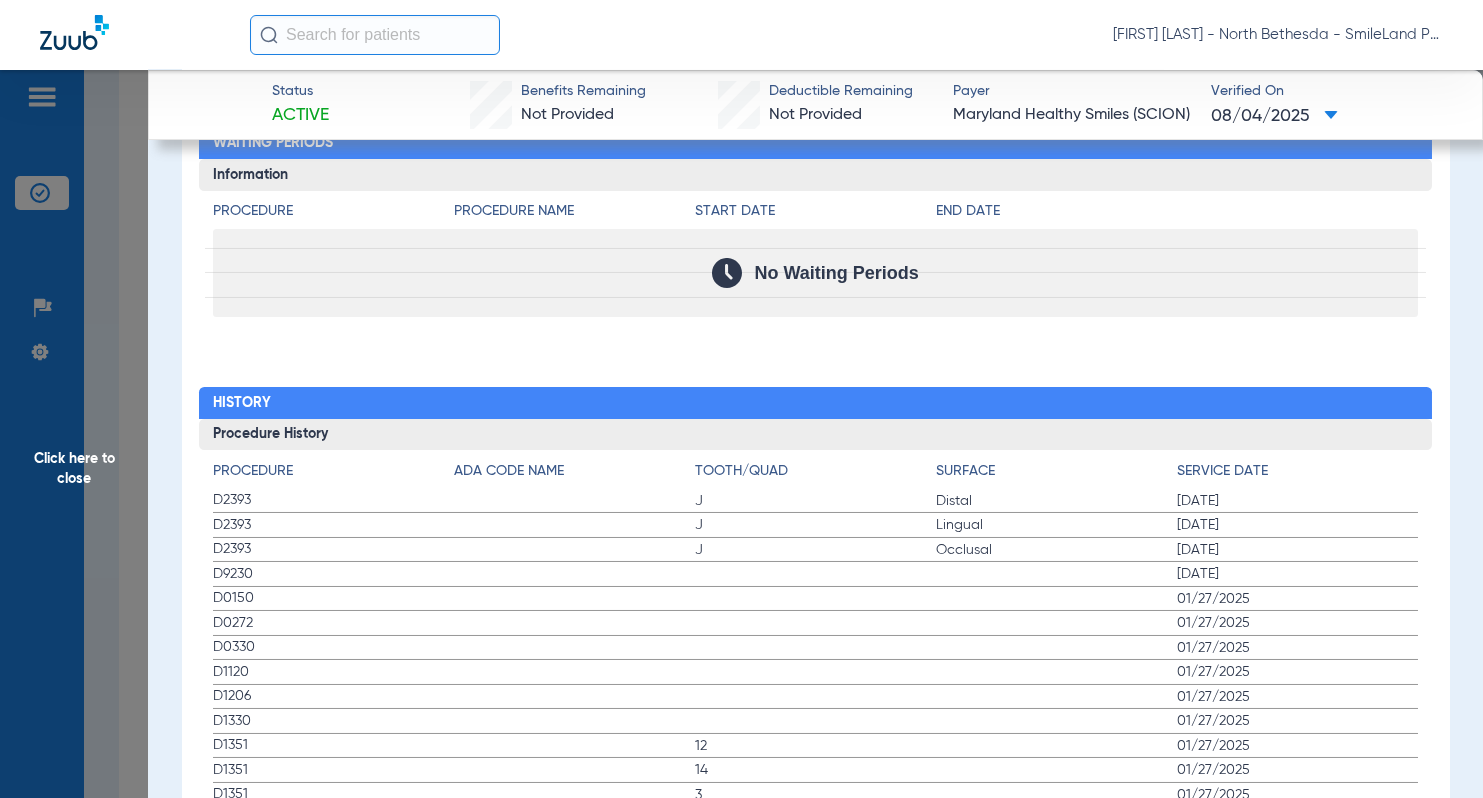 scroll, scrollTop: 2000, scrollLeft: 0, axis: vertical 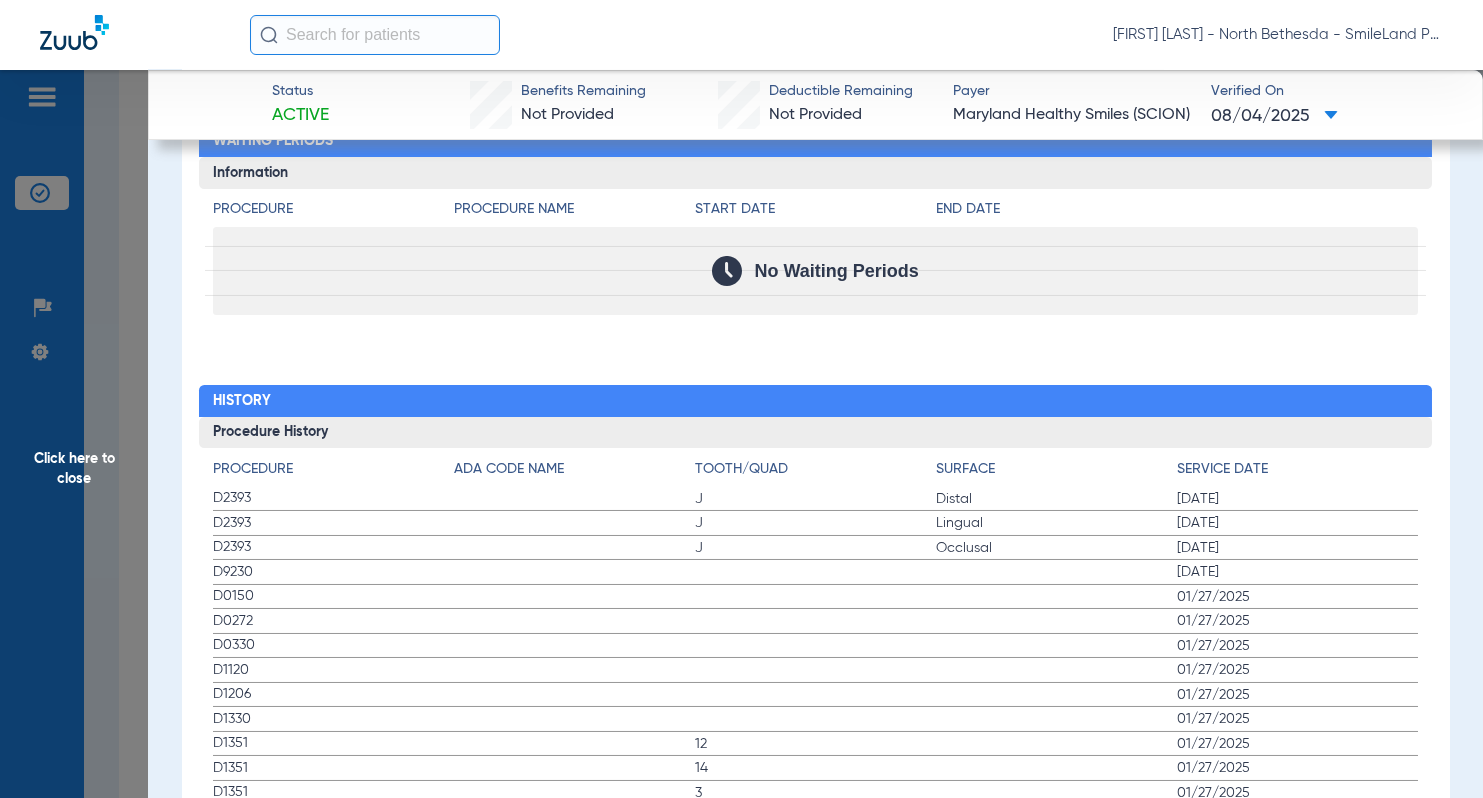 drag, startPoint x: 1448, startPoint y: 255, endPoint x: 26, endPoint y: 222, distance: 1422.3828 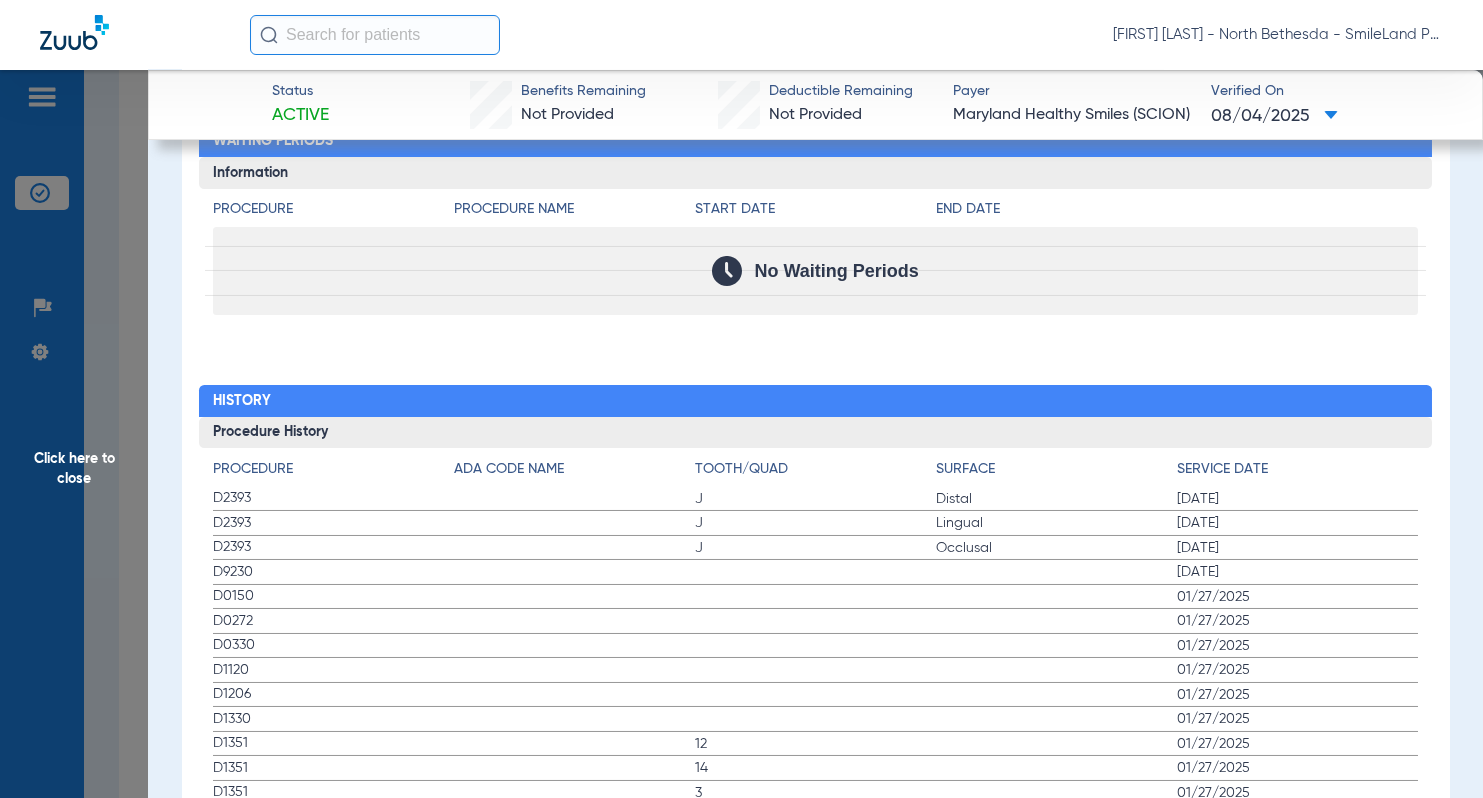 click on "Click here to close" 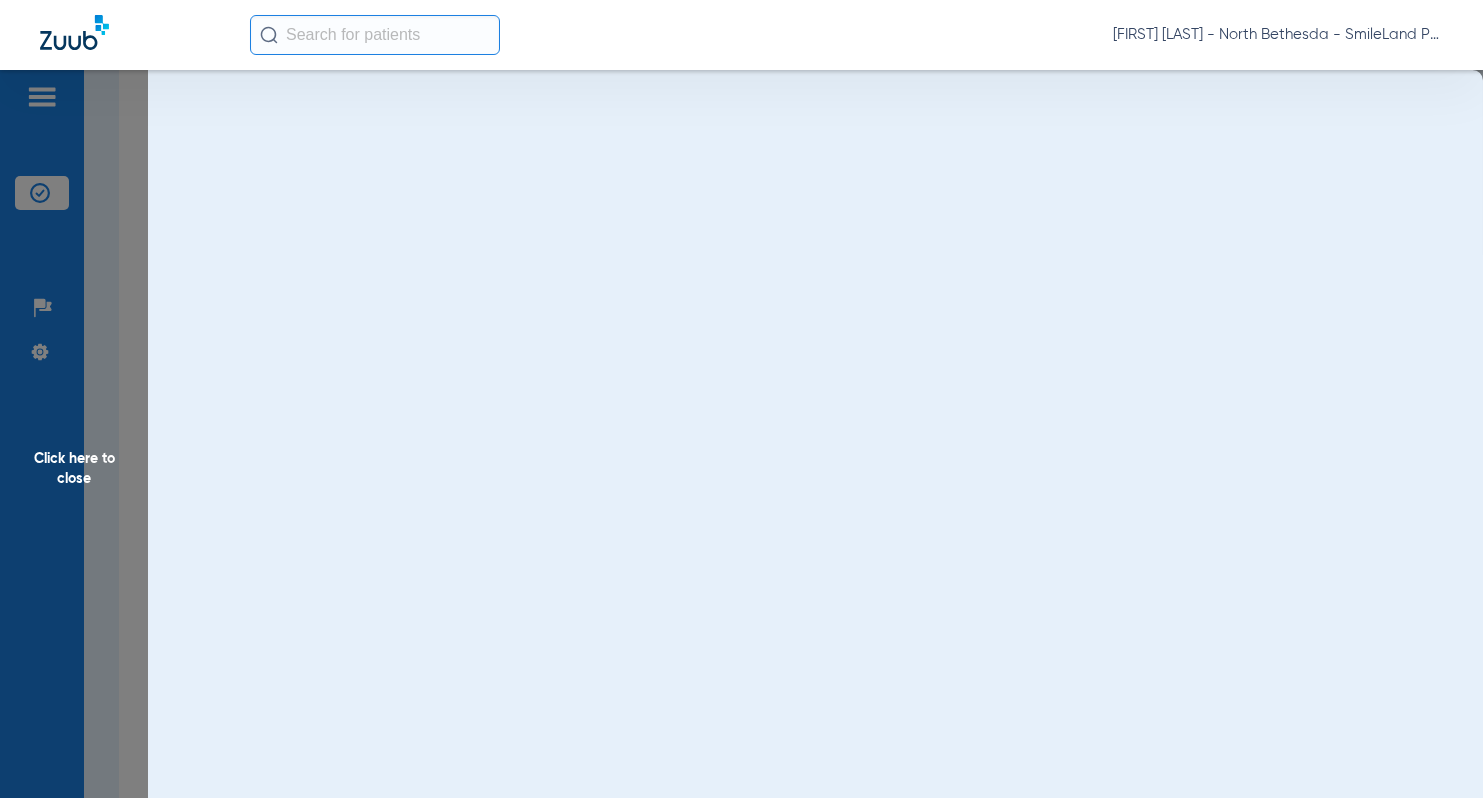scroll, scrollTop: 0, scrollLeft: 0, axis: both 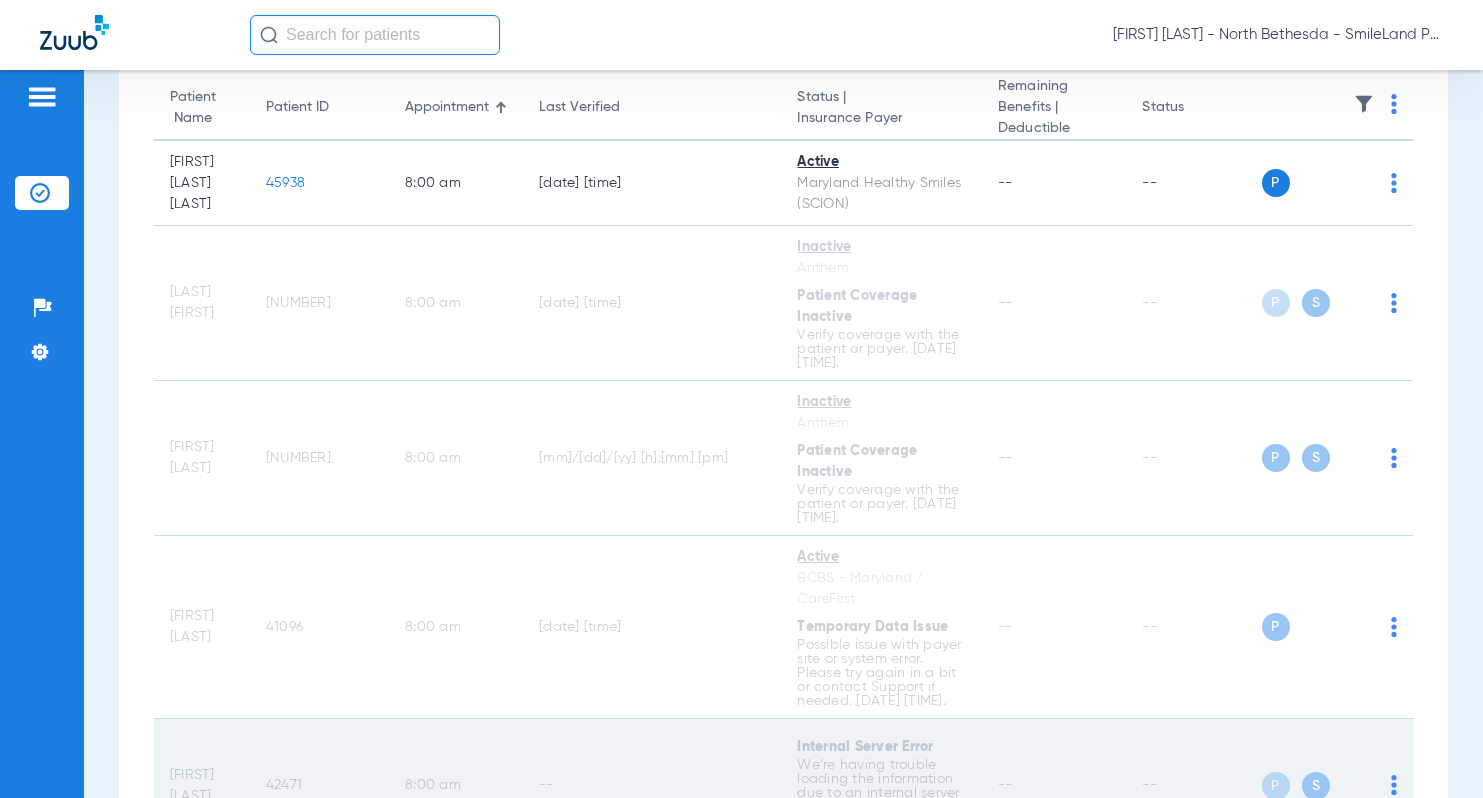 click on "42471" 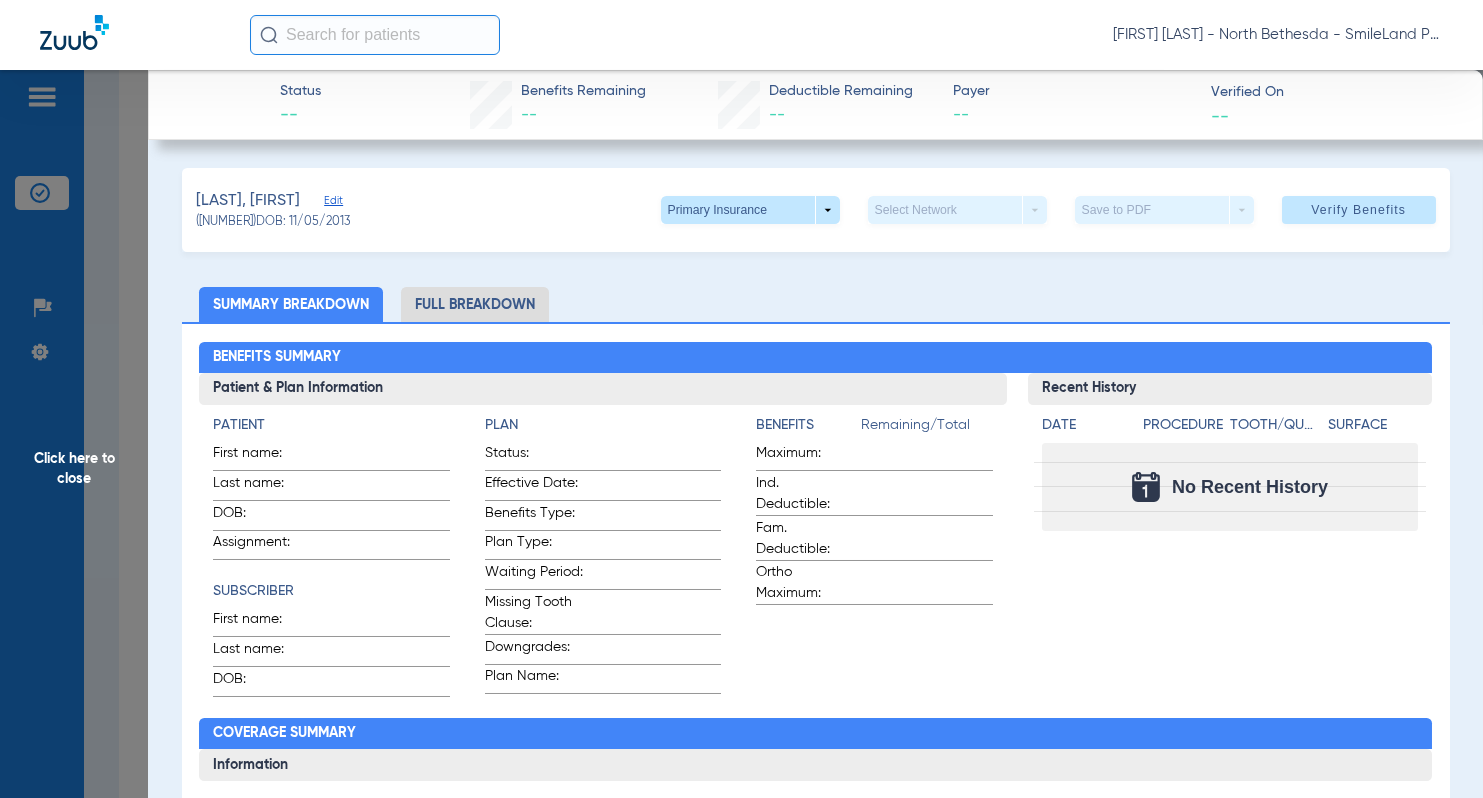 click on "Click here to close" 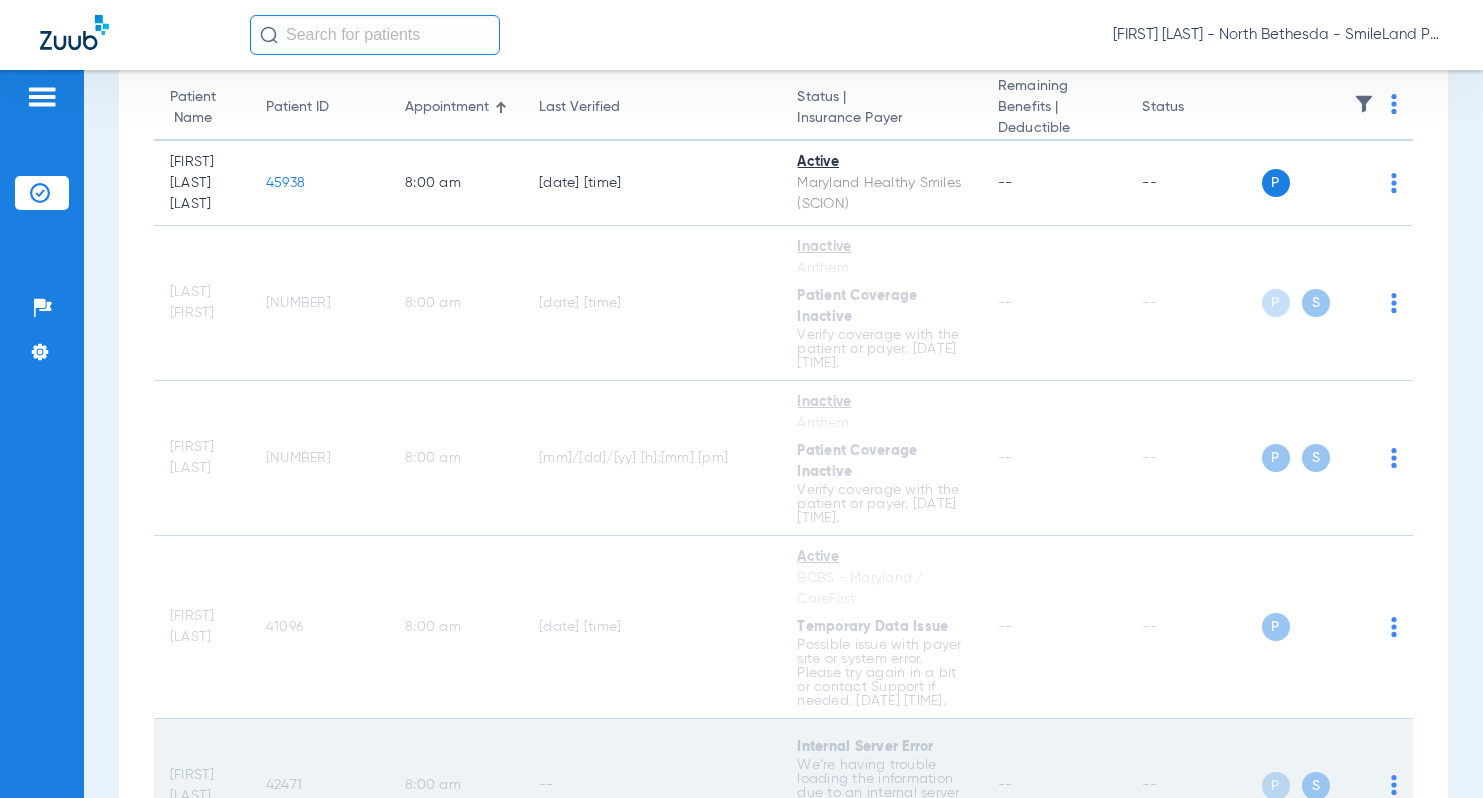 click on "42471" 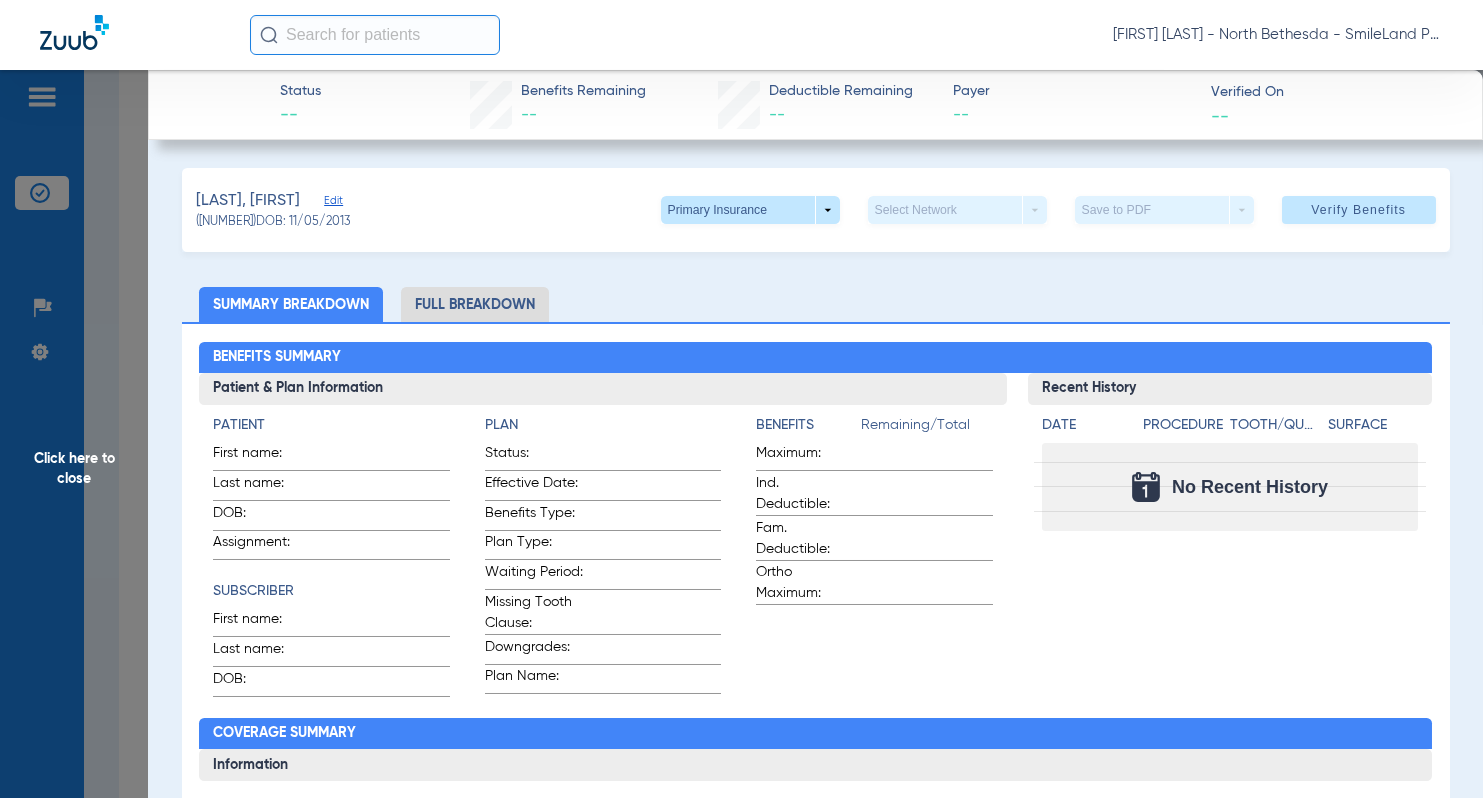 click on "Click here to close" 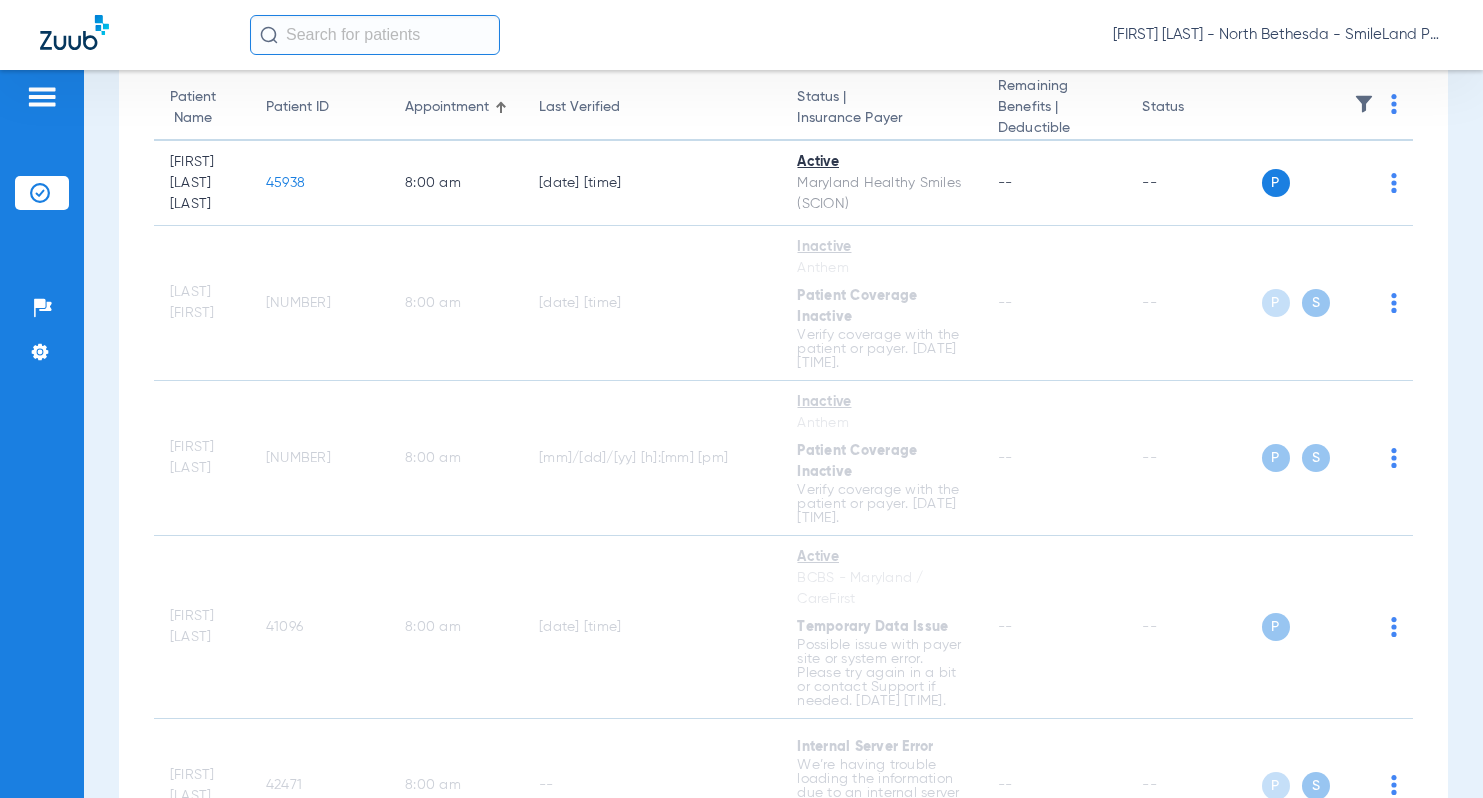 click on "Schedule Insurance Verification History  Last Appt. Sync Time:   Today - [TIME]   Saturday   [DATE]   Sunday   [DATE]   Monday   [DATE]   Tuesday   [DATE]   Wednesday   [DATE]   Thursday   [DATE]   Friday   [DATE]   Saturday   [DATE]   Sunday   [DATE]   Monday   [DATE]   Tuesday   [DATE]   Wednesday   [DATE]   Thursday   [DATE]   Friday   [DATE]   Saturday   [DATE]   Sunday   [DATE]   Monday   [DATE]   Tuesday   [DATE]   Wednesday   [DATE]   Thursday   [DATE]   Friday   [DATE]   Saturday   [DATE]   Sunday   [DATE]   Monday   [DATE]   Tuesday   [DATE]   Wednesday   [DATE]   Thursday   [DATE]   Friday   [DATE]   Saturday   [DATE]   Sunday   [DATE]   Monday   [DATE]   Tuesday   [DATE]   Wednesday   [DATE]   Thursday   [DATE]  Su 1" at bounding box center (783, 434) 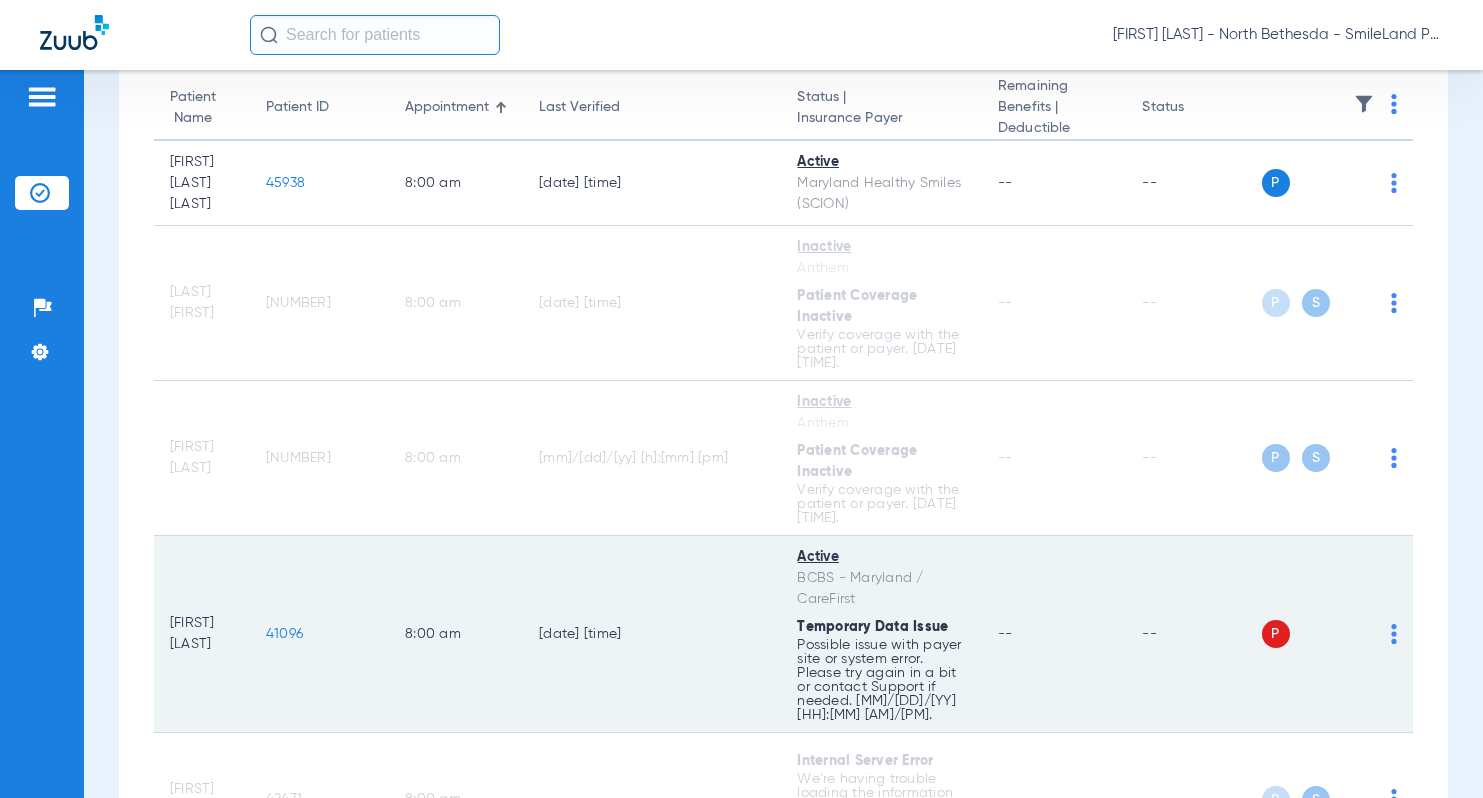 click on "41096" 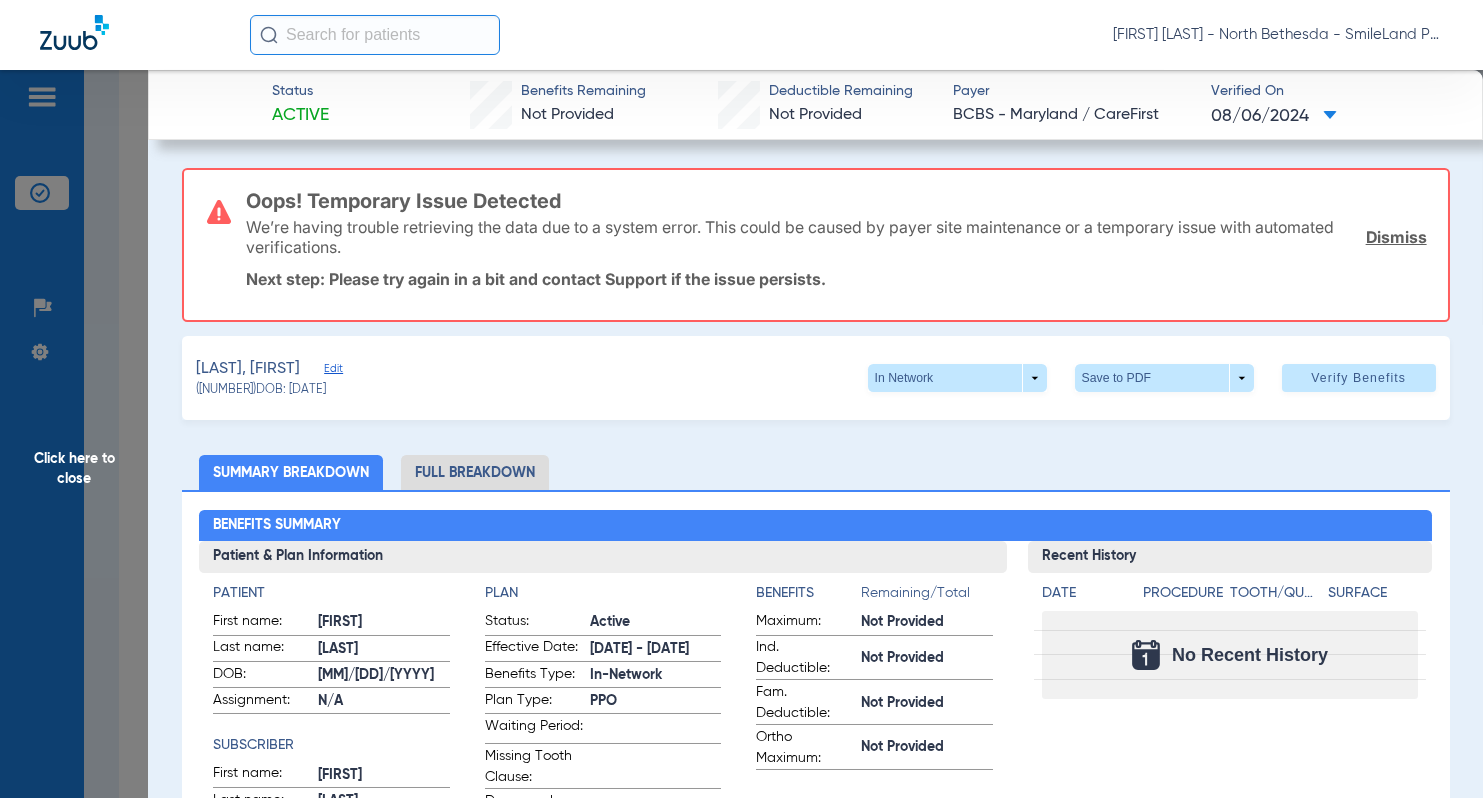 click on "Click here to close" 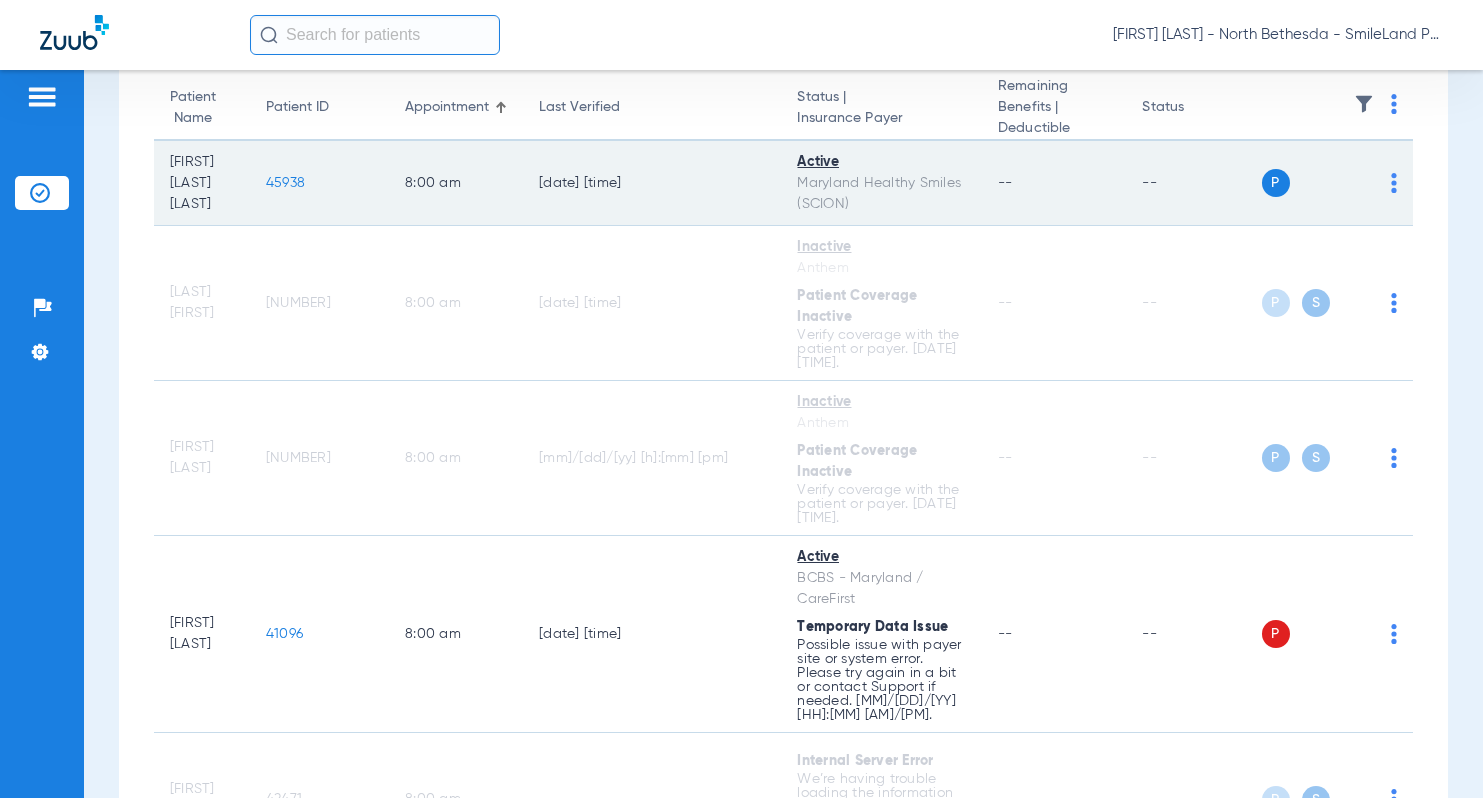 click on "P S" 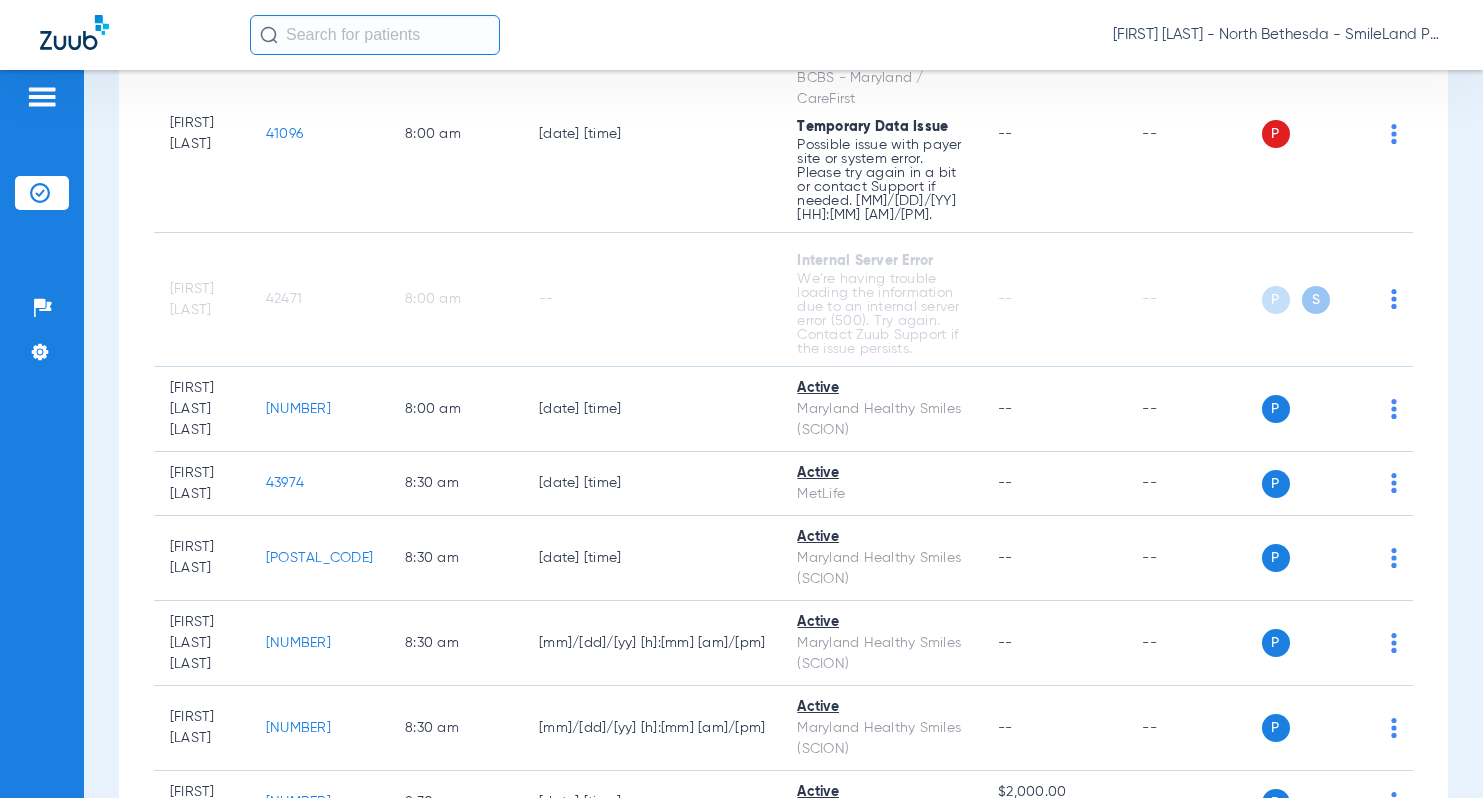 scroll, scrollTop: 900, scrollLeft: 0, axis: vertical 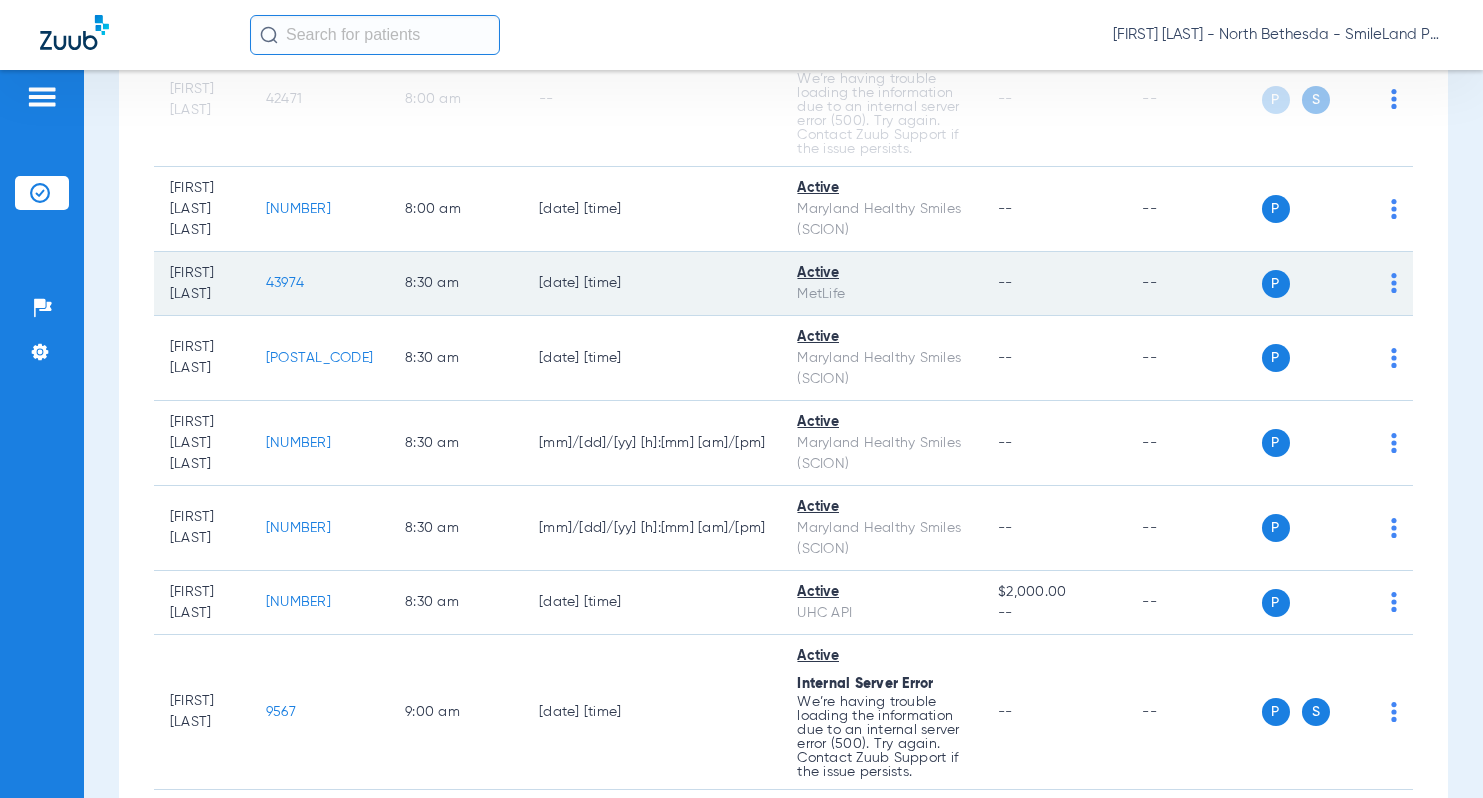 click on "43974" 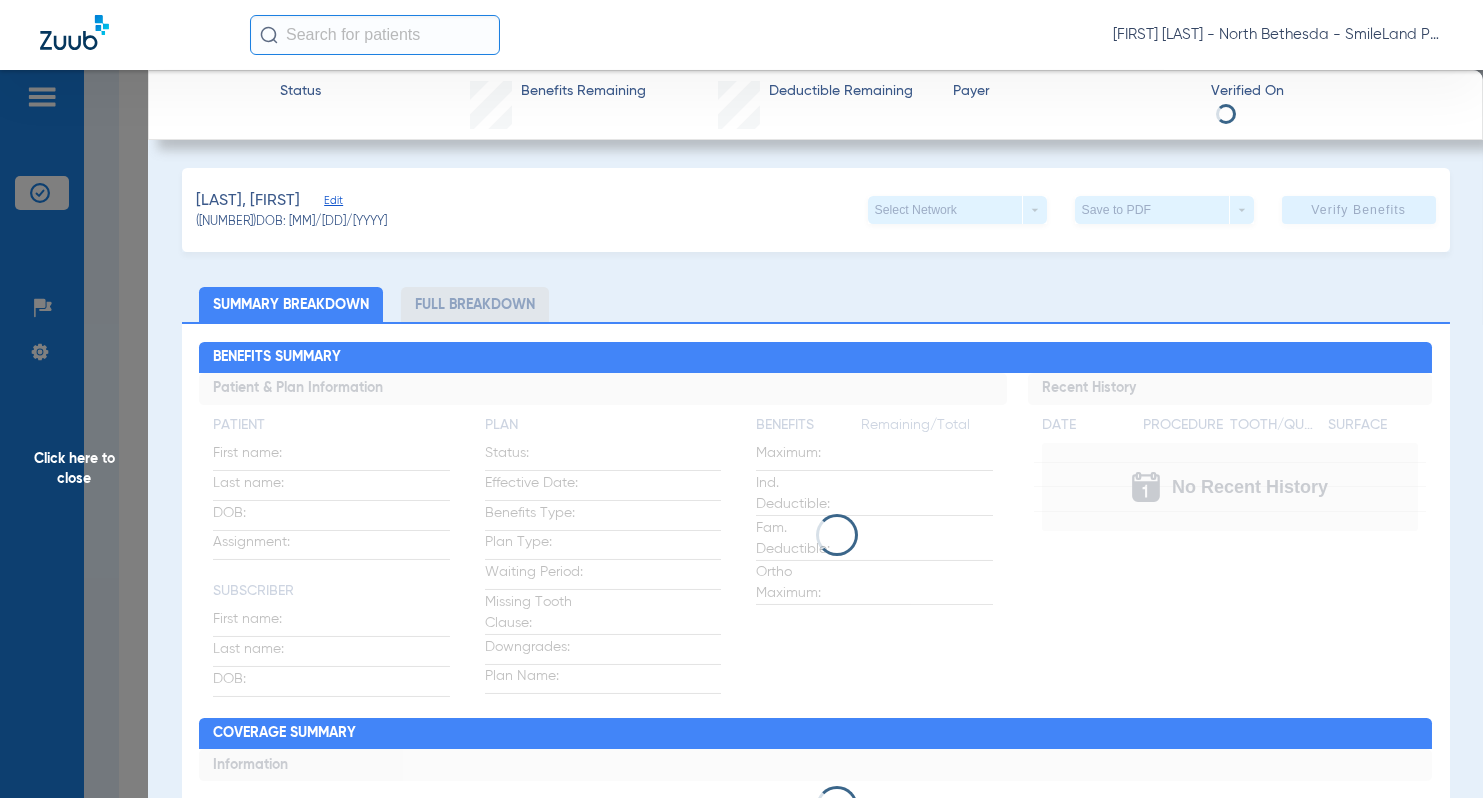 click on "Summary Breakdown   Full Breakdown" 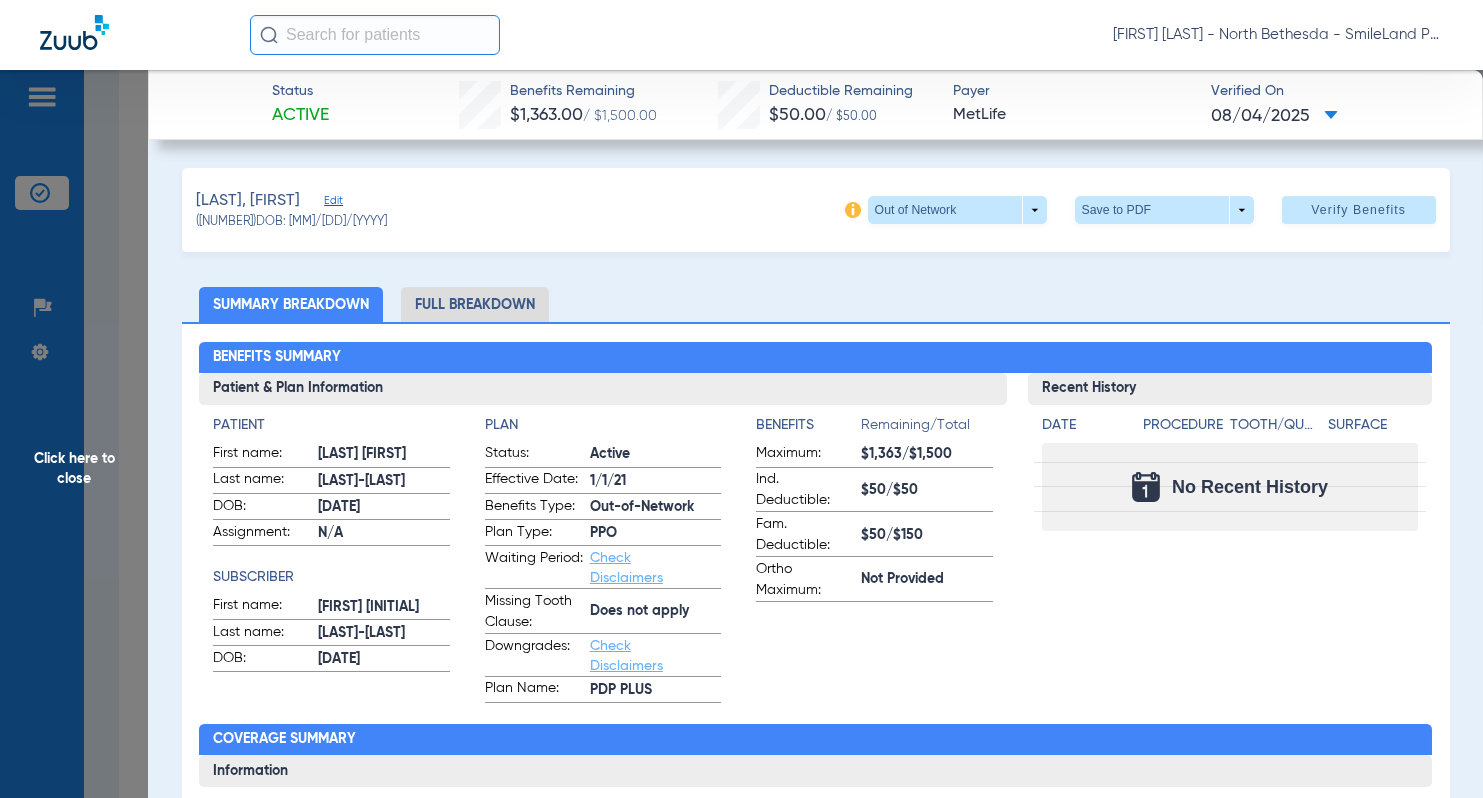 scroll, scrollTop: 698, scrollLeft: 0, axis: vertical 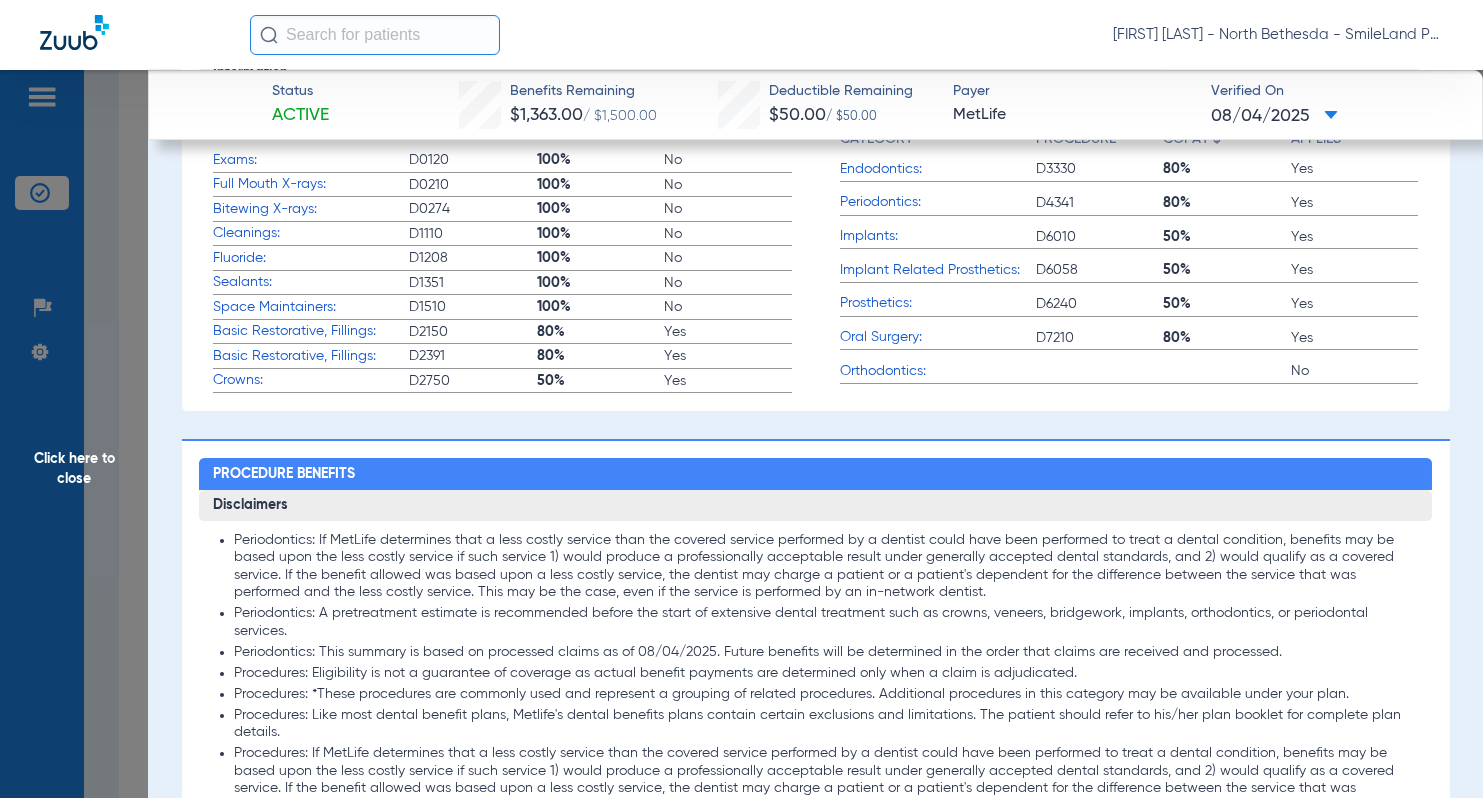 click on "Click here to close" 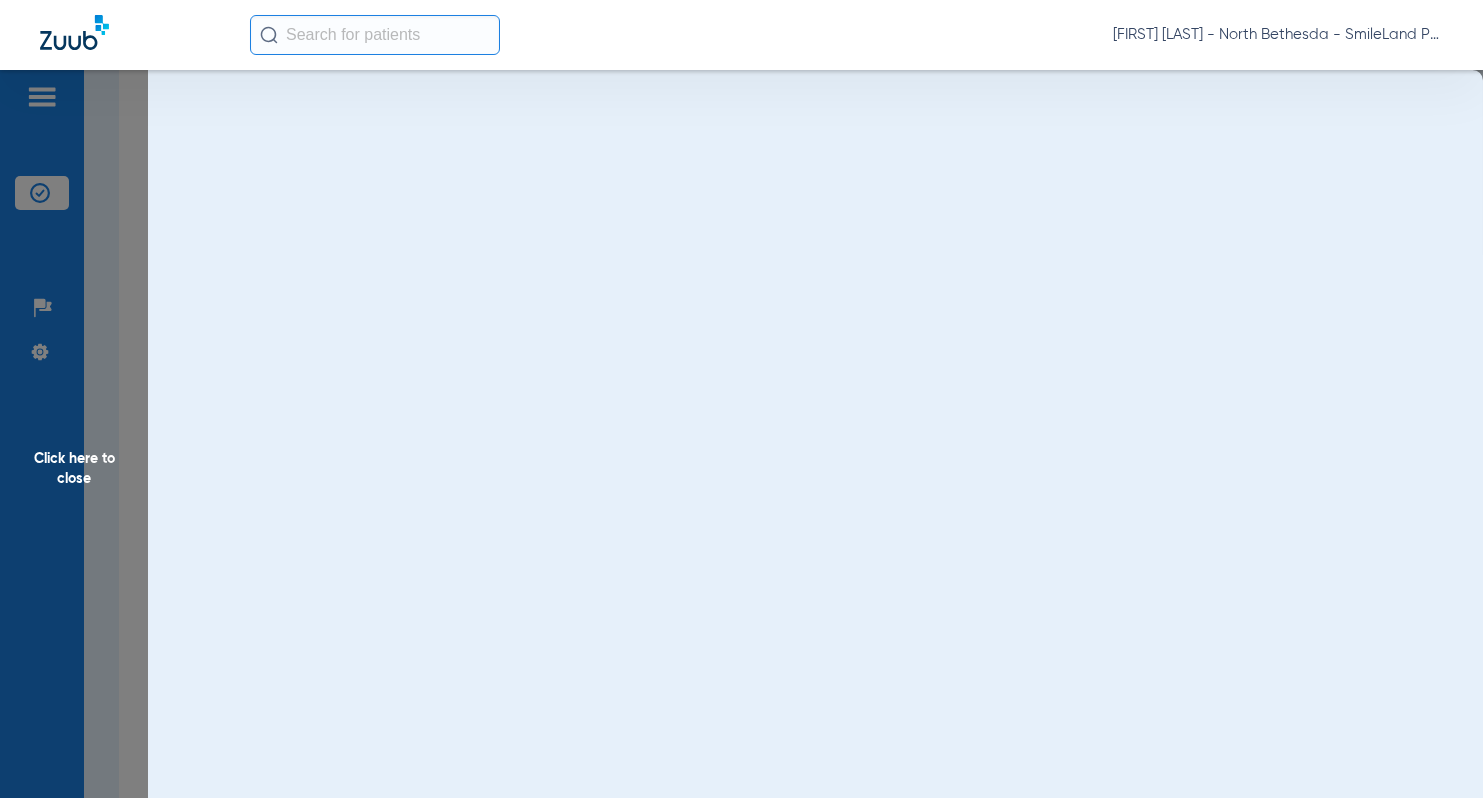 scroll, scrollTop: 0, scrollLeft: 0, axis: both 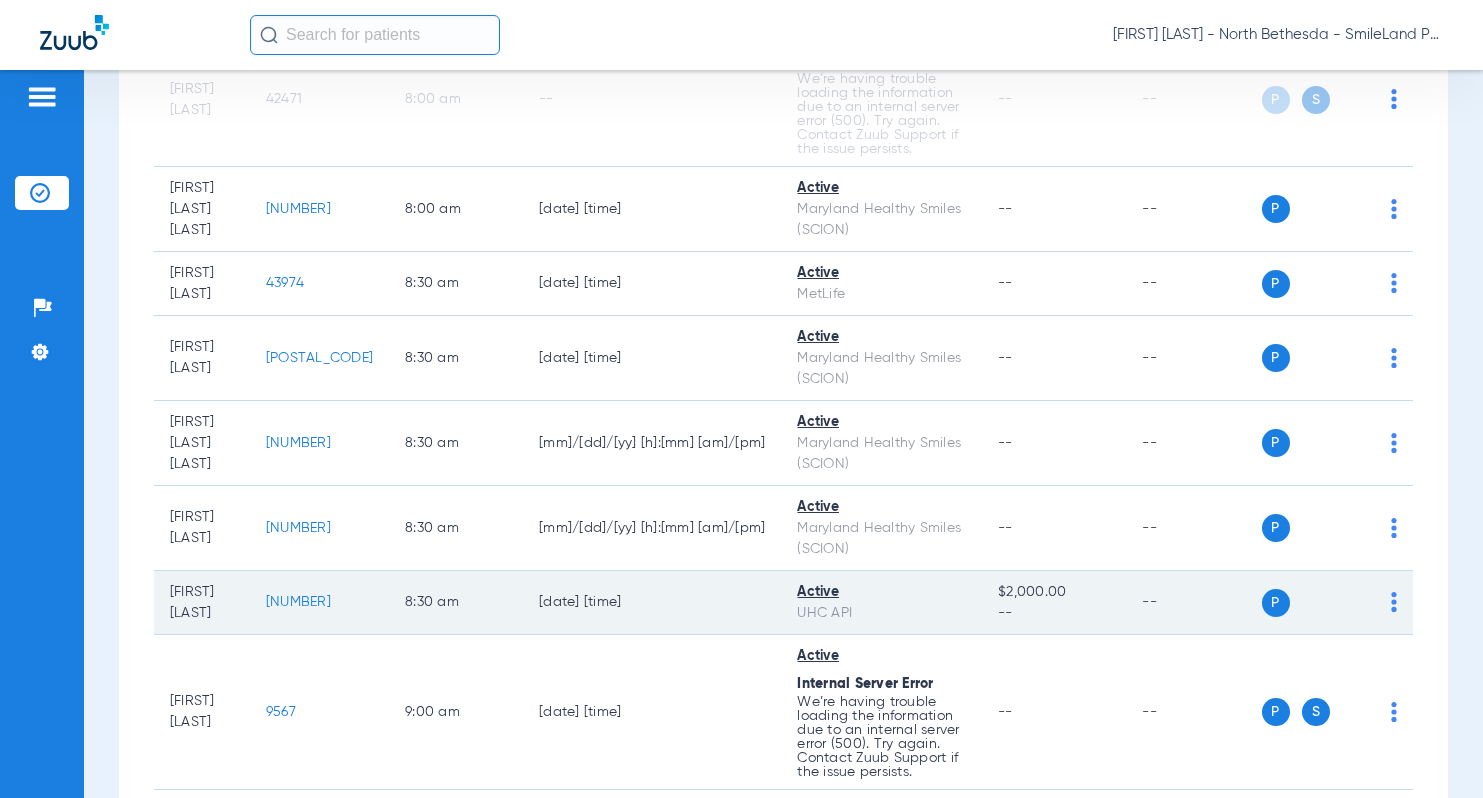 click on "[NUMBER]" 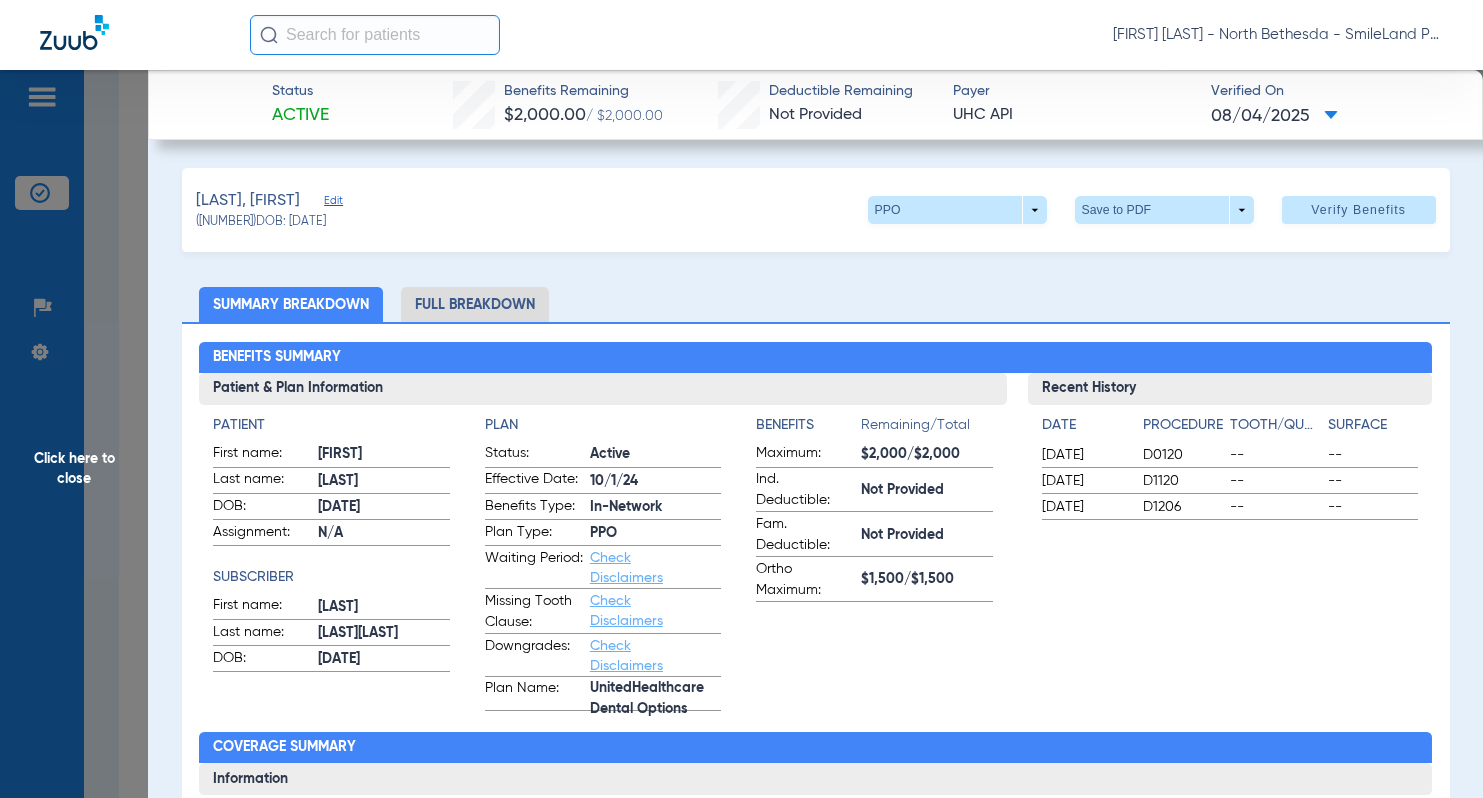 click on "[LAST], [FIRST]   Edit   ([ID])   DOB: [MM]/[DD]/[YYYY]   PPO  arrow_drop_down  Save to PDF  arrow_drop_down  Verify Benefits   Subscriber Information   First name  [FIRST]  Last name  [LAST]  DOB  mm / dd / yyyy [MM]/[DD]/[YYYY]  Member ID  [ID]  Group ID (optional)  [ID]  Insurance Payer   Insurance
Uhc Api  Provider   Dentist
Reza Beheshti  [ID]  remove   Dependent Information   First name  [FIRST]  Last name  [LAST]  DOB  mm / dd / yyyy [MM]/[DD]/[YYYY]  Member ID  same as subscriber [ID]  Summary Breakdown   Full Breakdown  Benefits Summary Patient & Plan Information Patient First name:  [FIRST]  Last name:  [LAST]  DOB:  [MM]/[DD]/[YYYY]  Assignment:  N/A  Subscriber First name:  [FIRST]  Last name:  [LAST]  DOB:  [MM]/[DD]/[YYYY]  Plan Status:  Active  Effective Date:  [M]/[D]/[YY]  Benefits Type:  In-Network  Plan Type:  PPO  Waiting Period:  Check Disclaimers  Missing Tooth Clause:  Check Disclaimers  Downgrades:  Check Disclaimers  Plan Name:  UnitedHealthcare Dental Options  Benefits  Remaining/Total  Maximum: --" 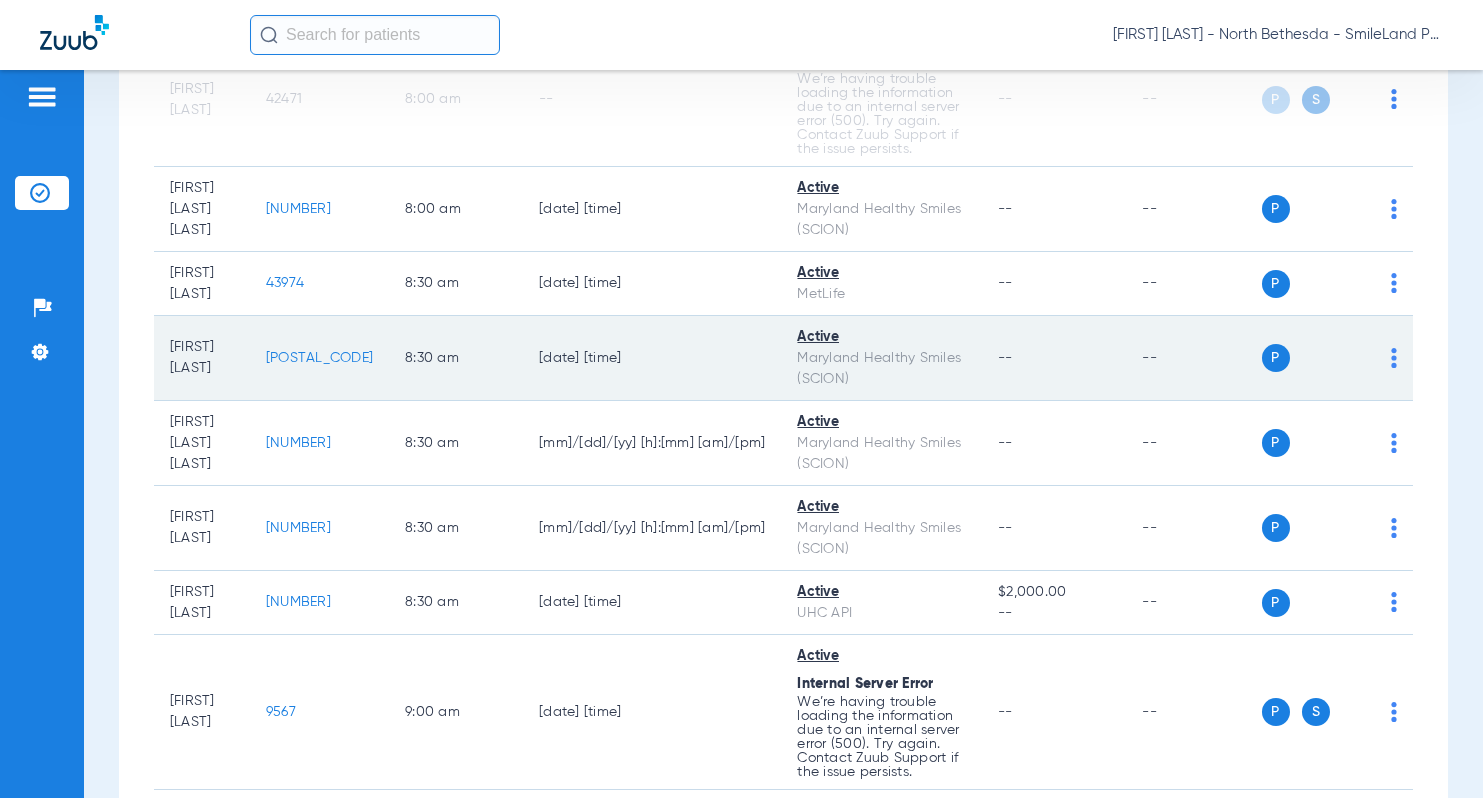 click on "[POSTAL_CODE]" 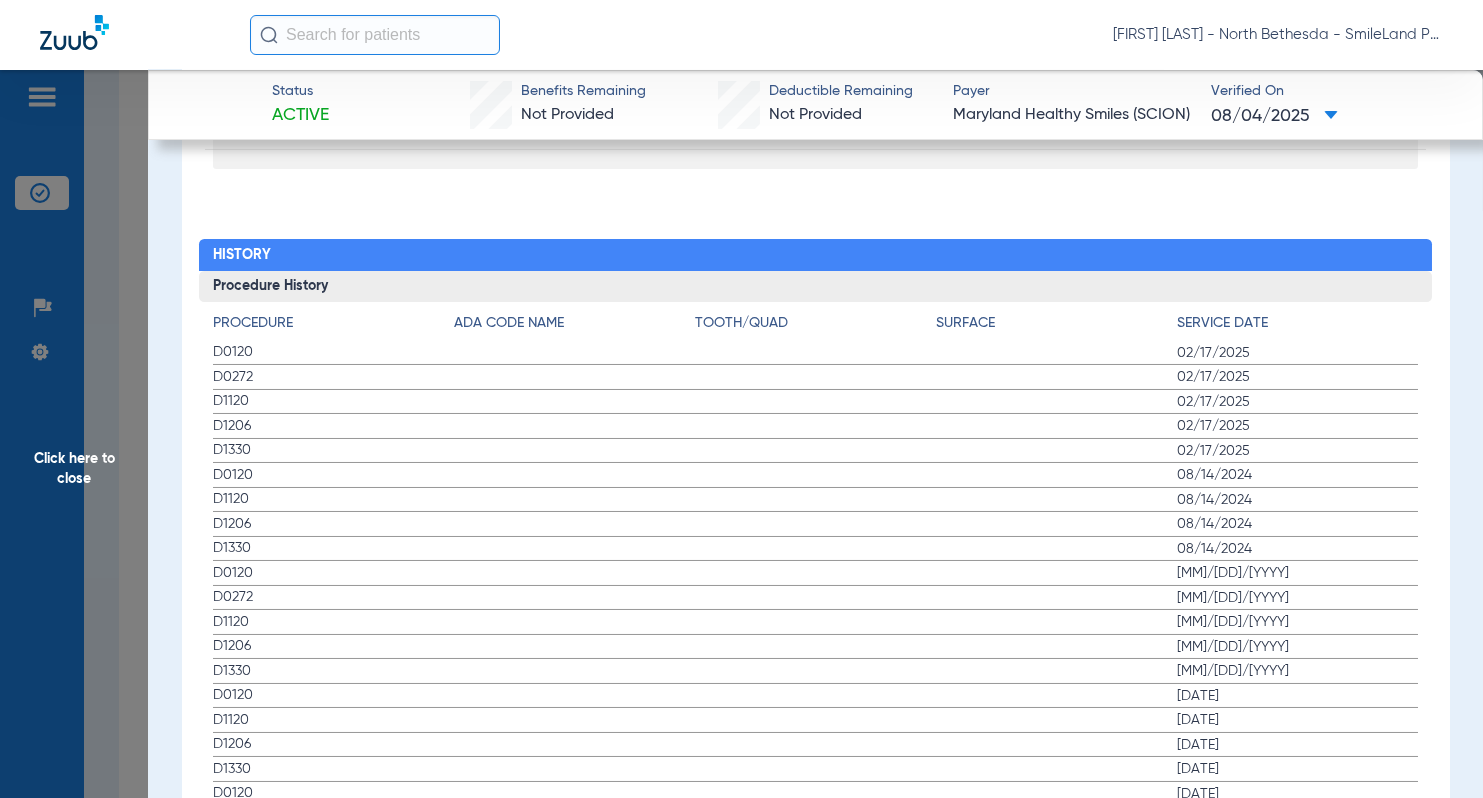scroll, scrollTop: 2100, scrollLeft: 0, axis: vertical 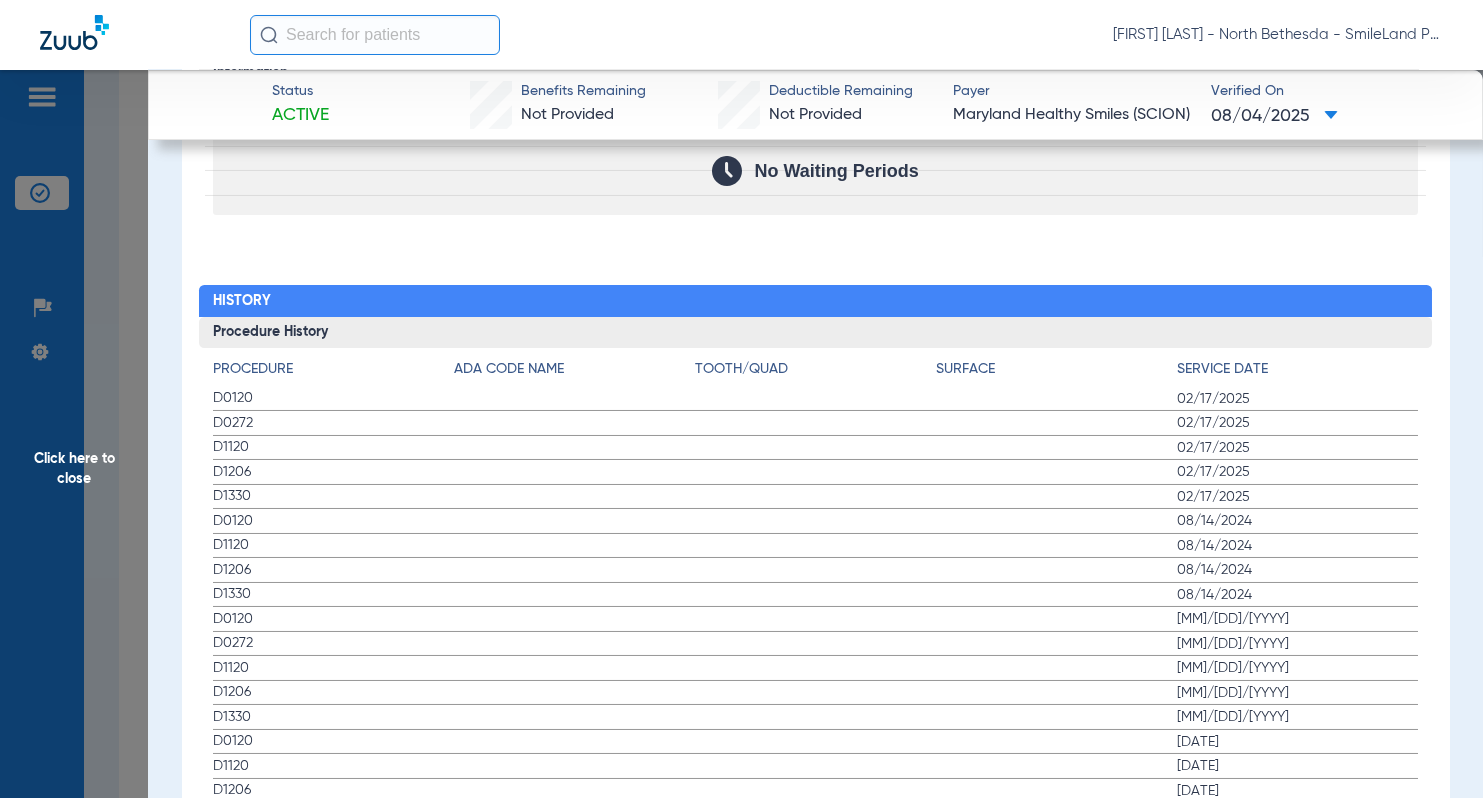 drag, startPoint x: 1386, startPoint y: 212, endPoint x: 852, endPoint y: 4, distance: 573.0794 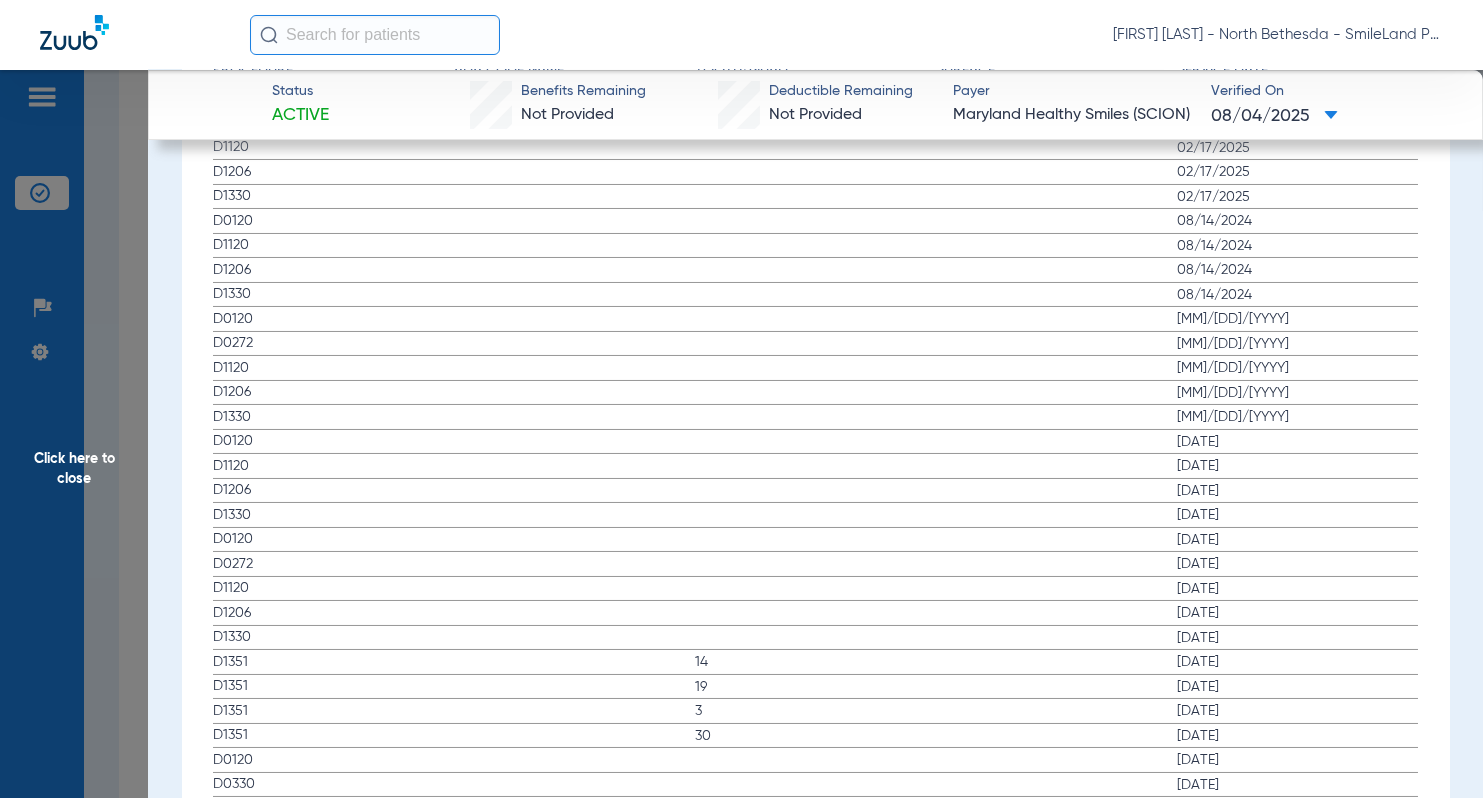 scroll, scrollTop: 2300, scrollLeft: 0, axis: vertical 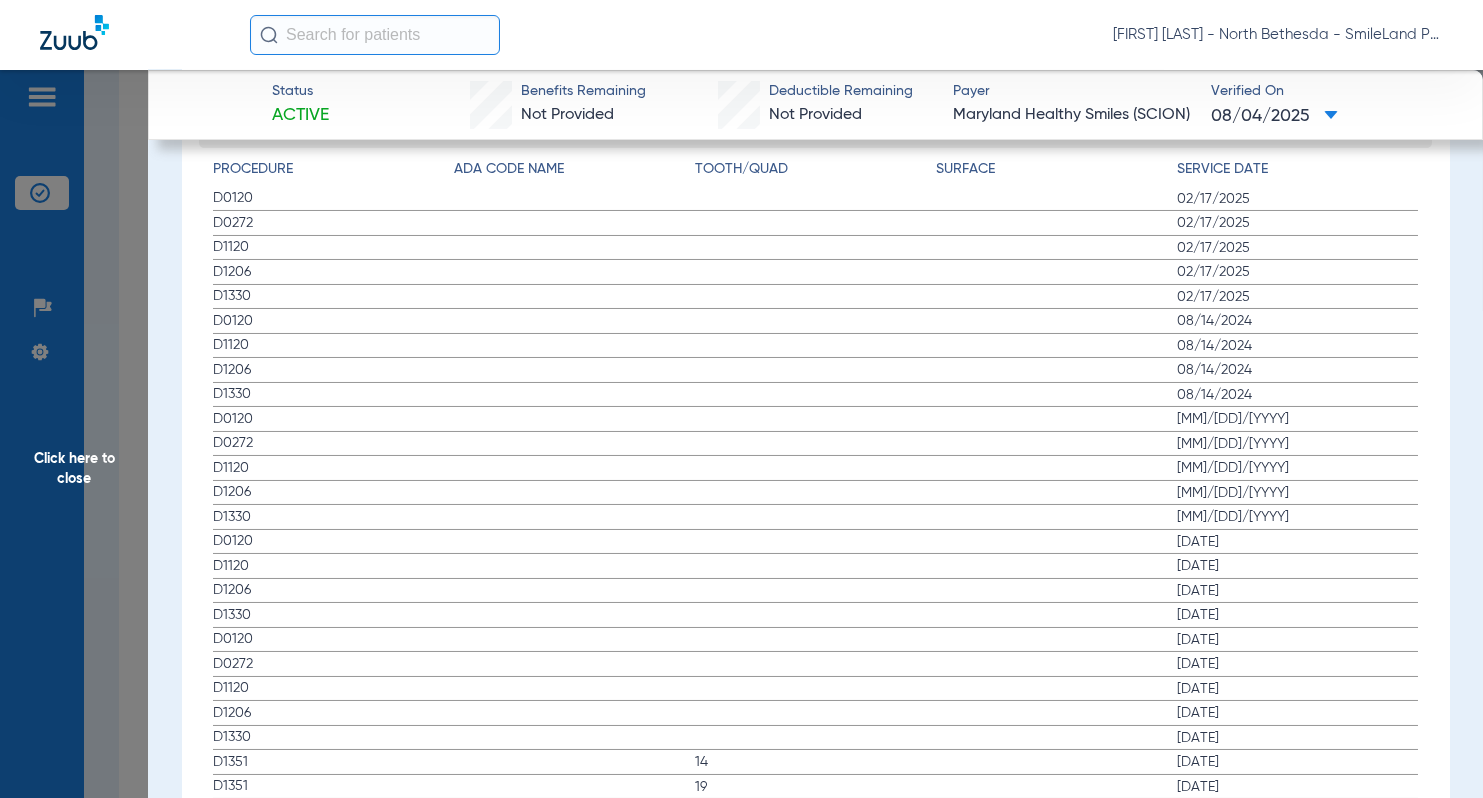 click on "Procedure Benefits Disclaimers The Service History displayed above is the last date of service for a limited set of procedure codes, regardless of the provider who performed the service. Search  Filter for My ADA Codes   Expand All Categories   +   Preventive Exams   D0110-D0191   +   X-rays   D0210-D0396   +   Tests and Examinations   D0411-D0470   +   Pathology Lab   D0472-D0478   +   Nomenclature   D0479-D0999   +   Cleaning and Fluoride   D1110-D1330   +   Sealants   D1351-D1355   +   Space Maintainers   D1510-D1999   +   Restorations   D2140-D2430   +   Crowns, Inlays and Onlays   D2510-D2799   +   Other Restorations   D2910-D2999   +   Endodontic Procedures   D3110-D3999   +   Surgical Periodontal Services   D4210-D4286   +   Non-Surgical Periodontal Services   D4320-D4999   +   Dentures, Denture Adjustments, Denture Repairs, Relining   D5110-D5999   +   Surgical Implant Procedures   D6010-D6040   +   Implant Supported Prosthetics   D6050-D6199   +   Fixed Prosthetics   D6205-D6634   +   D6710-D6999" 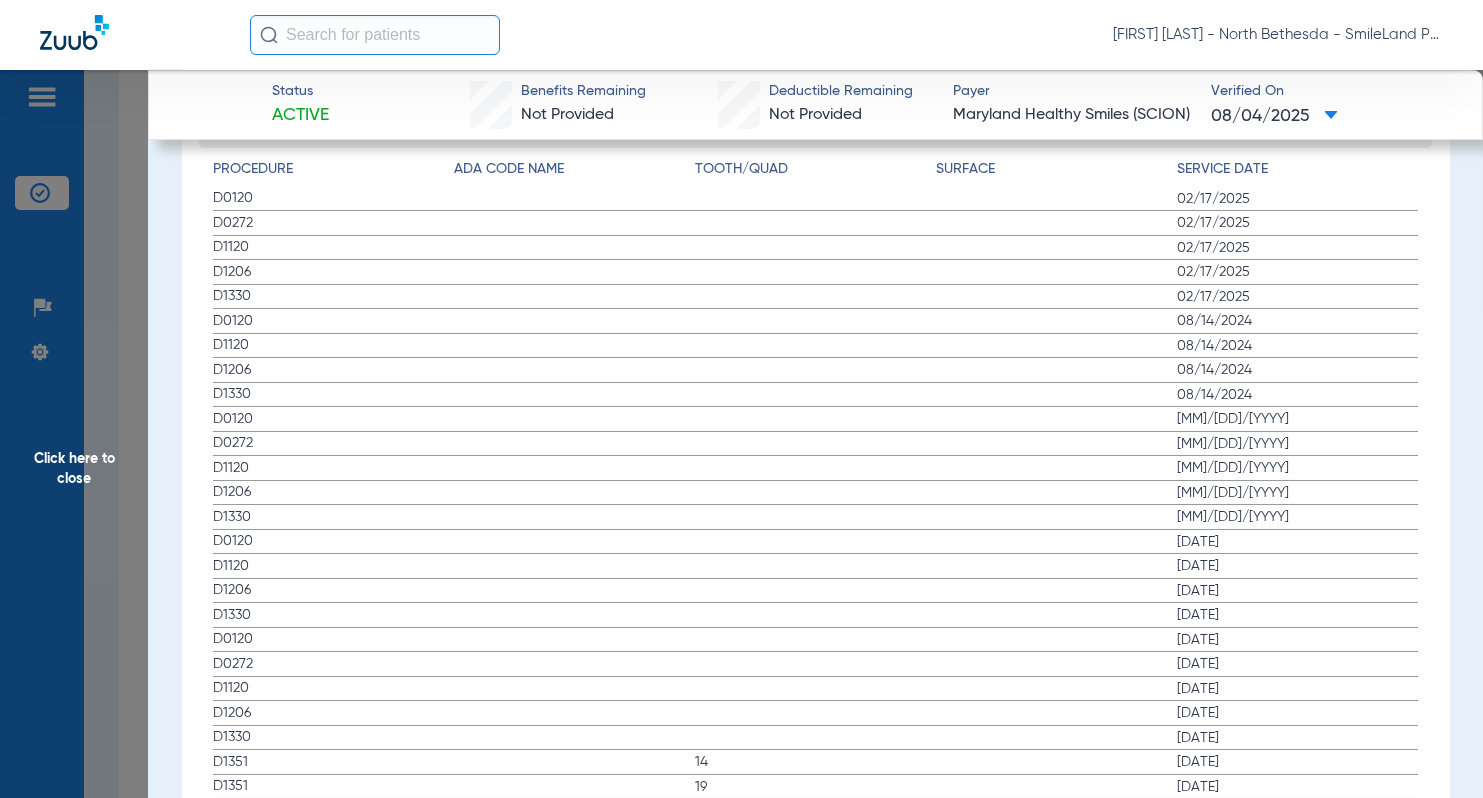 click on "Status Active  Benefits Remaining   Not Provided   Deductible Remaining   Not Provided  Payer Maryland Healthy Smiles (SCION)  Verified On
08/04/2025   [LAST], [FIRST]   Edit   ([POSTAL_CODE])   DOB: [DATE]   In Network  arrow_drop_down  Save to PDF  arrow_drop_down  Verify Benefits   Subscriber Information   First name  [FIRST]  Last name  [LAST]  DOB  mm / dd / yyyy [DATE]  Member ID  [NUMBER]  Group ID (optional)   Insurance Payer   Insurance
Amerihealth (Scion)  Provider   Dentist
Reza Beheshti  [NUMBER]  Summary Breakdown   Full Breakdown  Benefits Summary Patient & Plan Information Patient First name:  [FIRST]  Last name:  [LAST]  DOB:  [DATE]  Assignment:    Subscriber First name:  [FIRST]  Last name:  [LAST]  DOB:  [DATE]  Plan Status:  Active  Effective Date:  1/1/21  Benefits Type:  In-Network  Plan Type:  Medicaid  Waiting Period:  Check Disclaimers  Missing Tooth Clause:  Check Disclaimers  Downgrades:  Check Disclaimers  Plan Name:  MD Child 0-20 Medicaid  Benefits  Remaining/Total" 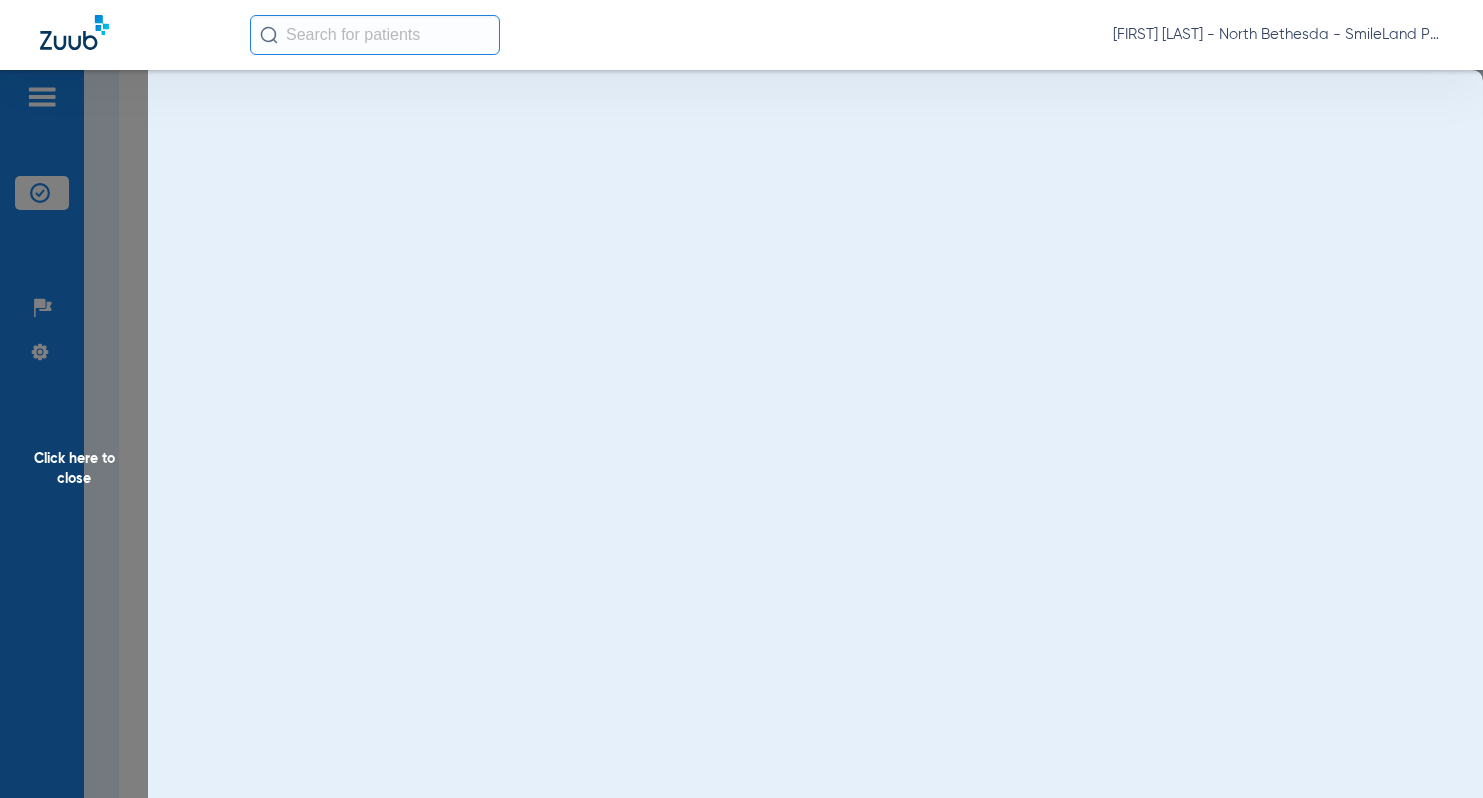scroll, scrollTop: 0, scrollLeft: 0, axis: both 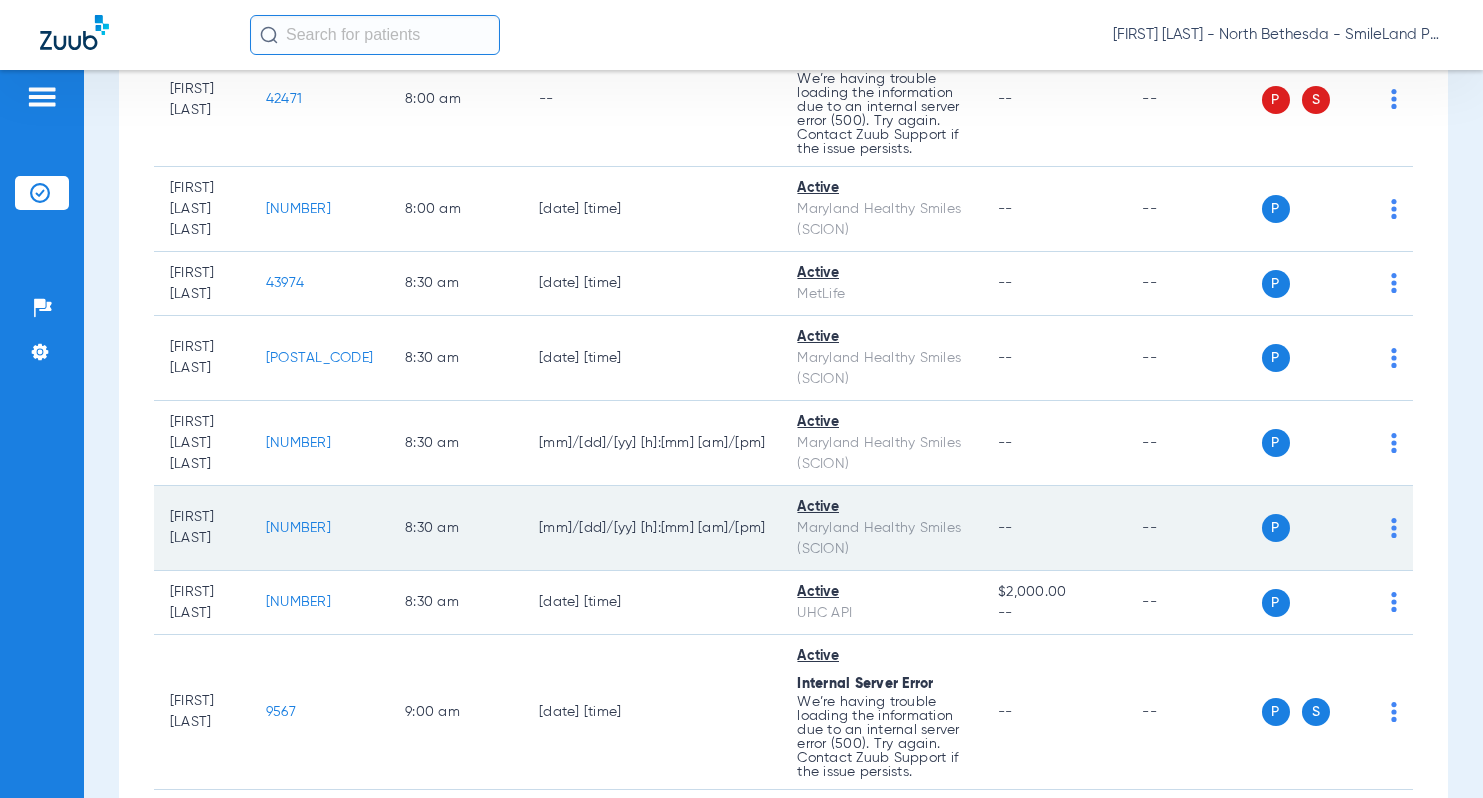 click on "[NUMBER]" 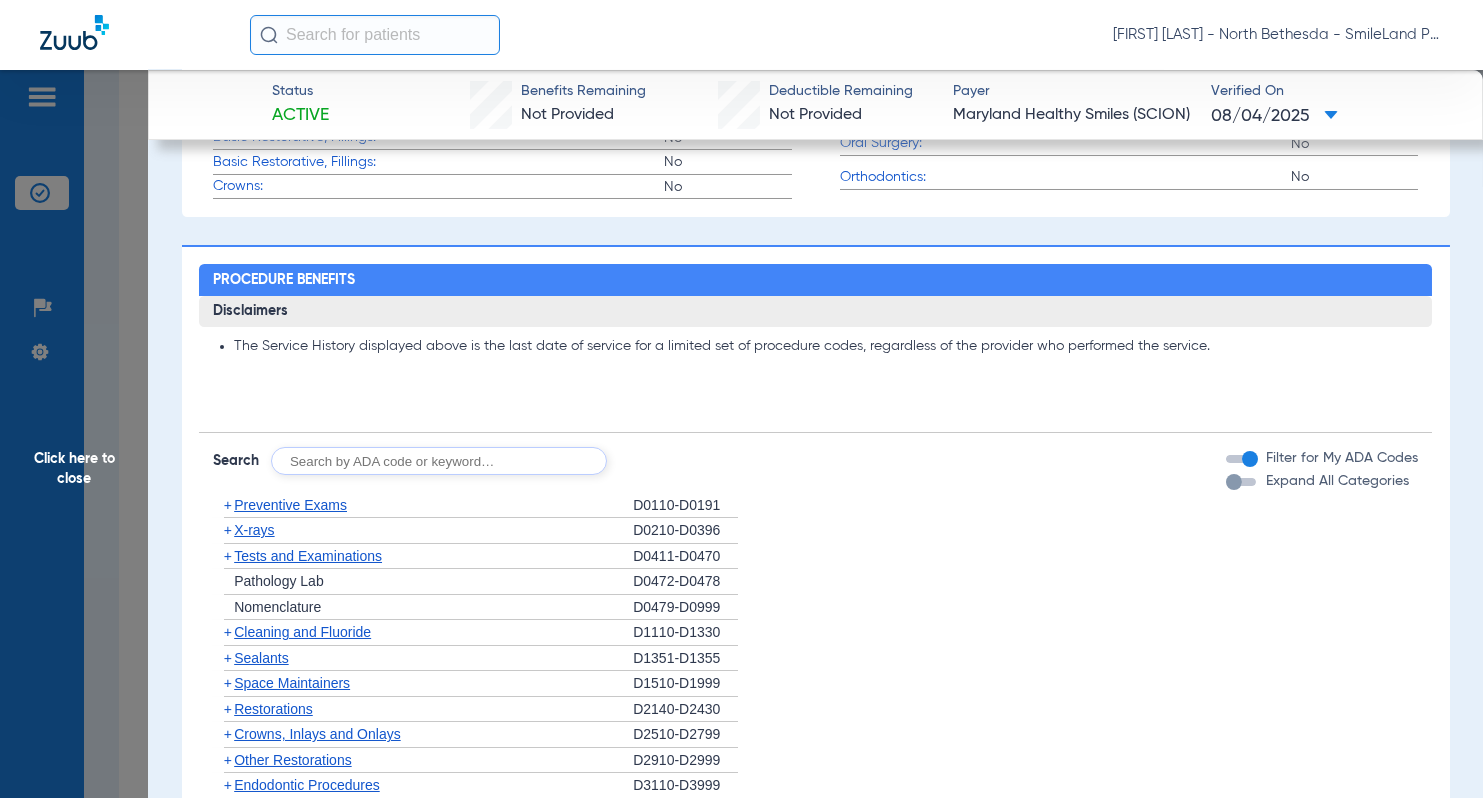 scroll, scrollTop: 1900, scrollLeft: 0, axis: vertical 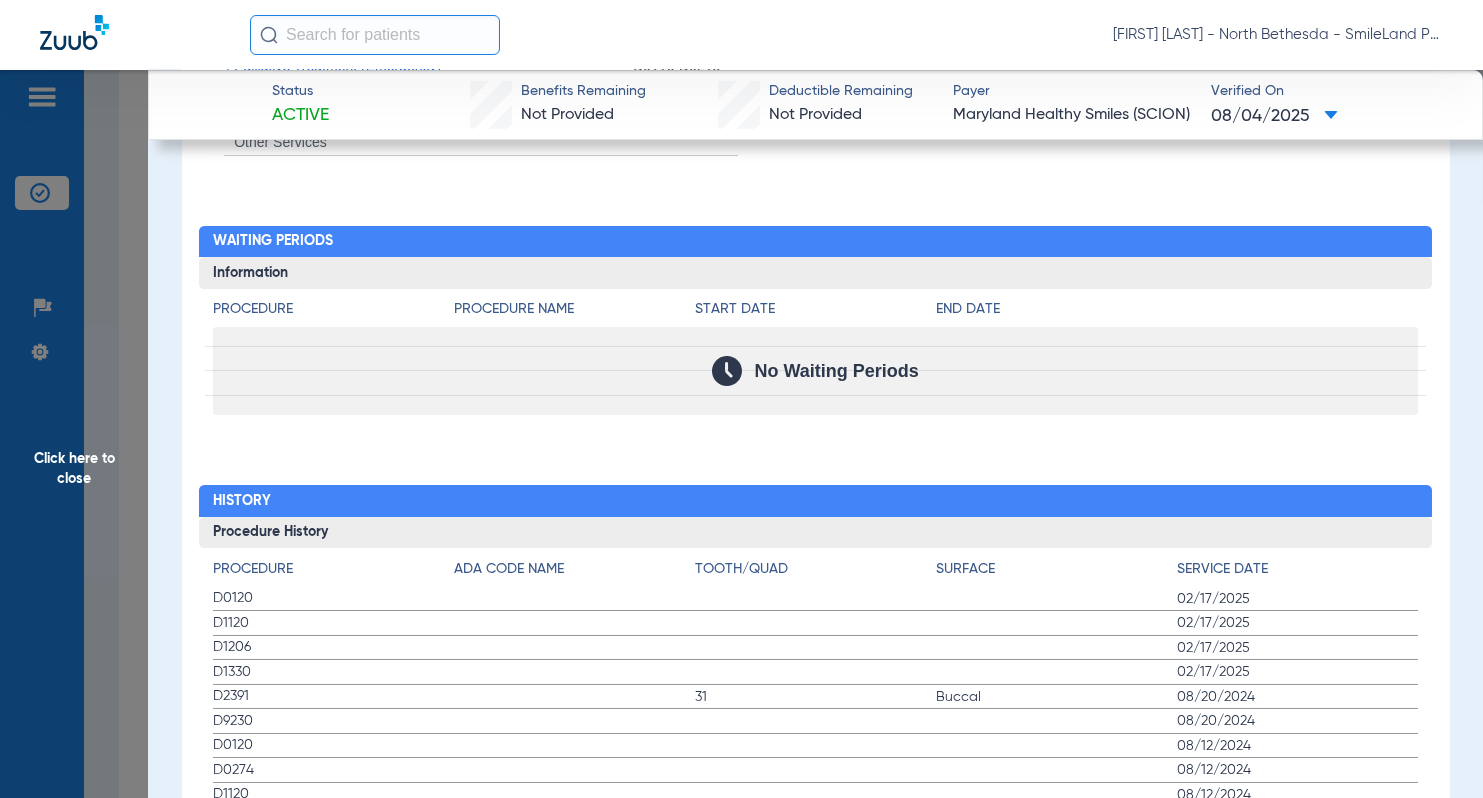 click on "Information" 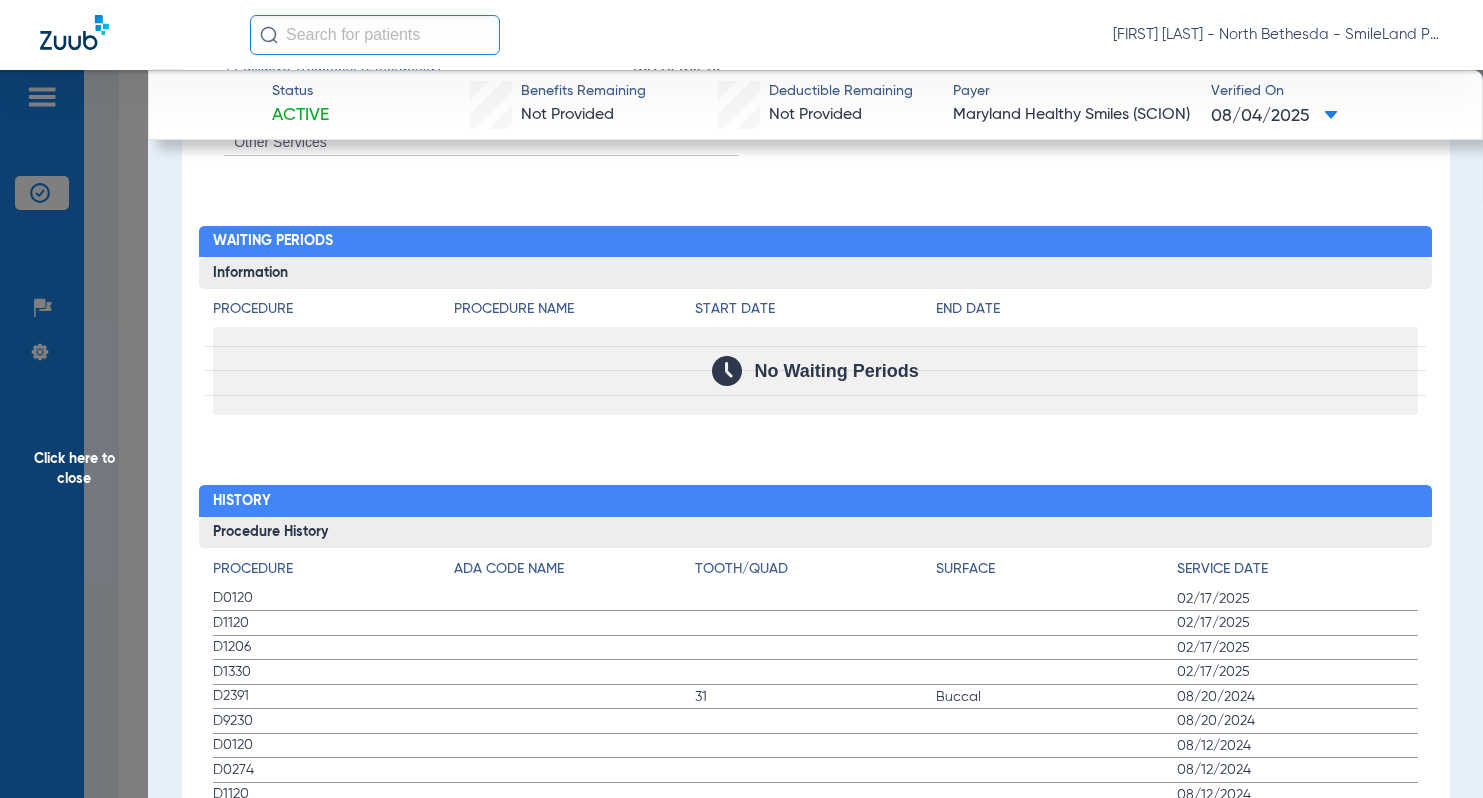 click on "Click here to close" 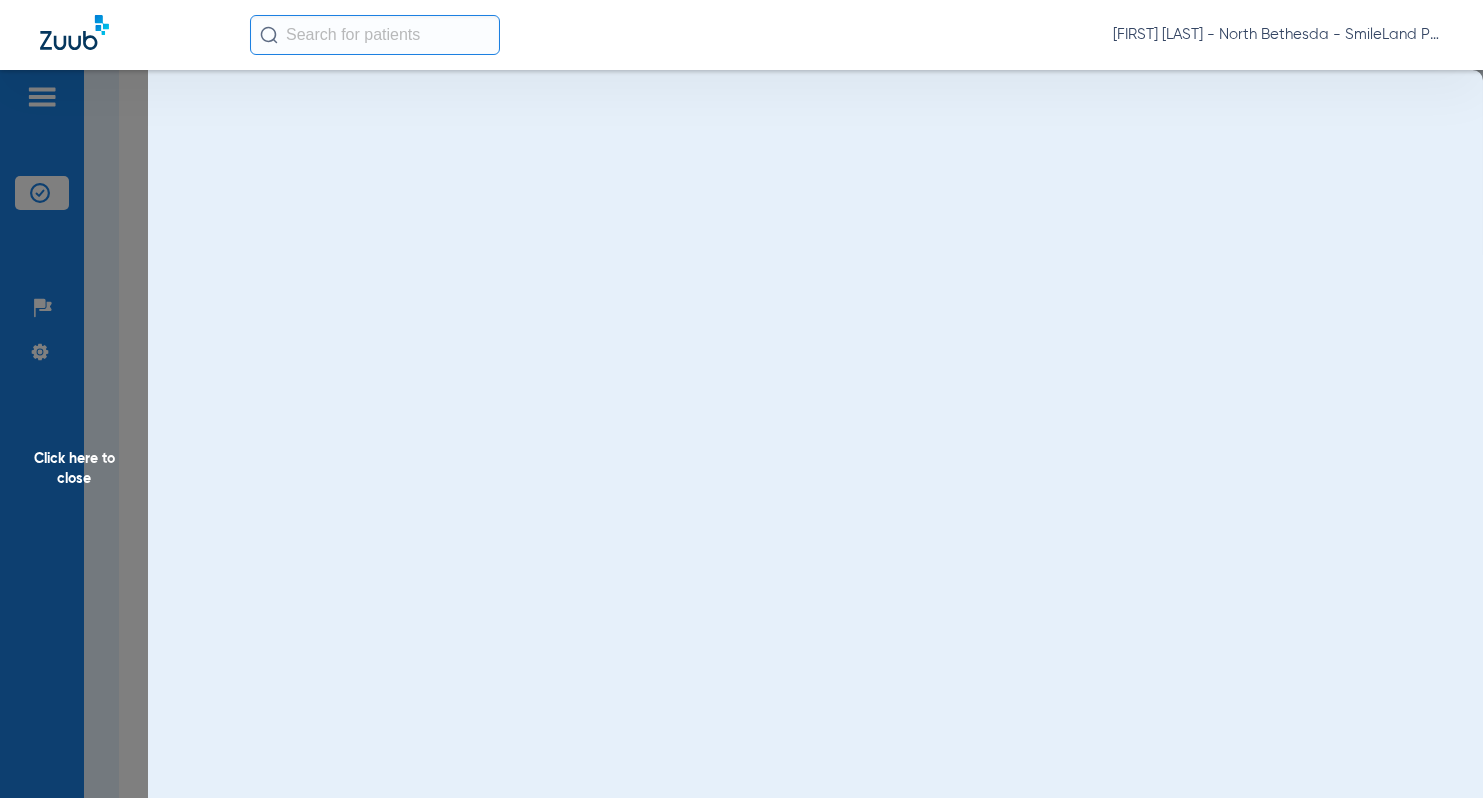 scroll, scrollTop: 0, scrollLeft: 0, axis: both 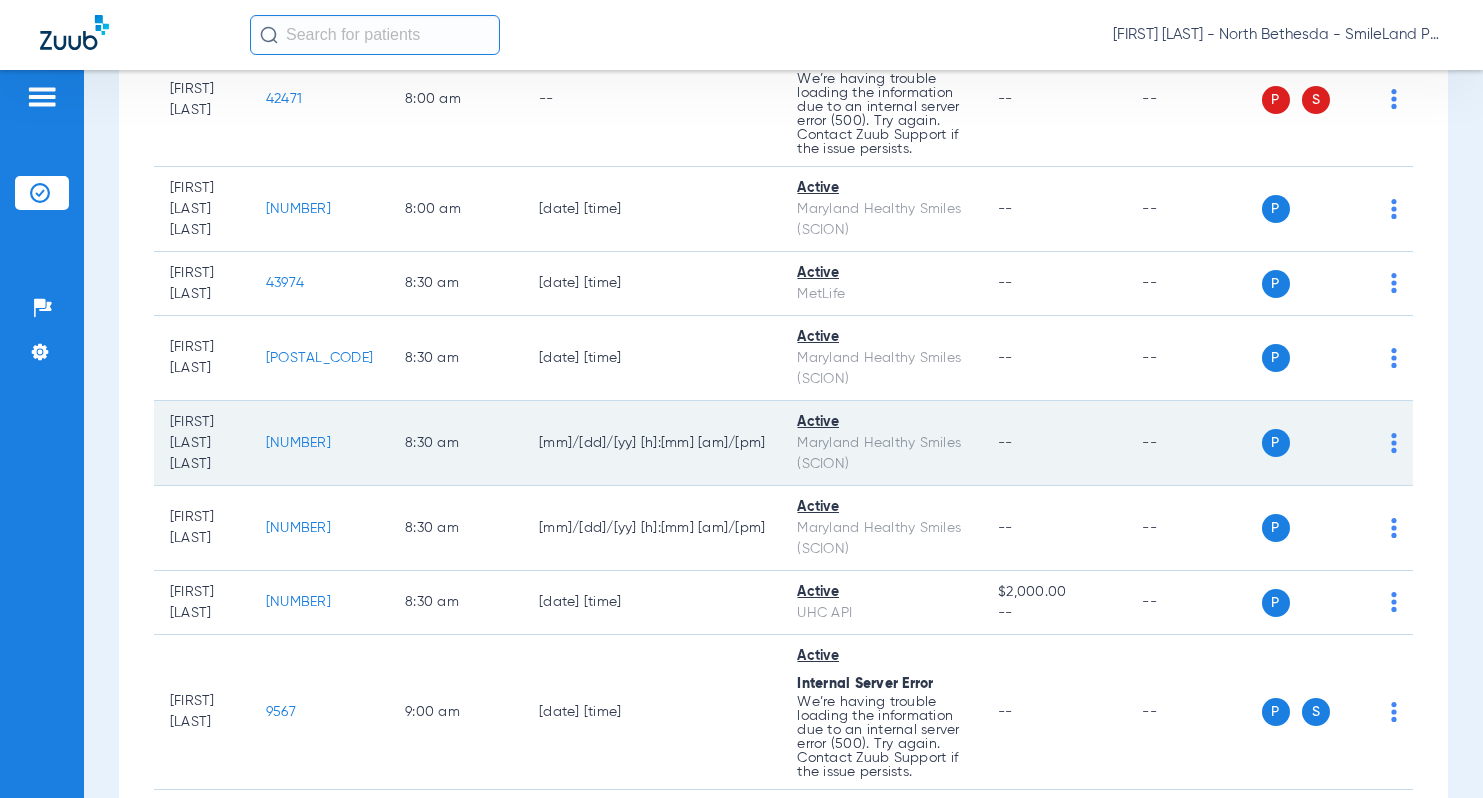 click on "[NUMBER]" 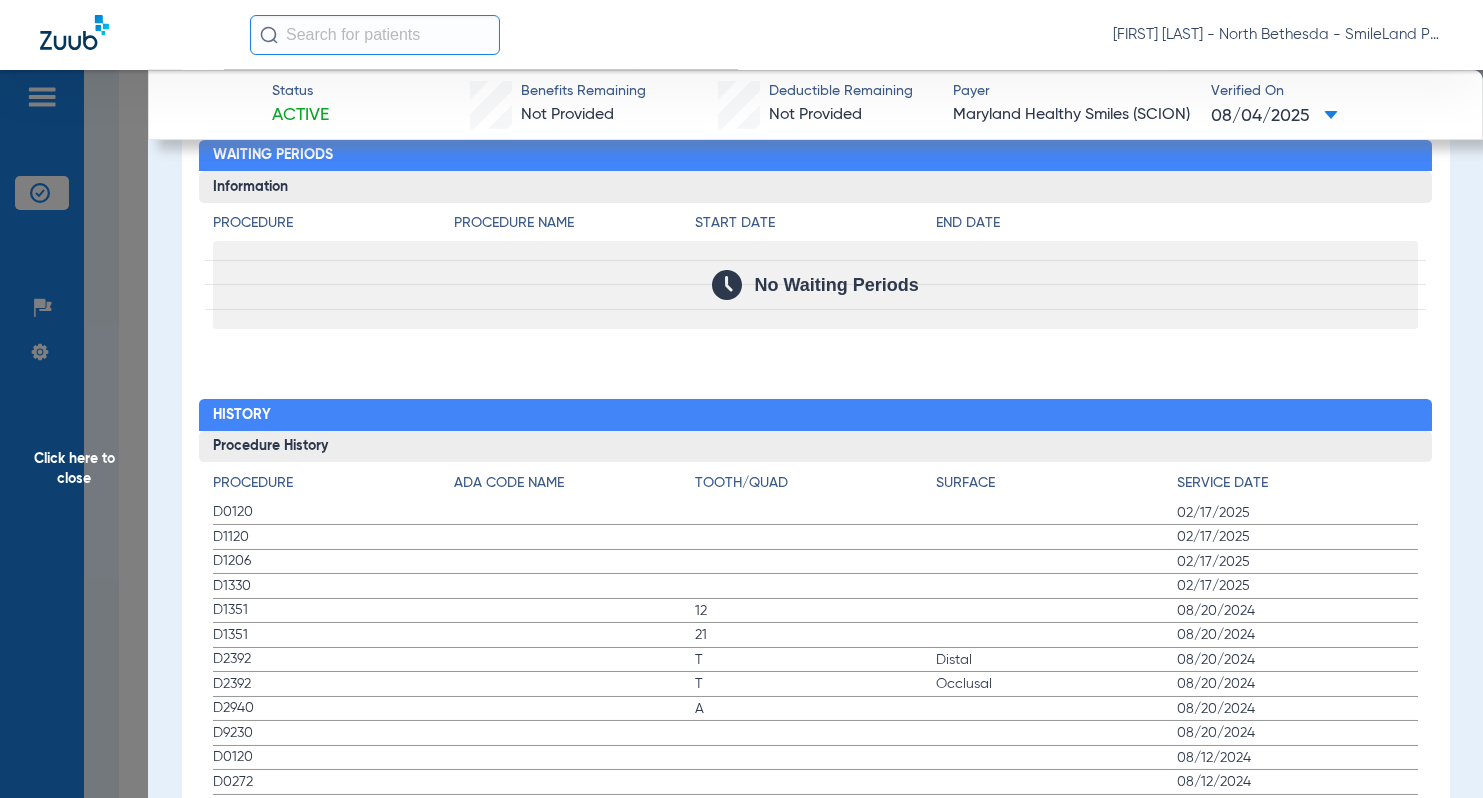 scroll, scrollTop: 2000, scrollLeft: 0, axis: vertical 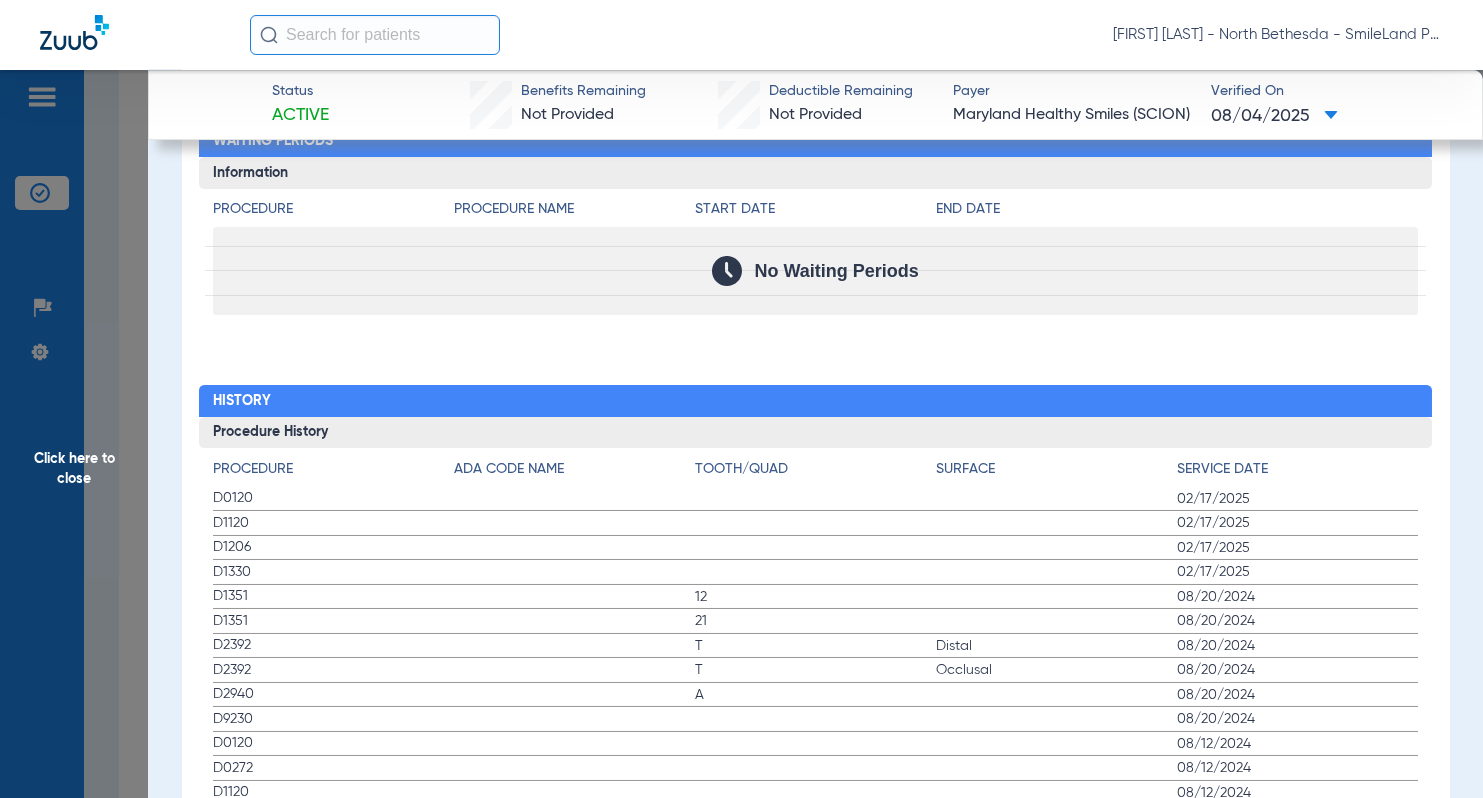 click on "Procedure Benefits Disclaimers The Service History displayed above is the last date of service for a limited set of procedure codes, regardless of the provider who performed the service. Search  Filter for My ADA Codes   Expand All Categories   +   Preventive Exams   D0110-D0191   +   X-rays   D0210-D0396   +   Tests and Examinations   D0411-D0470   +   Pathology Lab   D0472-D0478   +   Nomenclature   D0479-D0999   +   Cleaning and Fluoride   D1110-D1330   +   Sealants   D1351-D1355   +   Space Maintainers   D1510-D1999   +   Restorations   D2140-D2430   +   Crowns, Inlays and Onlays   D2510-D2799   +   Other Restorations   D2910-D2999   +   Endodontic Procedures   D3110-D3999   +   Surgical Periodontal Services   D4210-D4286   +   Non-Surgical Periodontal Services   D4320-D4999   +   Dentures, Denture Adjustments, Denture Repairs, Relining   D5110-D5999   +   Surgical Implant Procedures   D6010-D6040   +   Implant Supported Prosthetics   D6050-D6199   +   Fixed Prosthetics   D6205-D6634   +   D6710-D6999" 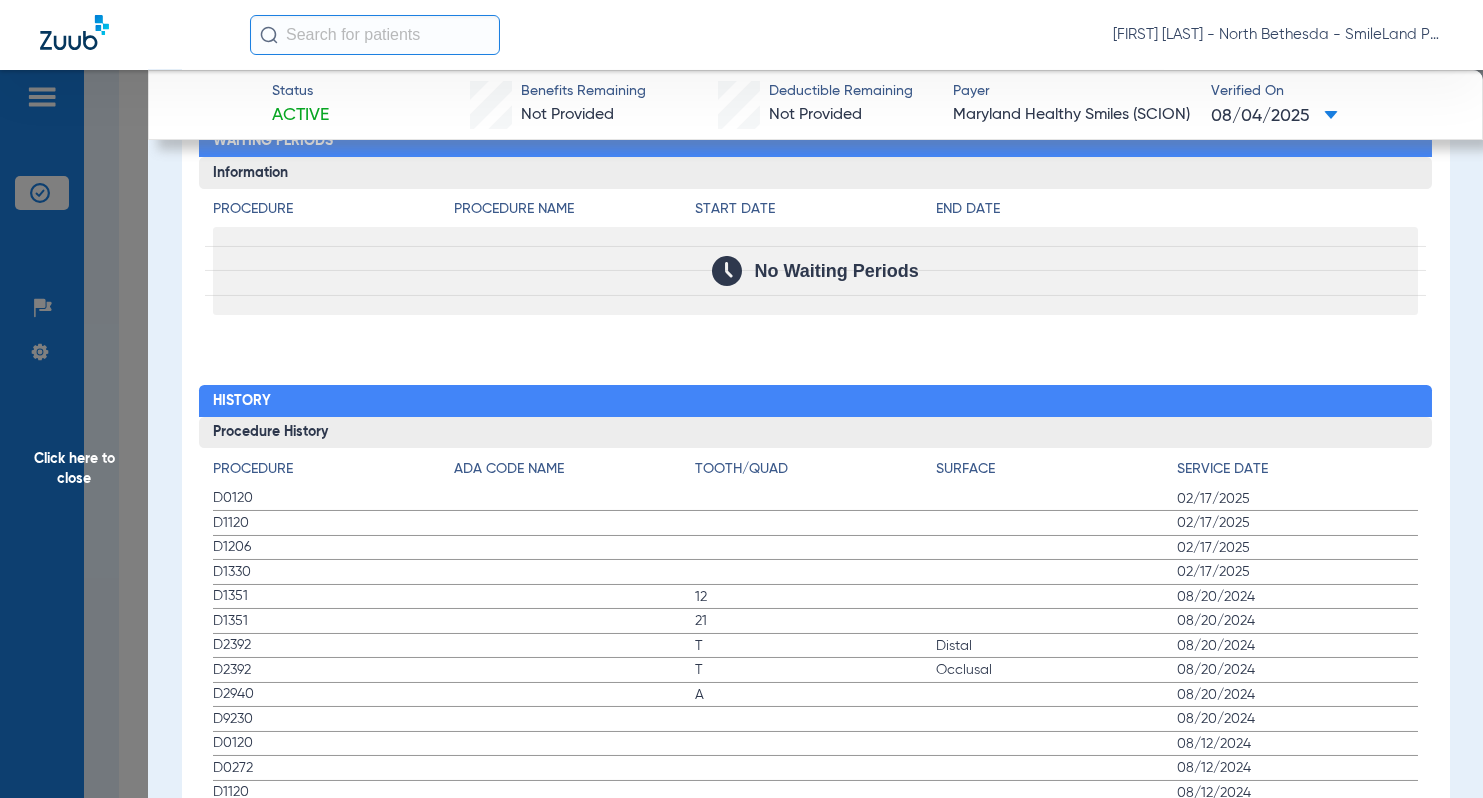 click on "Click here to close" 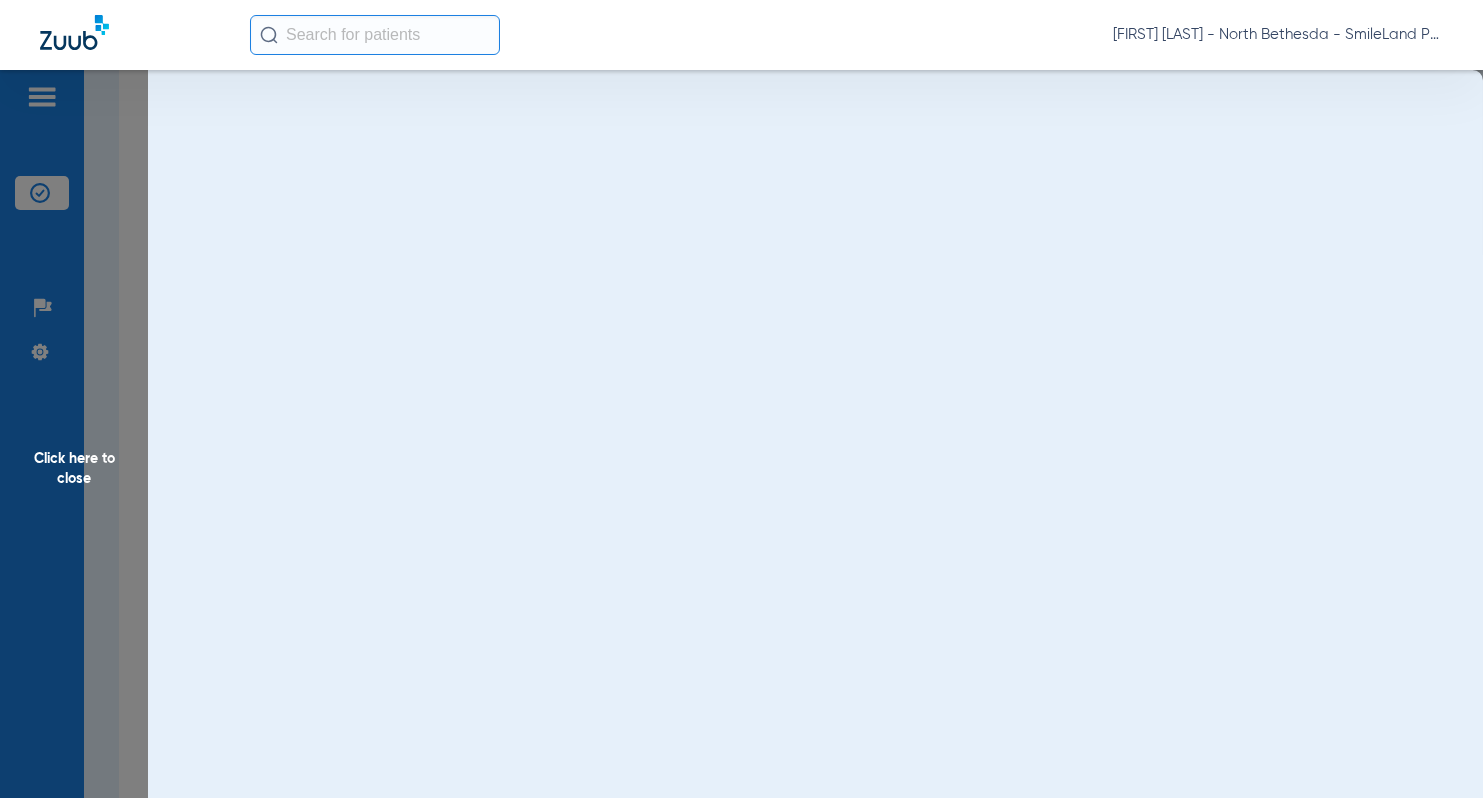 scroll, scrollTop: 0, scrollLeft: 0, axis: both 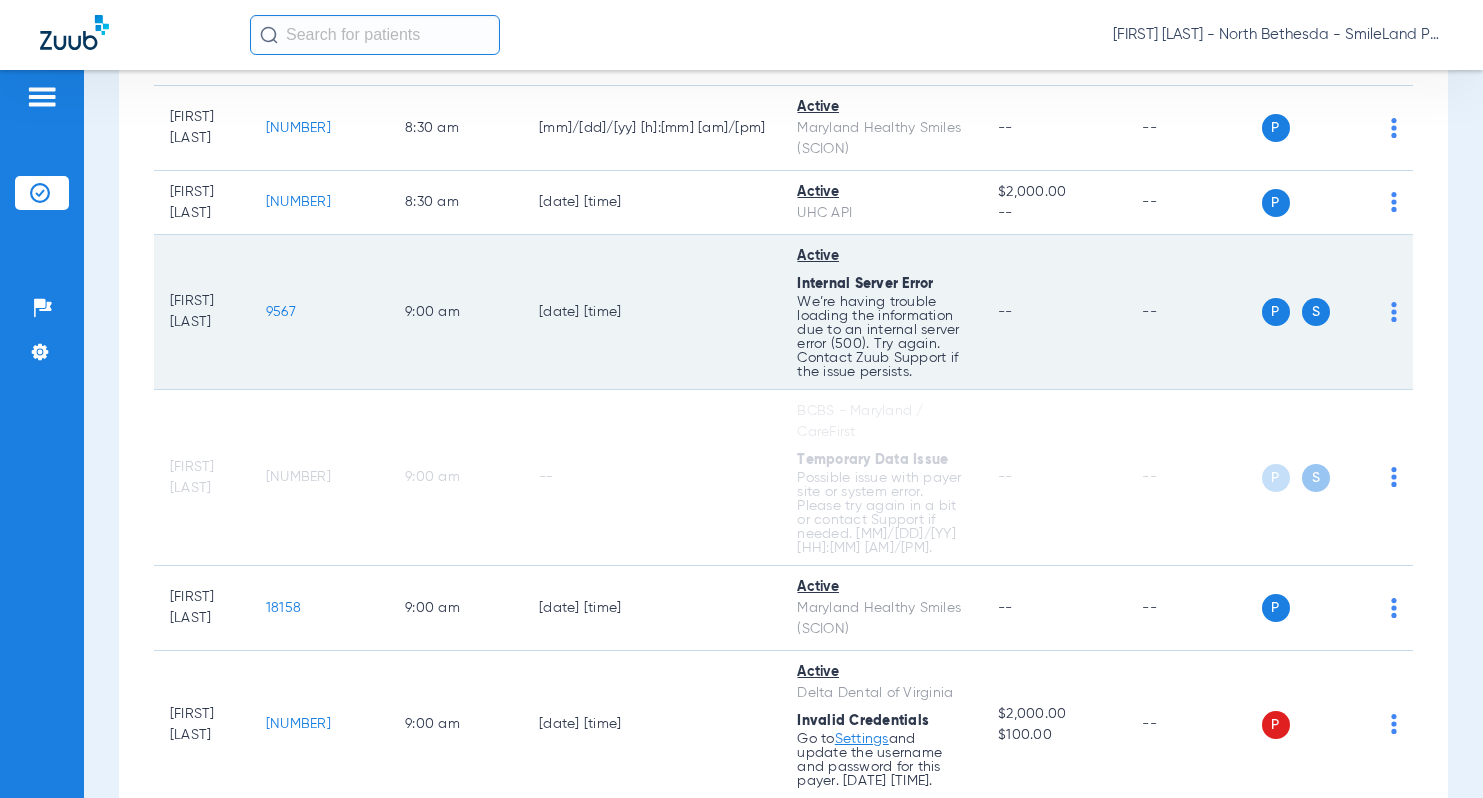 click on "9567" 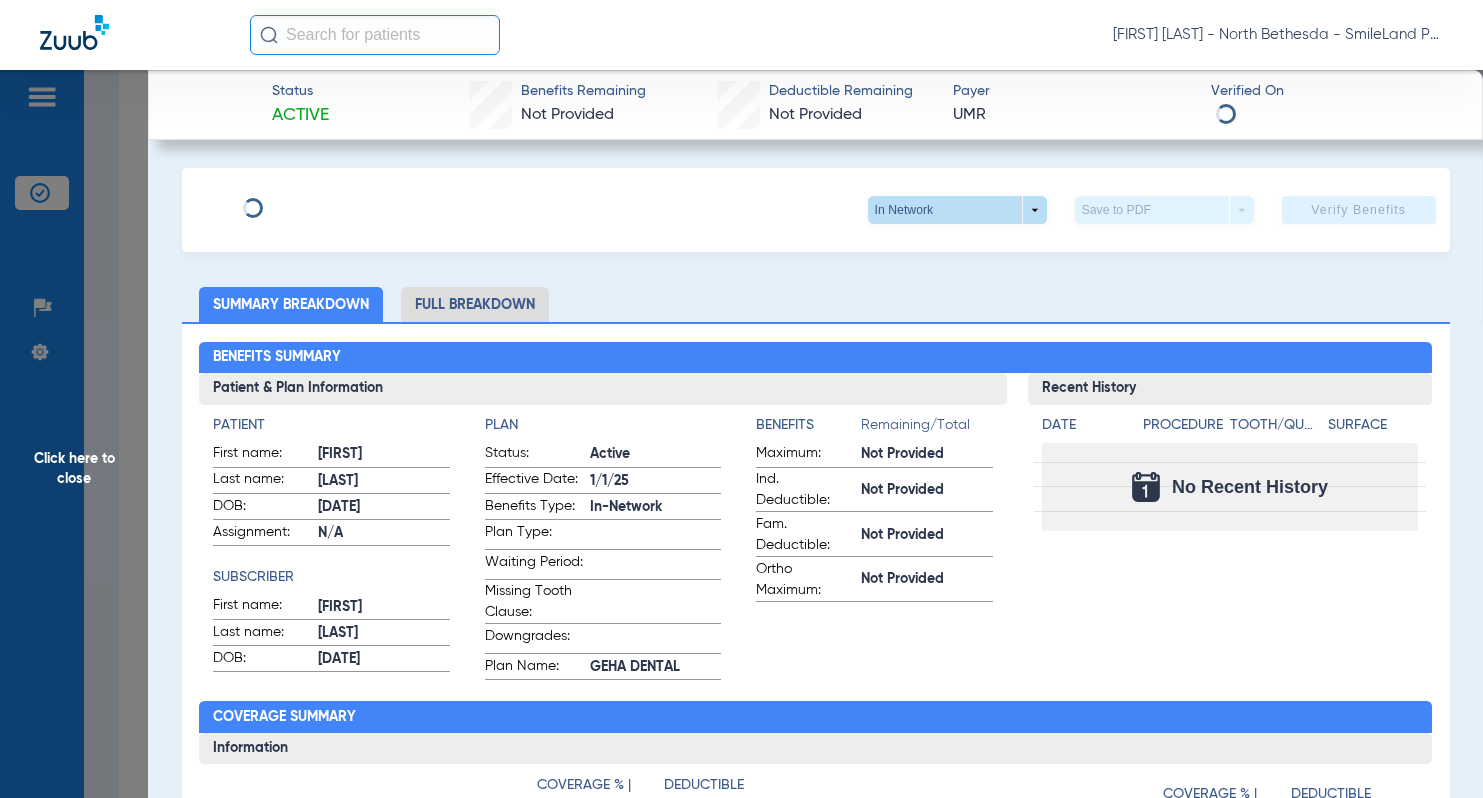 click on "In Network  arrow_drop_down  Save to PDF  arrow_drop_down  Verify Benefits   Subscriber Information   First name   Last name   DOB  mm / dd / yyyy  Member ID   Group ID (optional)   Insurance Payer   Insurance
Select an Insurance  Provider   Dentist
Reza Beheshti  [NUMBER]  Summary Breakdown   Full Breakdown  Benefits Summary Patient & Plan Information Patient First name:  [FIRST]  Last name:  [LAST]  DOB:  [DATE]  Assignment:  N/A  Subscriber First name:  [FIRST]  Last name:  [LAST]  DOB:  [DATE]  Plan Status:  Active  Effective Date:  [DATE]  Benefits Type:  In-Network  Plan Type:    Waiting Period:    Missing Tooth Clause:    Downgrades:    Plan Name:  GEHA DENTAL  Benefits  Remaining/Total  Maximum:  Not Provided  Ind. Deductible:  Not Provided  Fam. Deductible:  Not Provided  Ortho Maximum:  Not Provided  Recent History Date Procedure Tooth/Quad Surface  No Recent History  Coverage Summary Information Category Procedure Coverage % | Copay $ Deductible Applies Exams:        No         No" 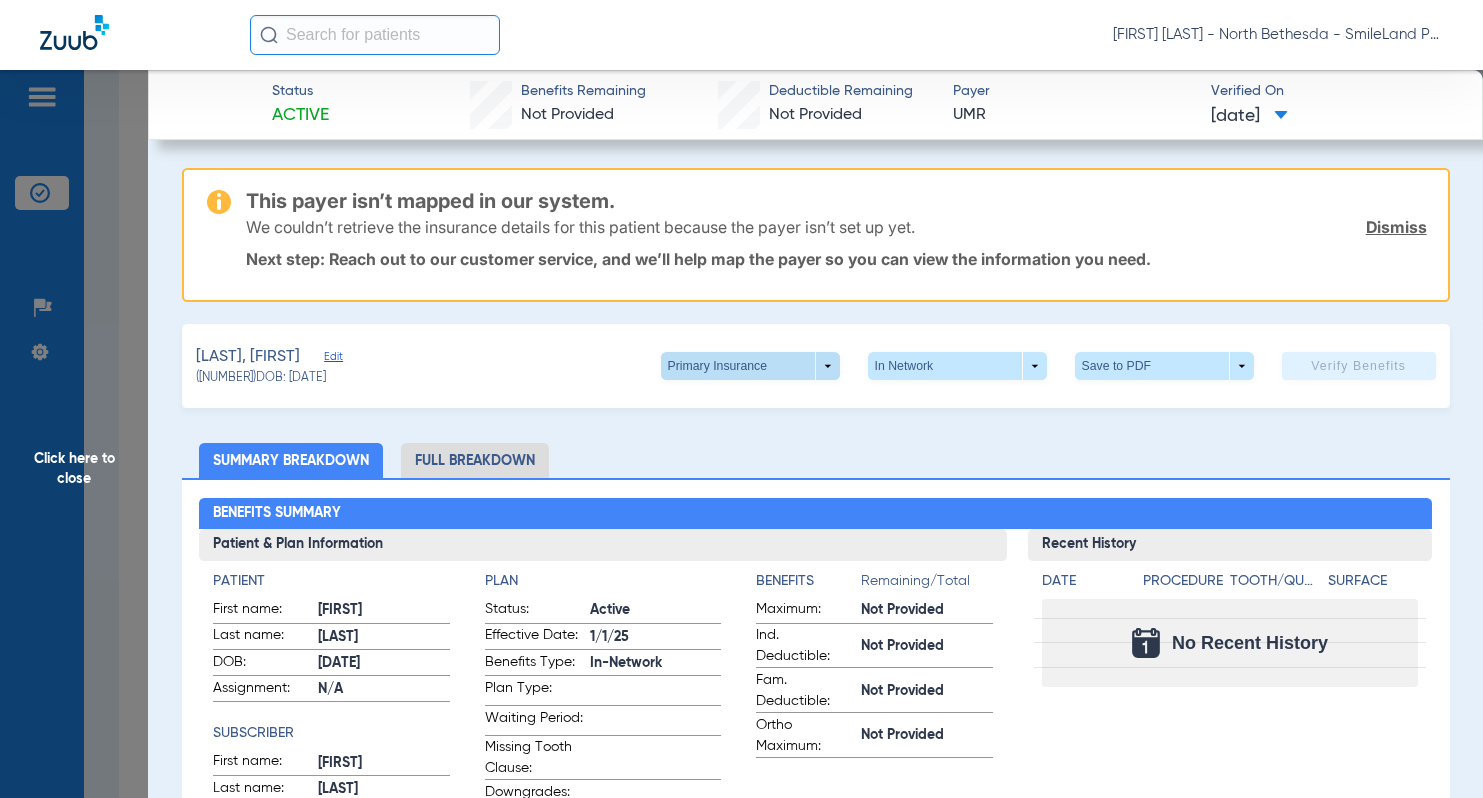 click 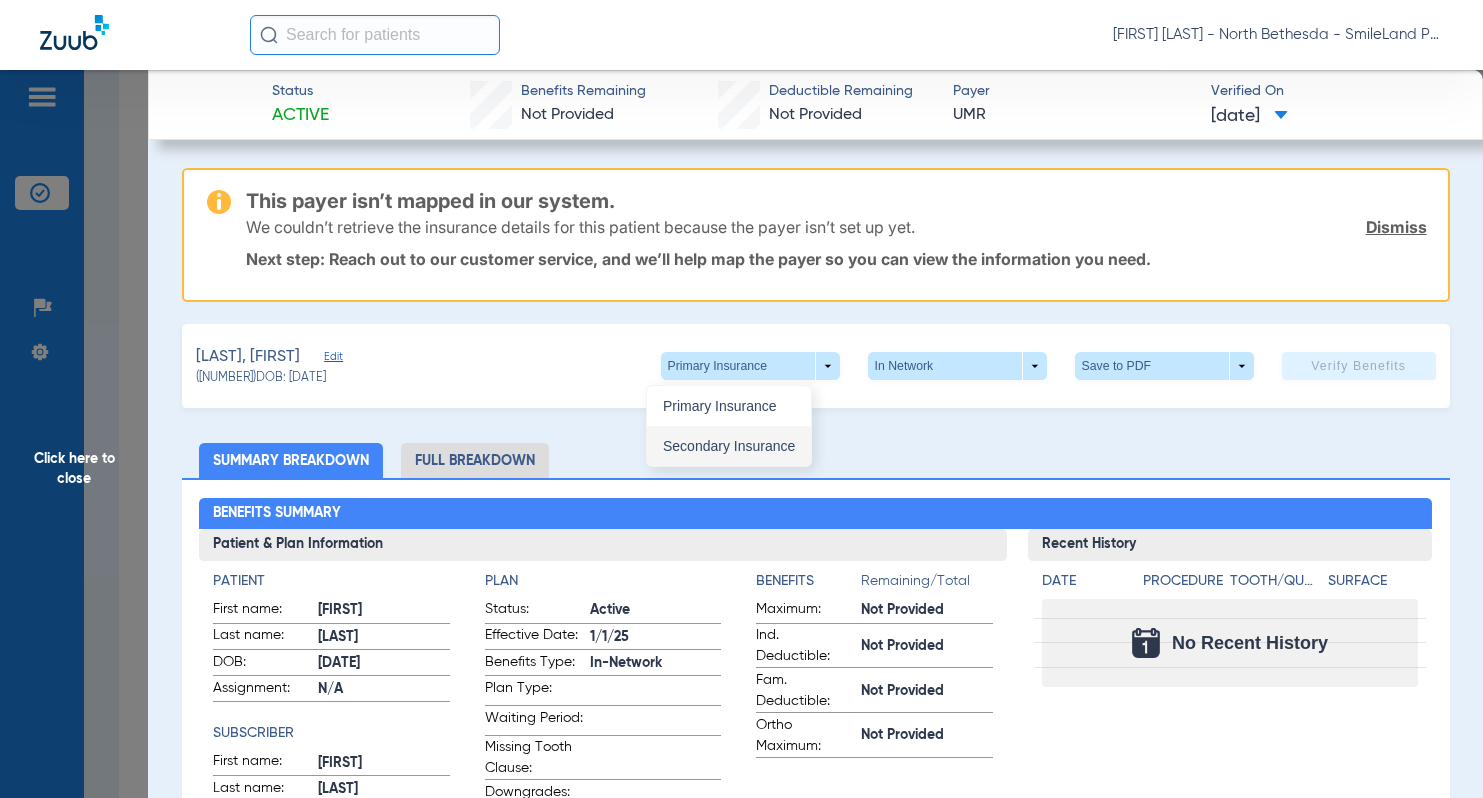 click on "Secondary Insurance" at bounding box center [729, 446] 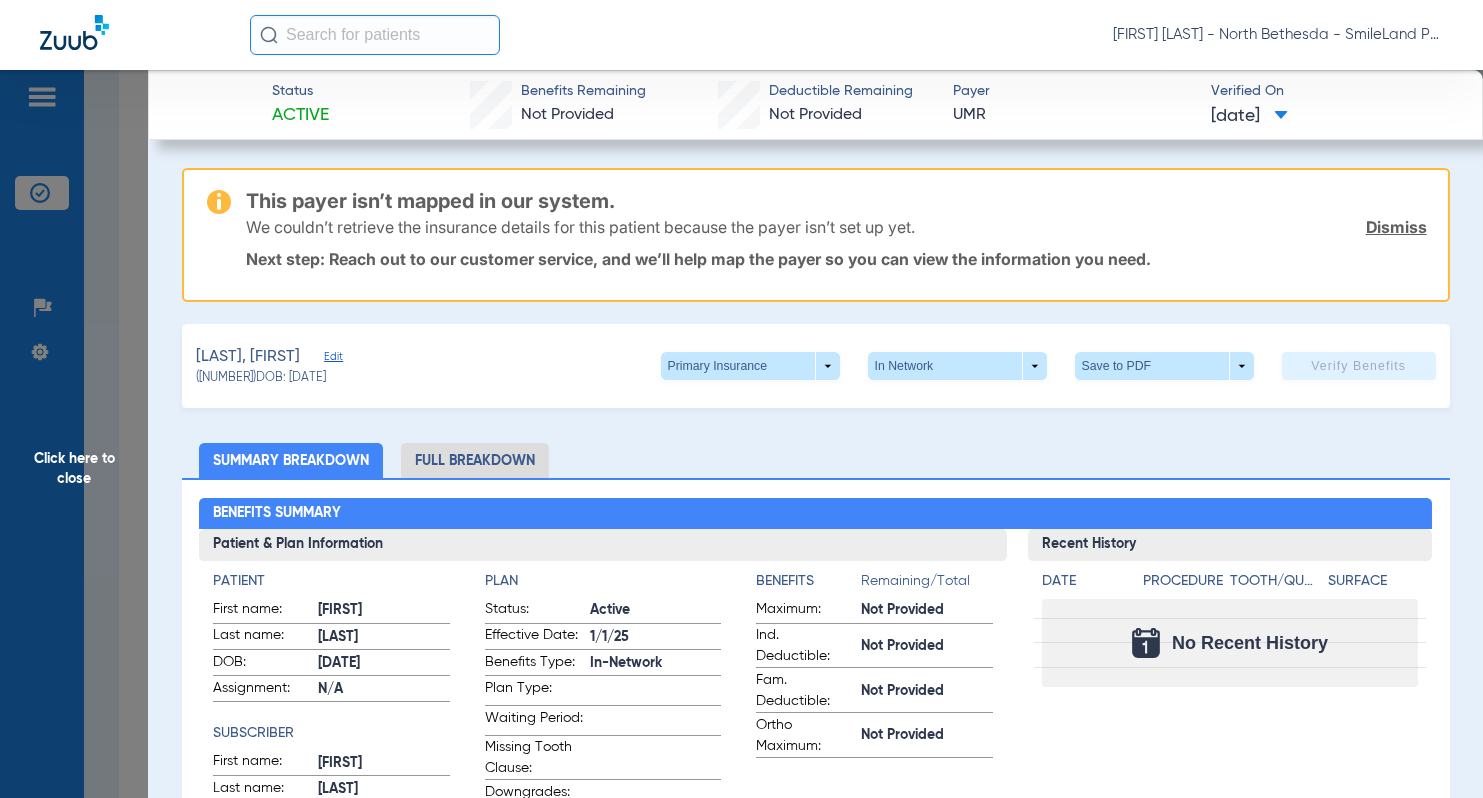 click on "Click here to close" 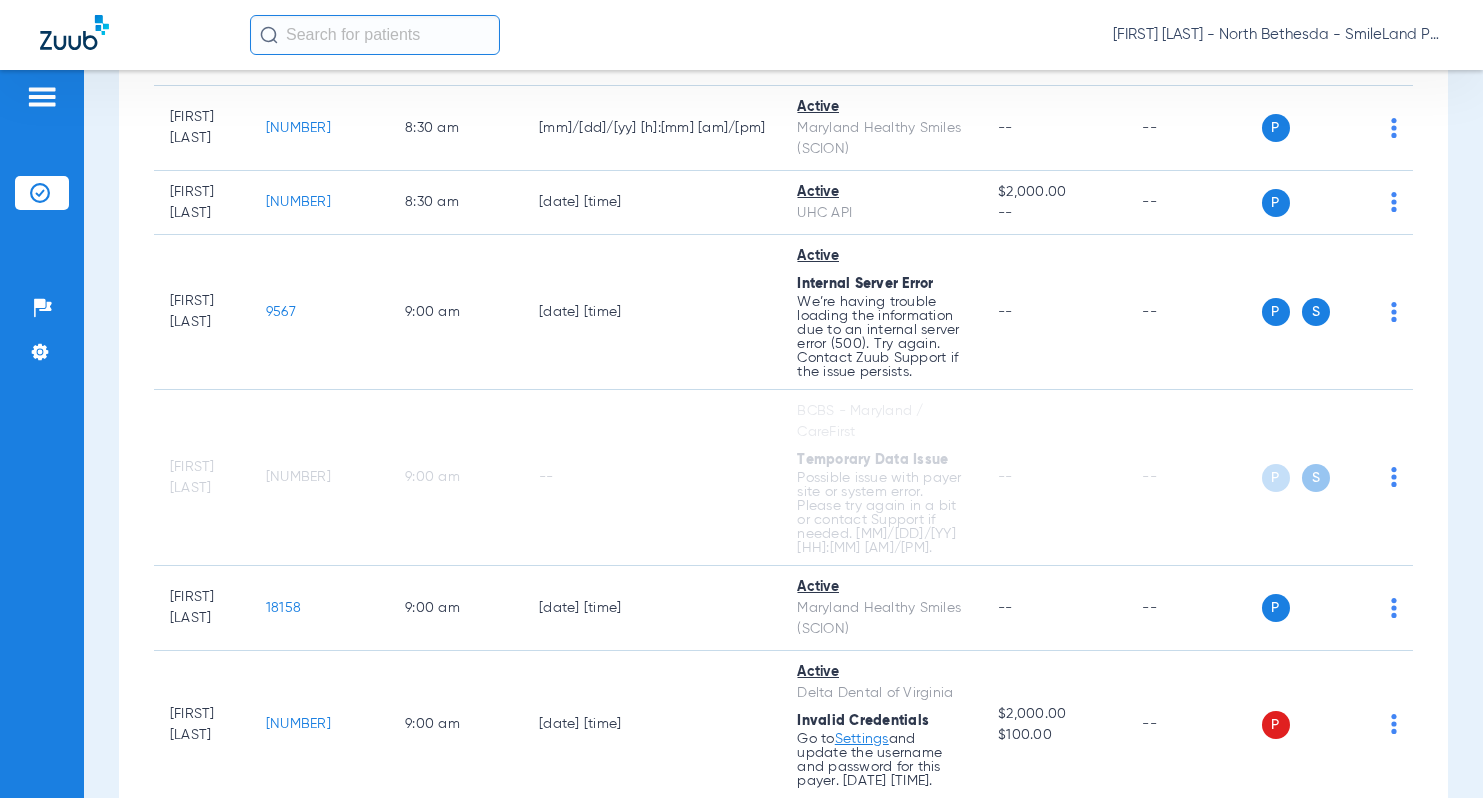 click on "24861" 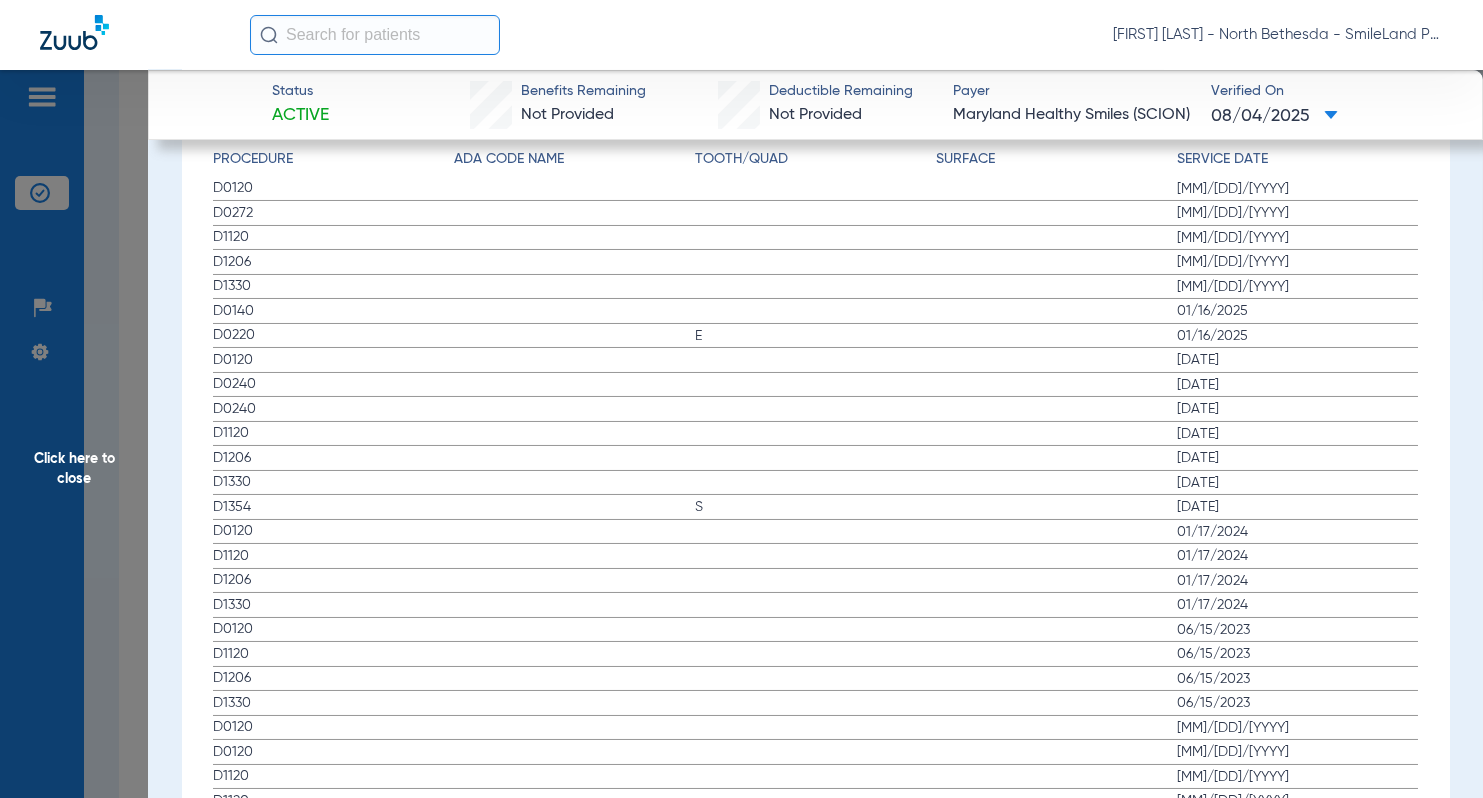 scroll, scrollTop: 2200, scrollLeft: 0, axis: vertical 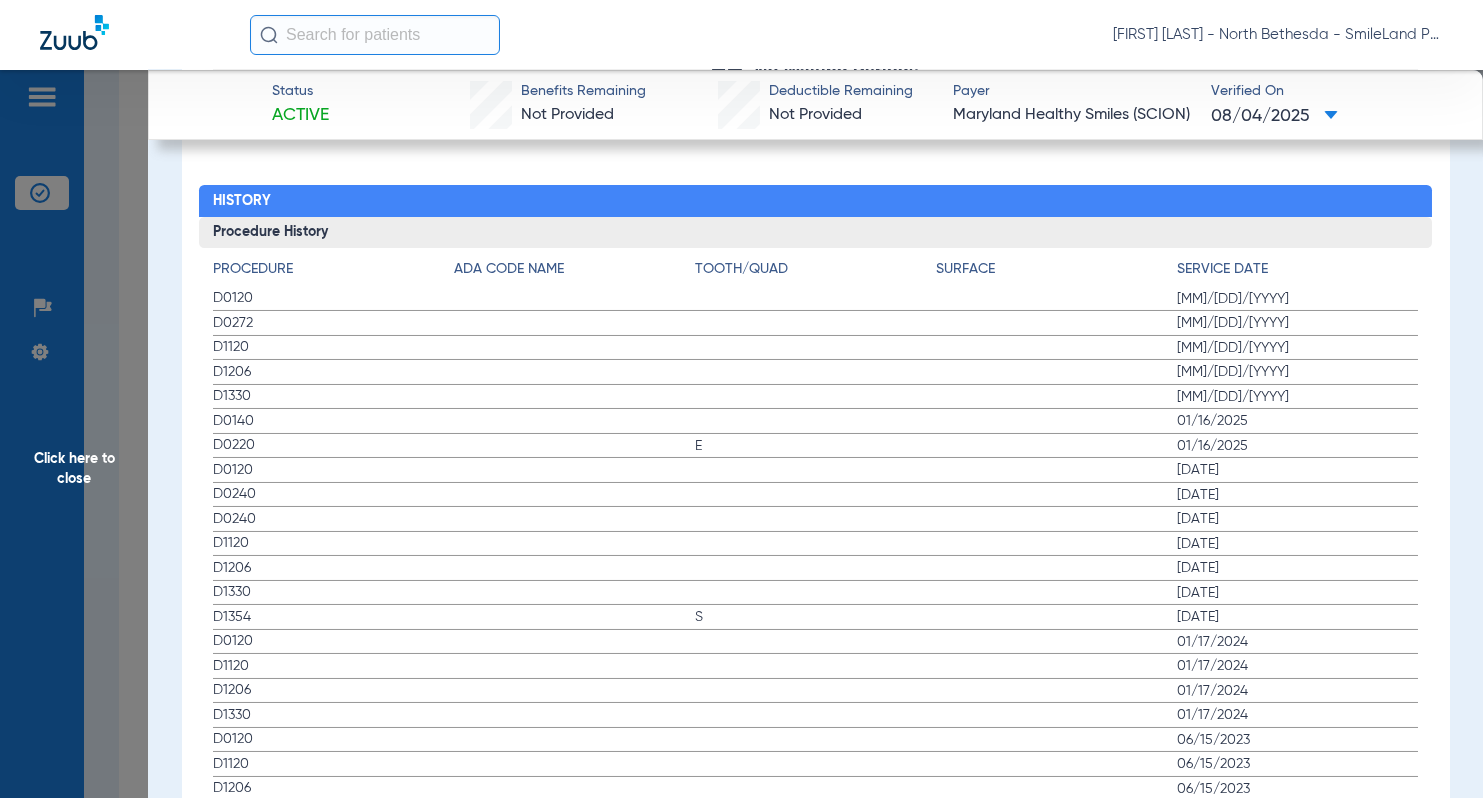 click on "Status Active Benefits Remaining Not Provided Deductible Remaining Not Provided Payer Maryland Healthy Smiles (SCION) Verified On
[DATE] [LAST], [FIRST] Edit ([NUMBER]) DOB: [DATE] In Network arrow_drop_down Save to PDF arrow_drop_down Verify Benefits Subscriber Information First name Caitlyn Last name Hernandez Ordonez DOB mm / dd / yyyy [DATE] Member ID [NUMBER] Group ID (optional) Insurance Payer Insurance
Amerihealth (Scion) Provider Dentist
Reza Beheshti [NUMBER] Summary Breakdown Full Breakdown Benefits Summary Patient & Plan Information Patient First name: CAITLYN Last name: HERNANDEZ ORDONEZ DOB: [DATE] Assignment: Subscriber First name: CAITLYN Last name: HERNANDEZ ORDONEZ DOB: [DATE] Plan Status: Active Effective Date: [DATE] Benefits Type: In-Network Plan Type: Medicaid Waiting Period: Check Disclaimers Missing Tooth Clause: Check Disclaimers Downgrades: Check Disclaimers Plan Name: Date" 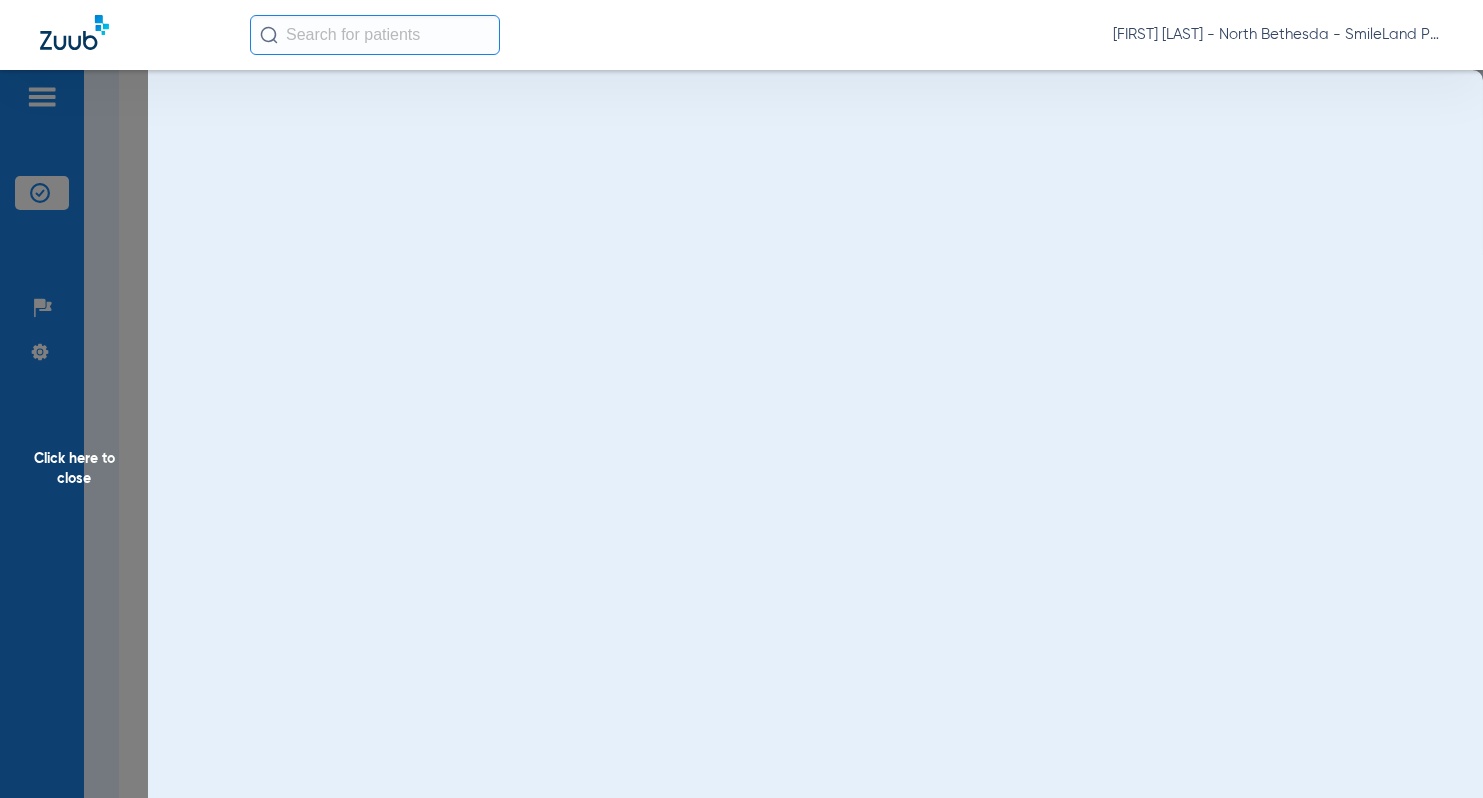 scroll, scrollTop: 0, scrollLeft: 0, axis: both 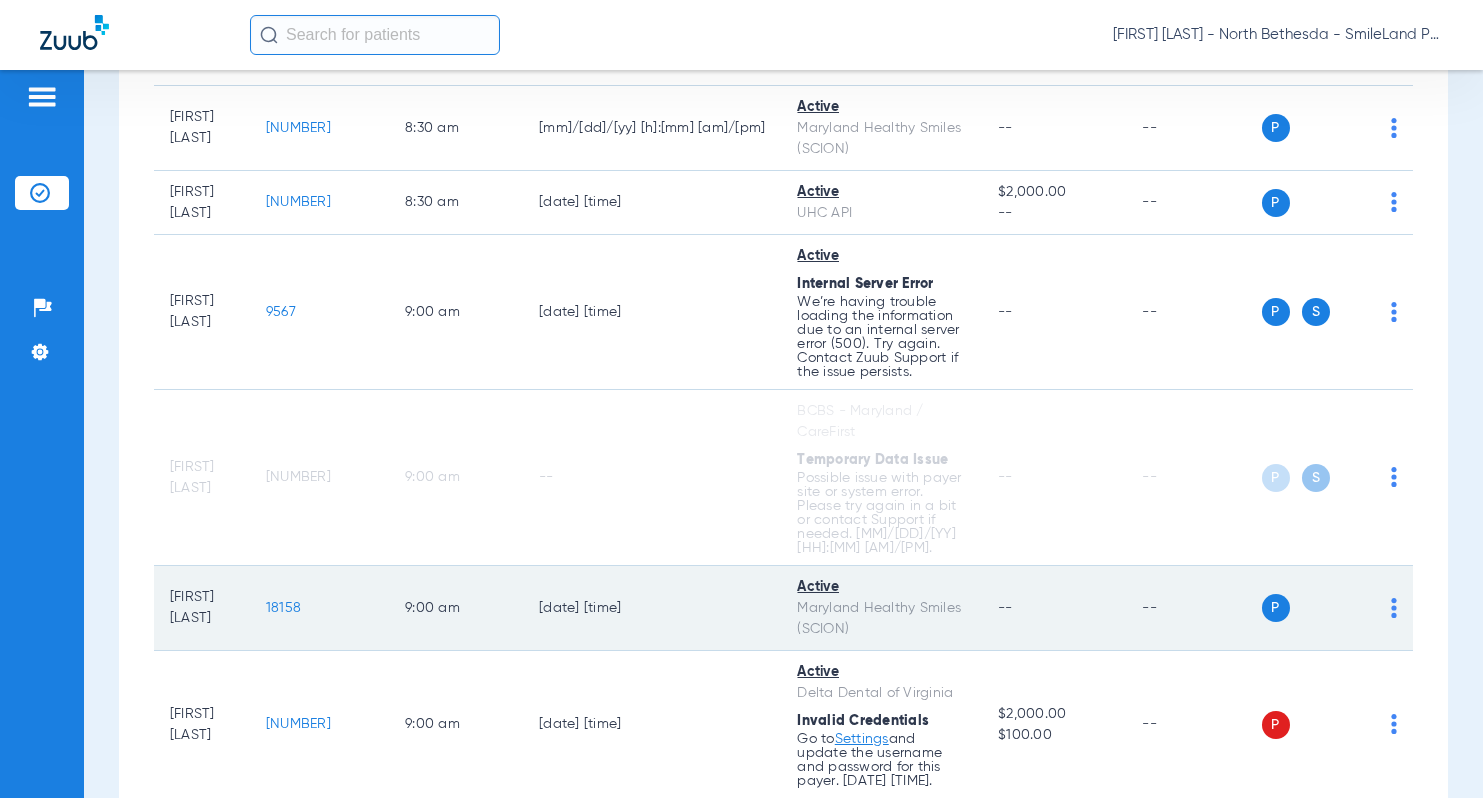 click on "18158" 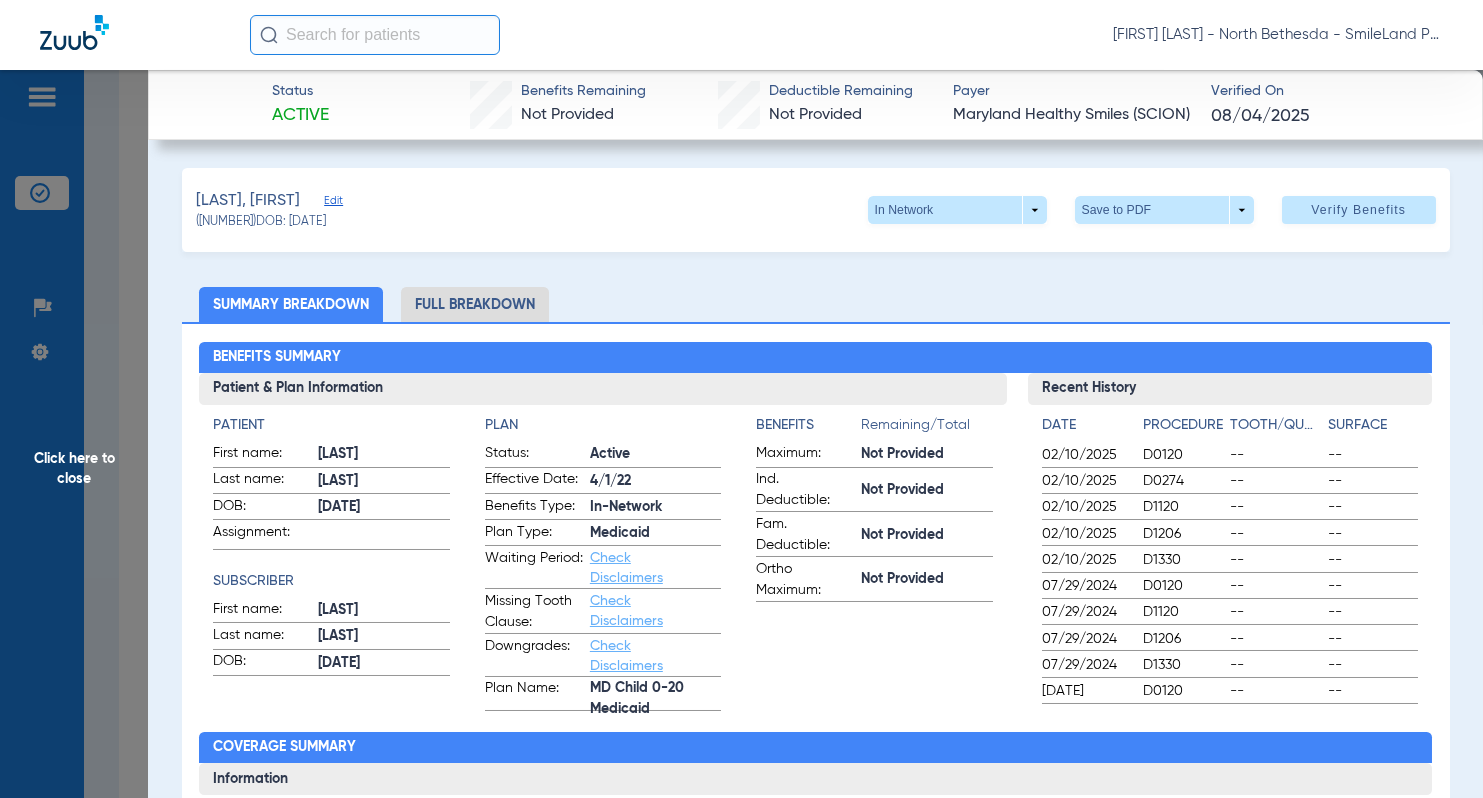 click on "Benefits Summary Patient & Plan Information Patient First name: JELENA Last name: DIAZ DOB: [DATE] Assignment: Subscriber First name: JELENA Last name: DIAZ DOB: [DATE] Plan Status: Active Effective Date: [DATE] Benefits Type: In-Network Plan Type: Medicaid Waiting Period: Check Disclaimers Missing Tooth Clause: Check Disclaimers Downgrades: Check Disclaimers Plan Name: MD Child 0-20 Medicaid Benefits Remaining/Total Maximum: Not Provided Ind. Deductible: Not Provided Fam. Deductible: Not Provided Ortho Maximum: Not Provided Recent History Date Procedure Tooth/Quad Surface [DATE] D0120 -- -- [DATE] D0274 -- -- [DATE] D1120 -- -- [DATE] D1206 -- -- [DATE] D1330 -- -- [DATE] D0120 -- -- [DATE] D1120 -- -- [DATE] D1206 -- -- [DATE] D1330 -- -- [DATE] D0120 -- -- Coverage Summary Information Category Procedure Coverage % | Copay $ Deductible Applies Exams: No Full Mouth X-rays: No" 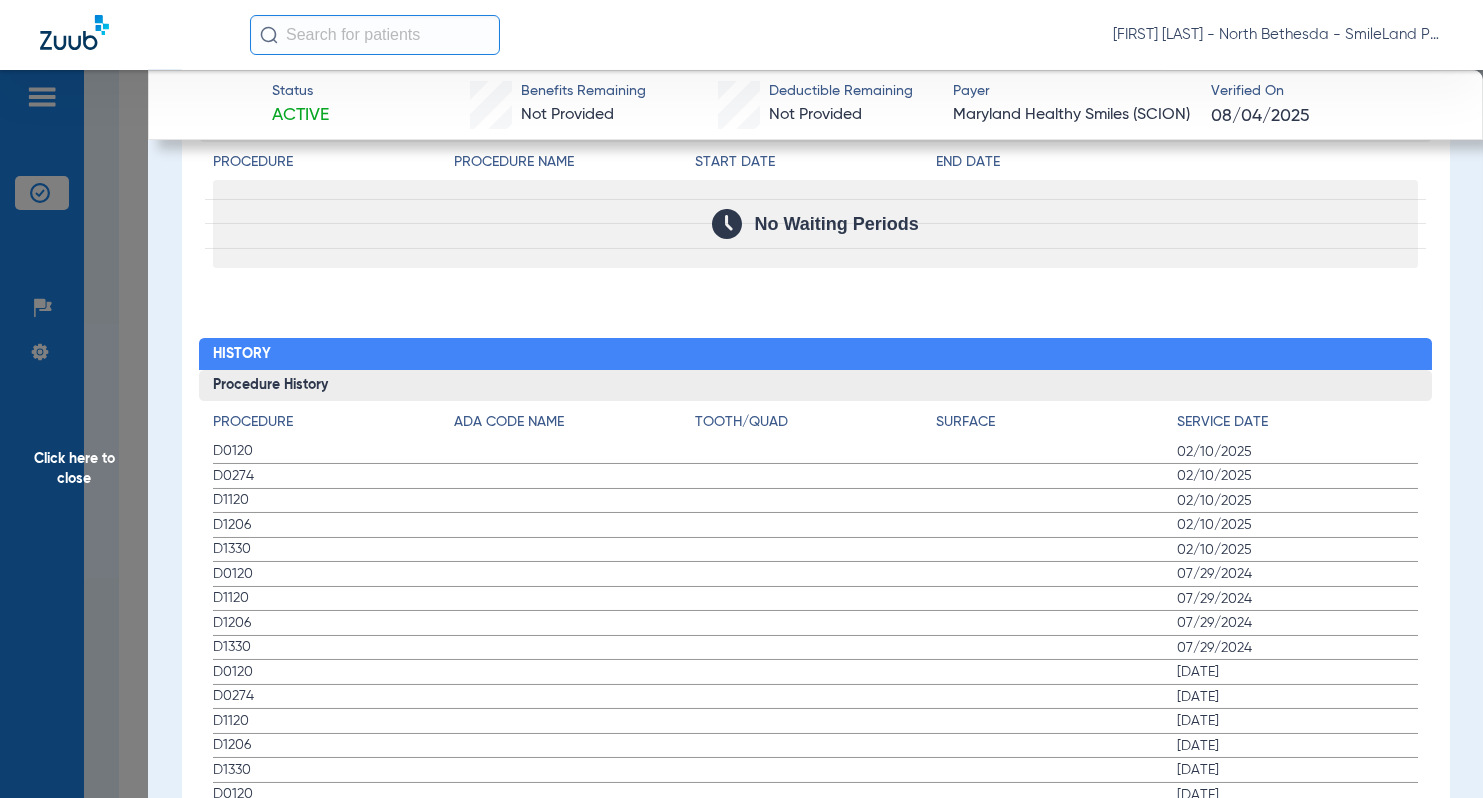 scroll, scrollTop: 2100, scrollLeft: 0, axis: vertical 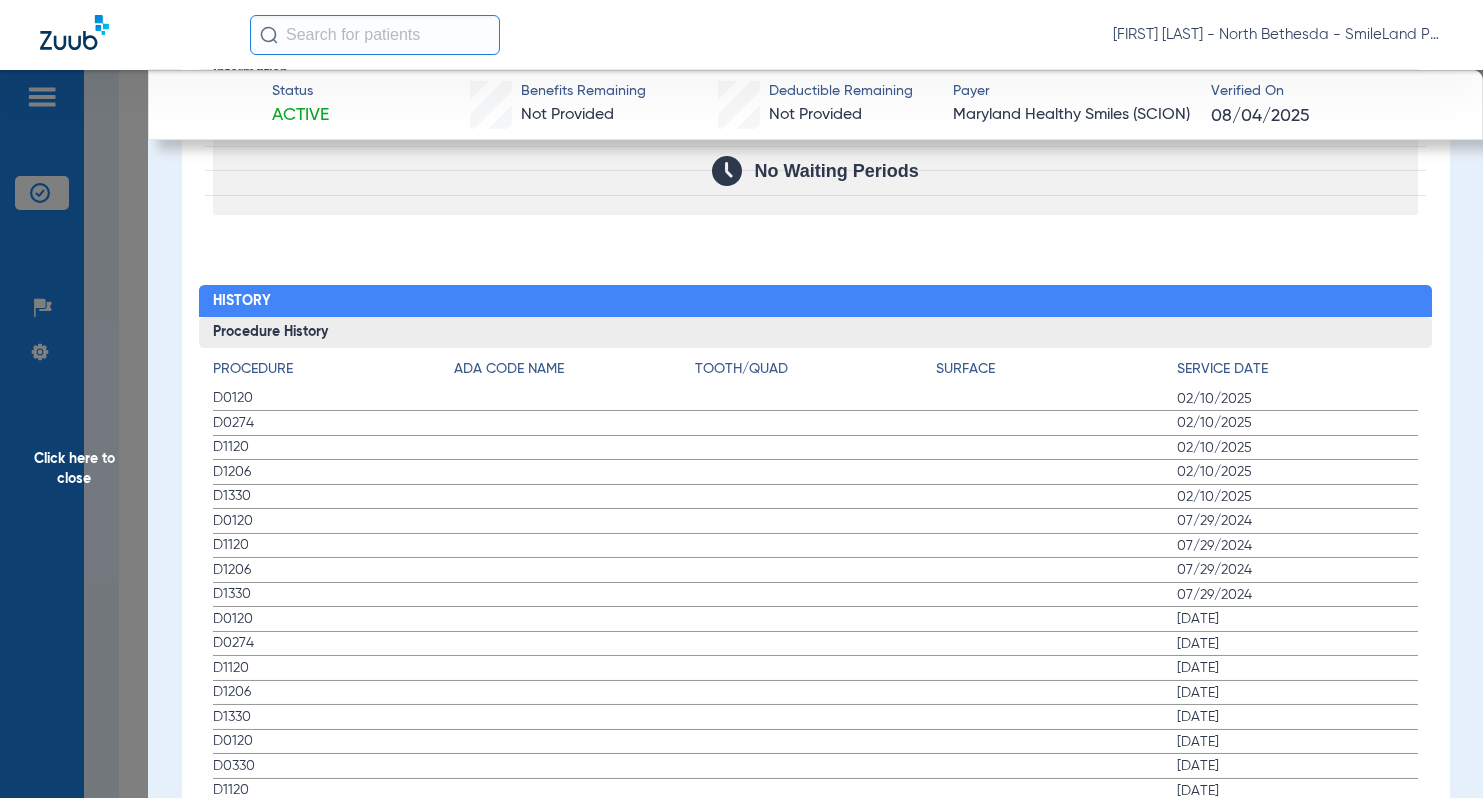 drag, startPoint x: 1333, startPoint y: 208, endPoint x: 287, endPoint y: 254, distance: 1047.011 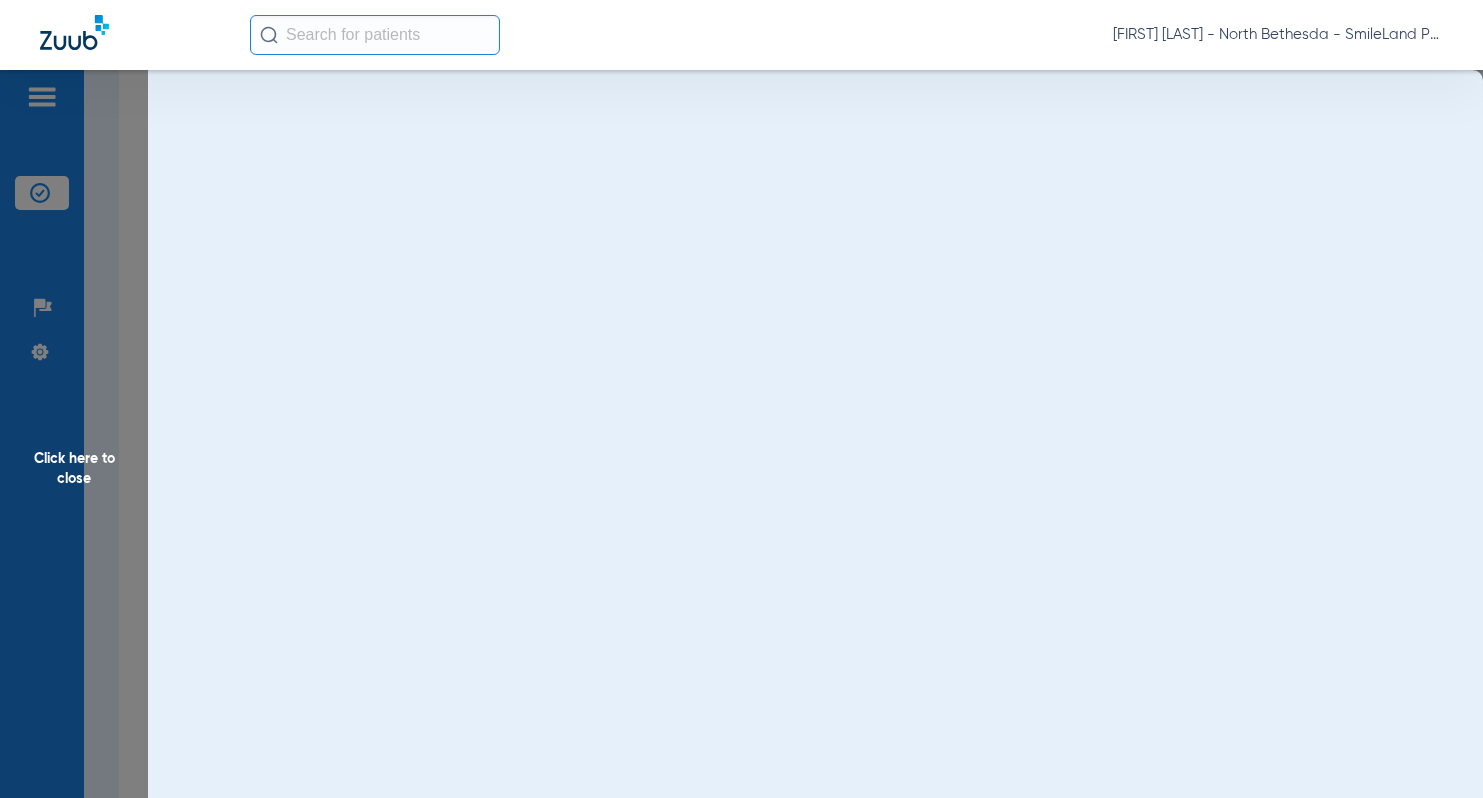 scroll, scrollTop: 0, scrollLeft: 0, axis: both 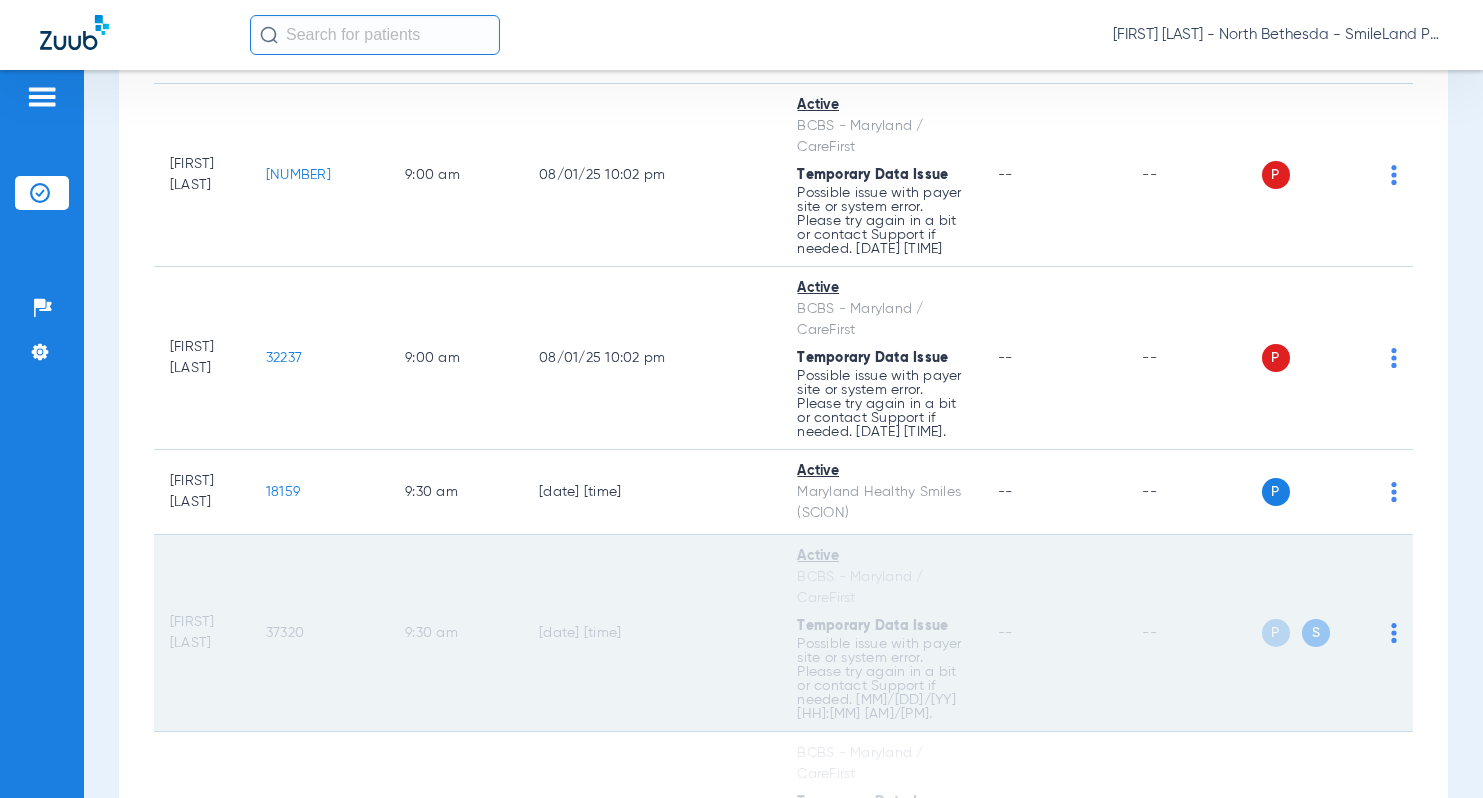 click on "37320" 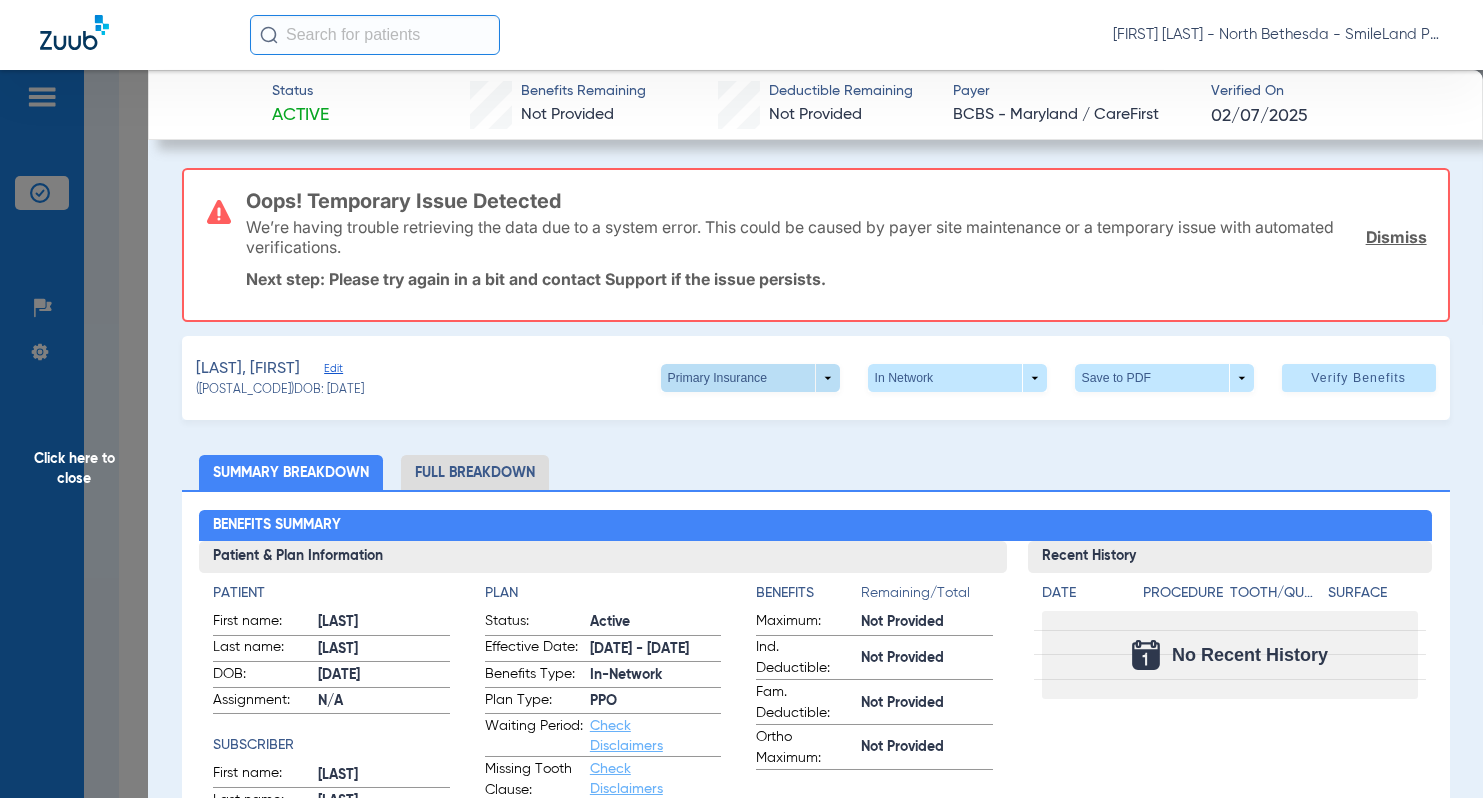 click 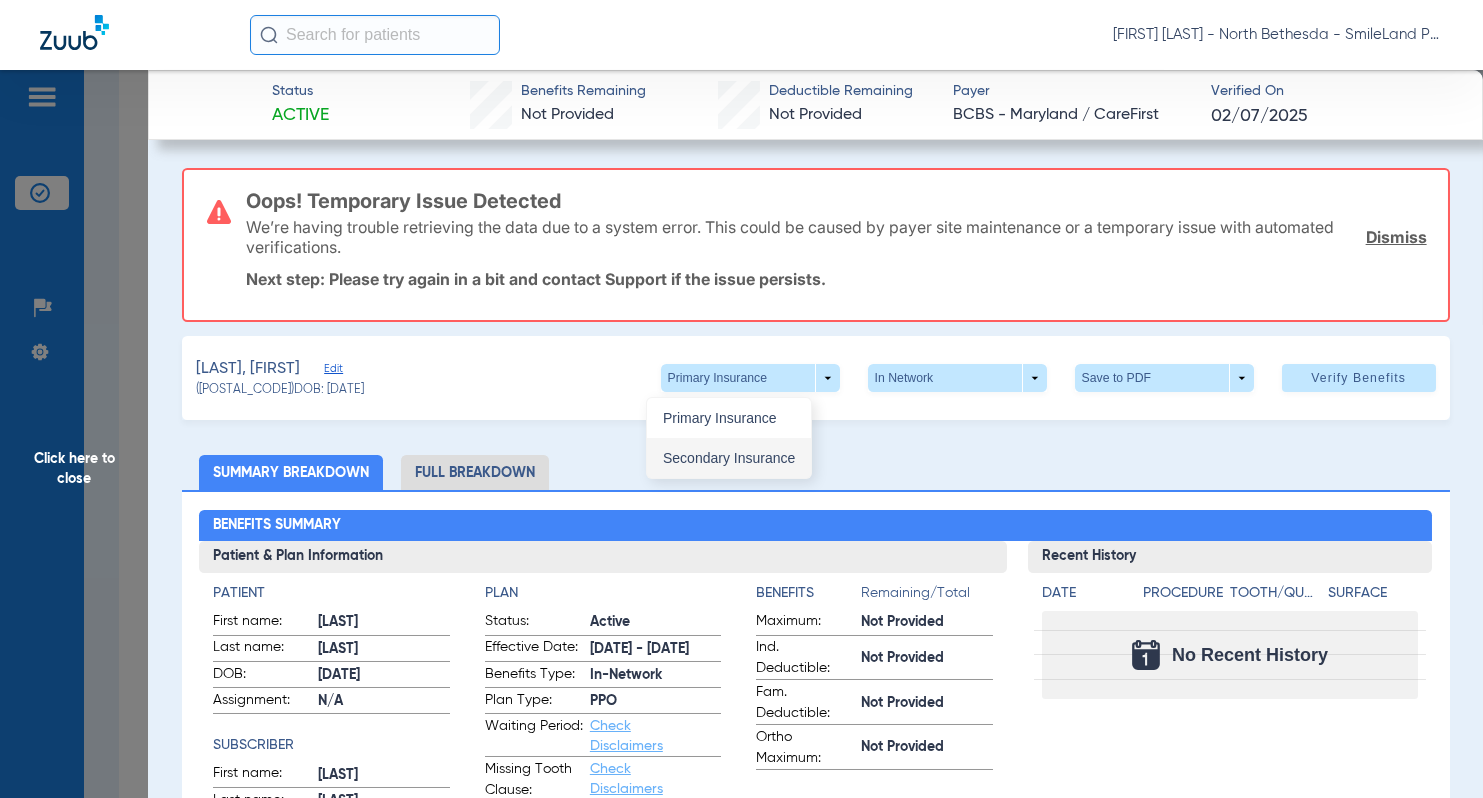 click on "Secondary Insurance" at bounding box center (729, 458) 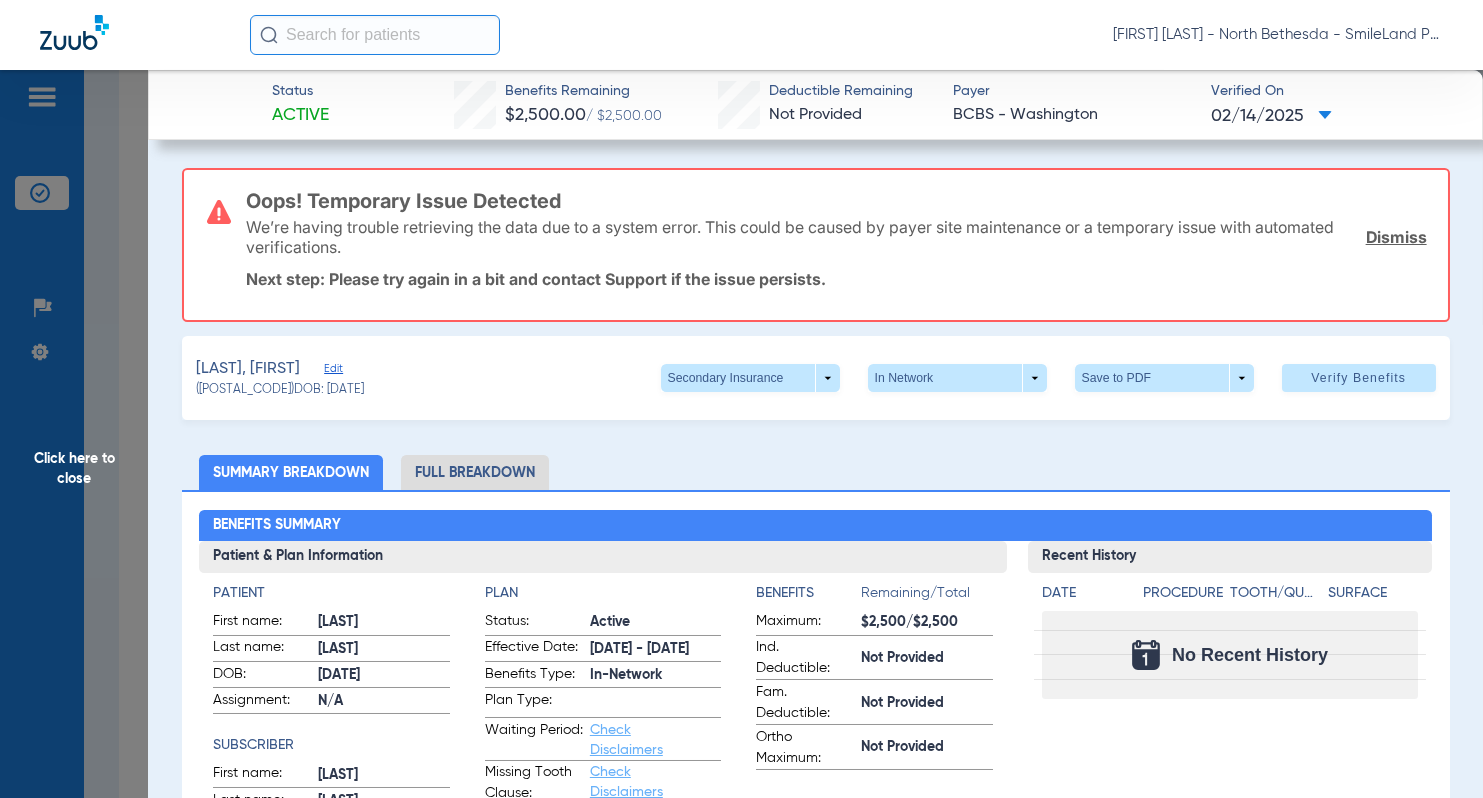 click on "Click here to close" 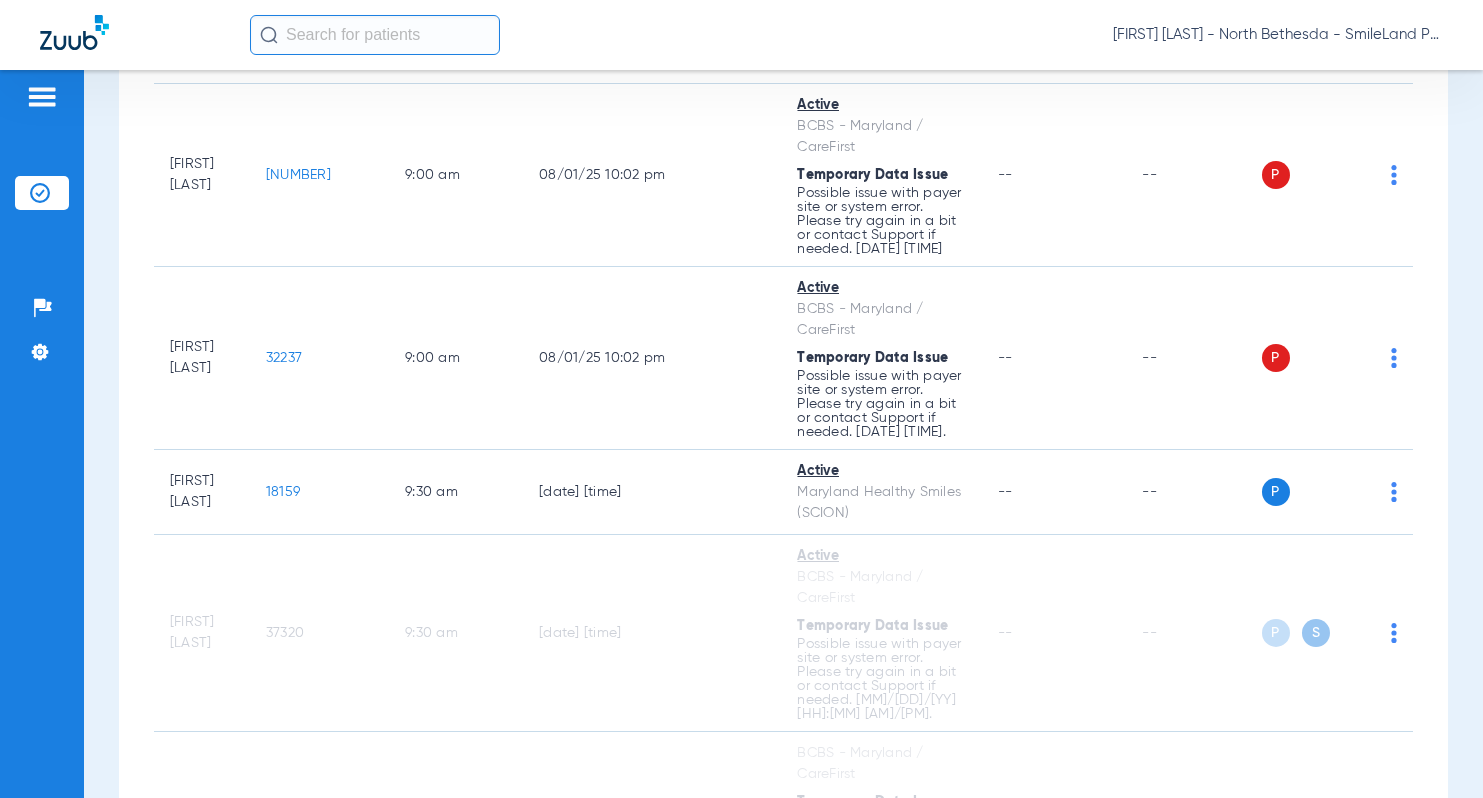 drag, startPoint x: 1448, startPoint y: 212, endPoint x: 1150, endPoint y: 6, distance: 362.27063 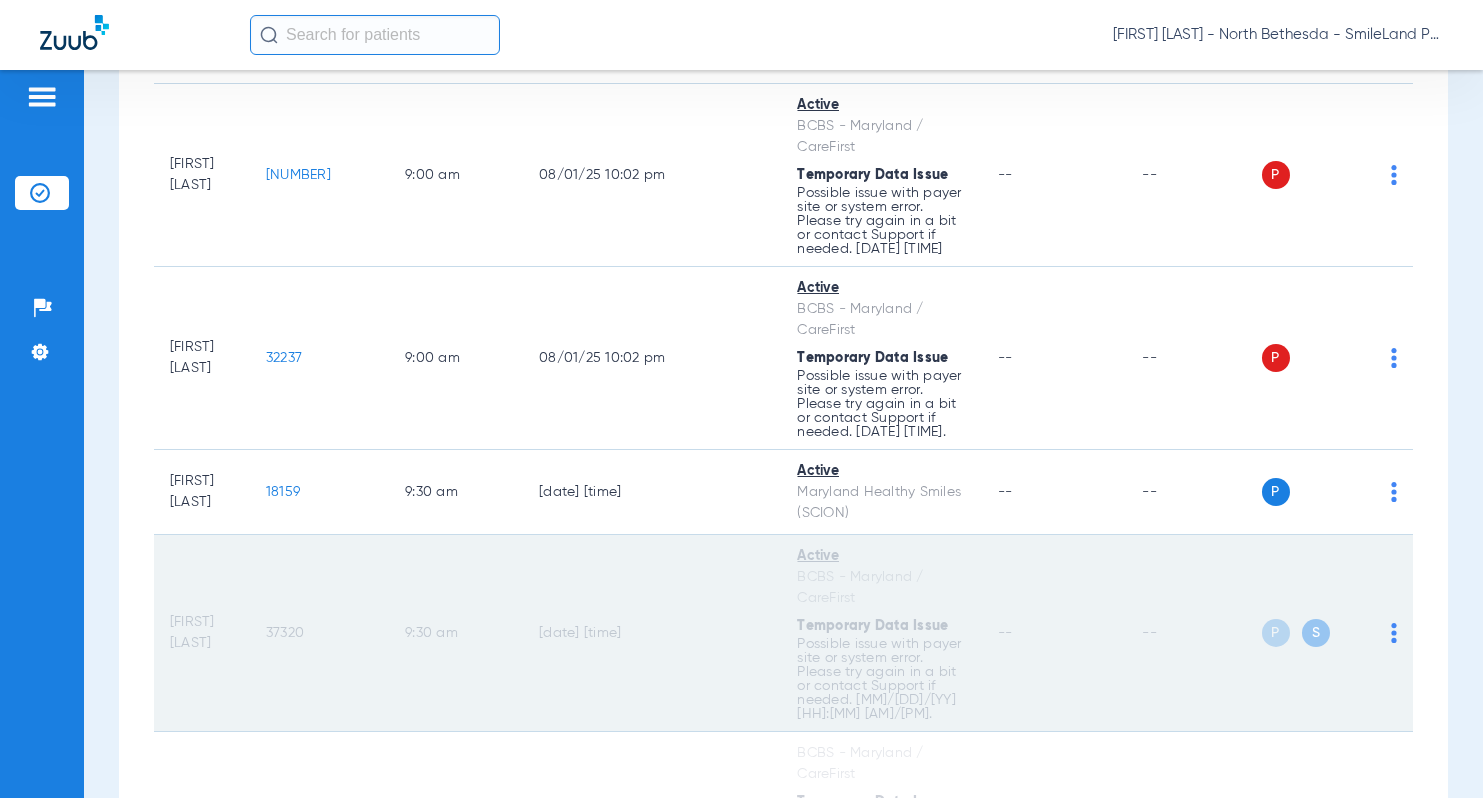 click on "37320" 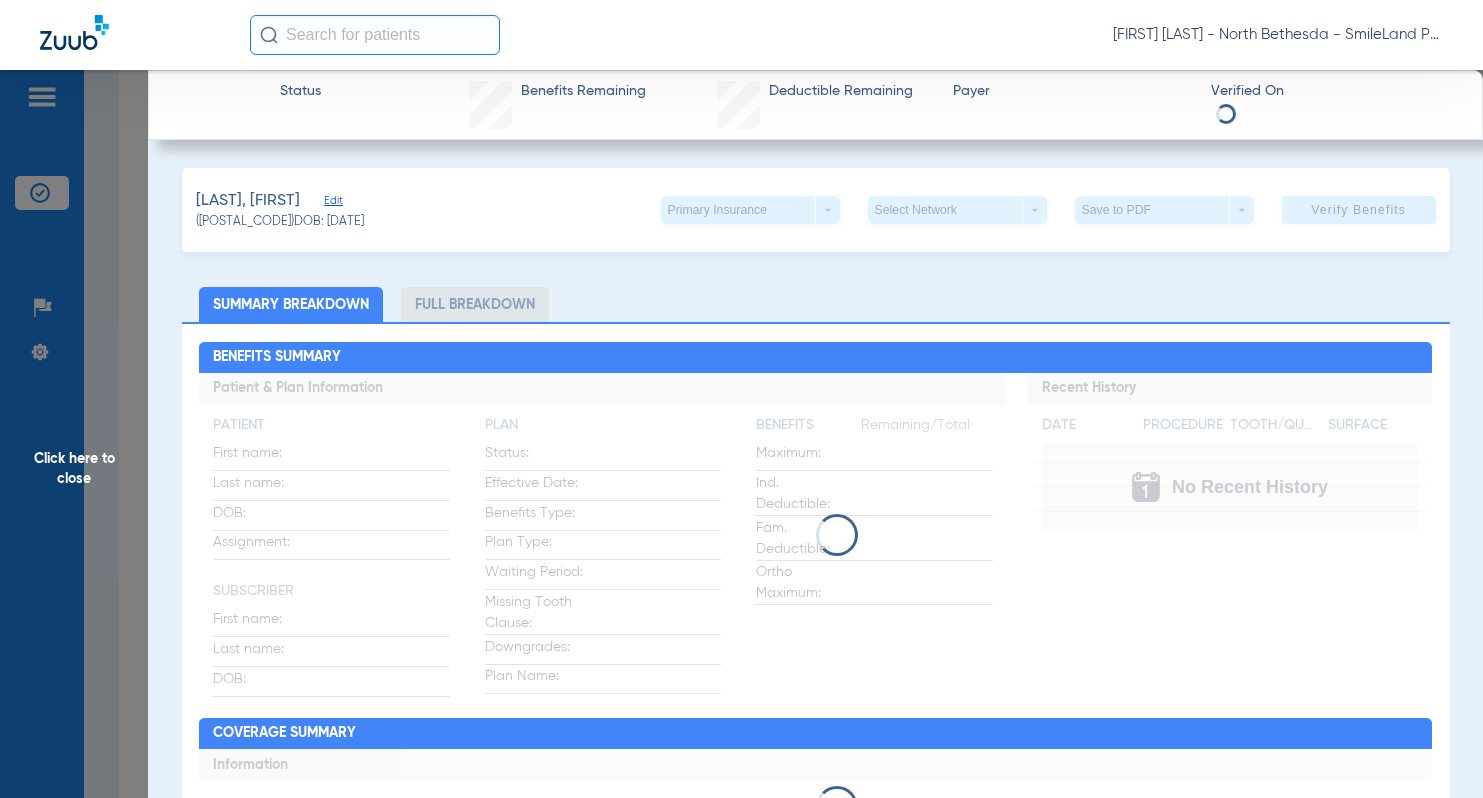drag, startPoint x: 811, startPoint y: 226, endPoint x: 809, endPoint y: 209, distance: 17.117243 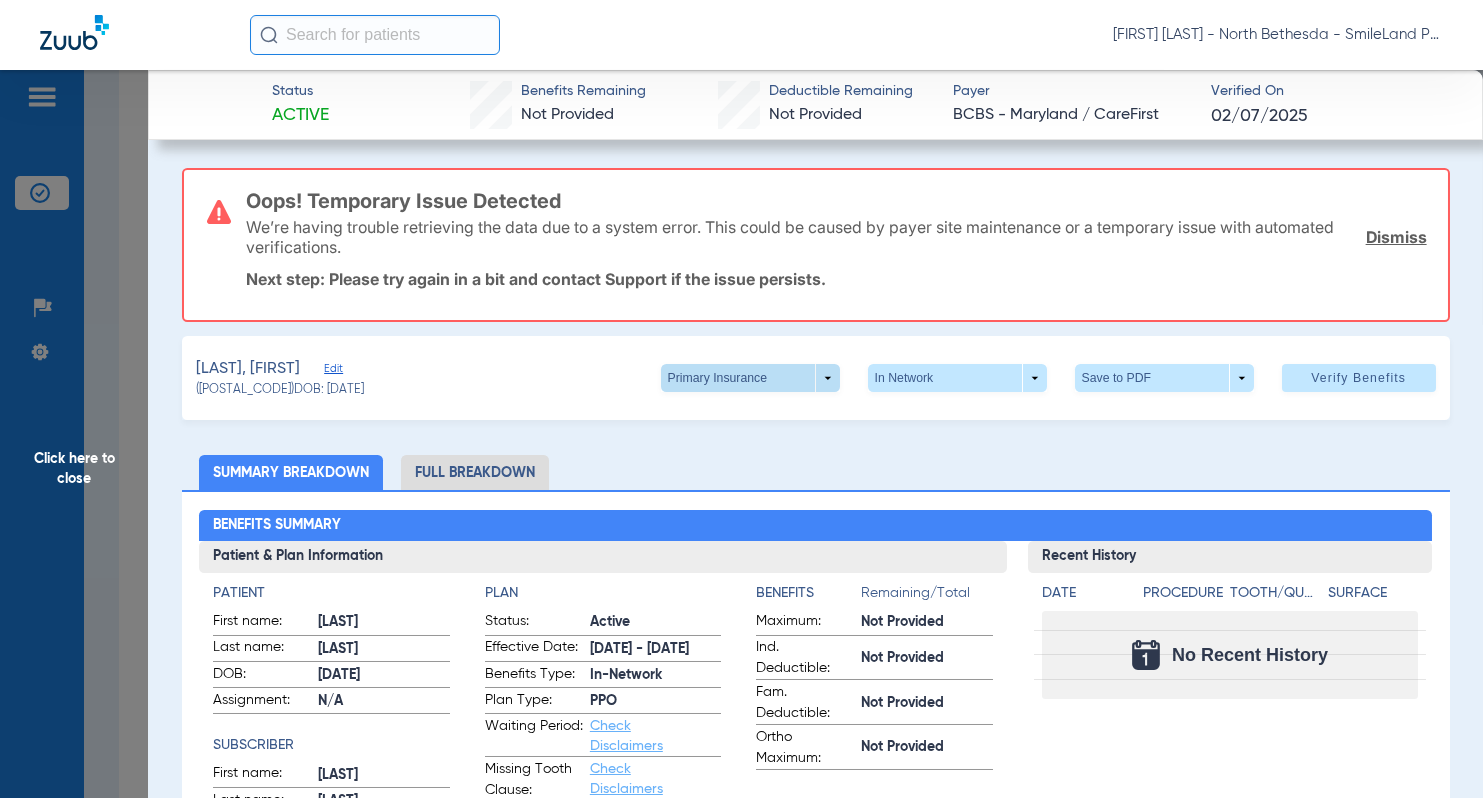 click 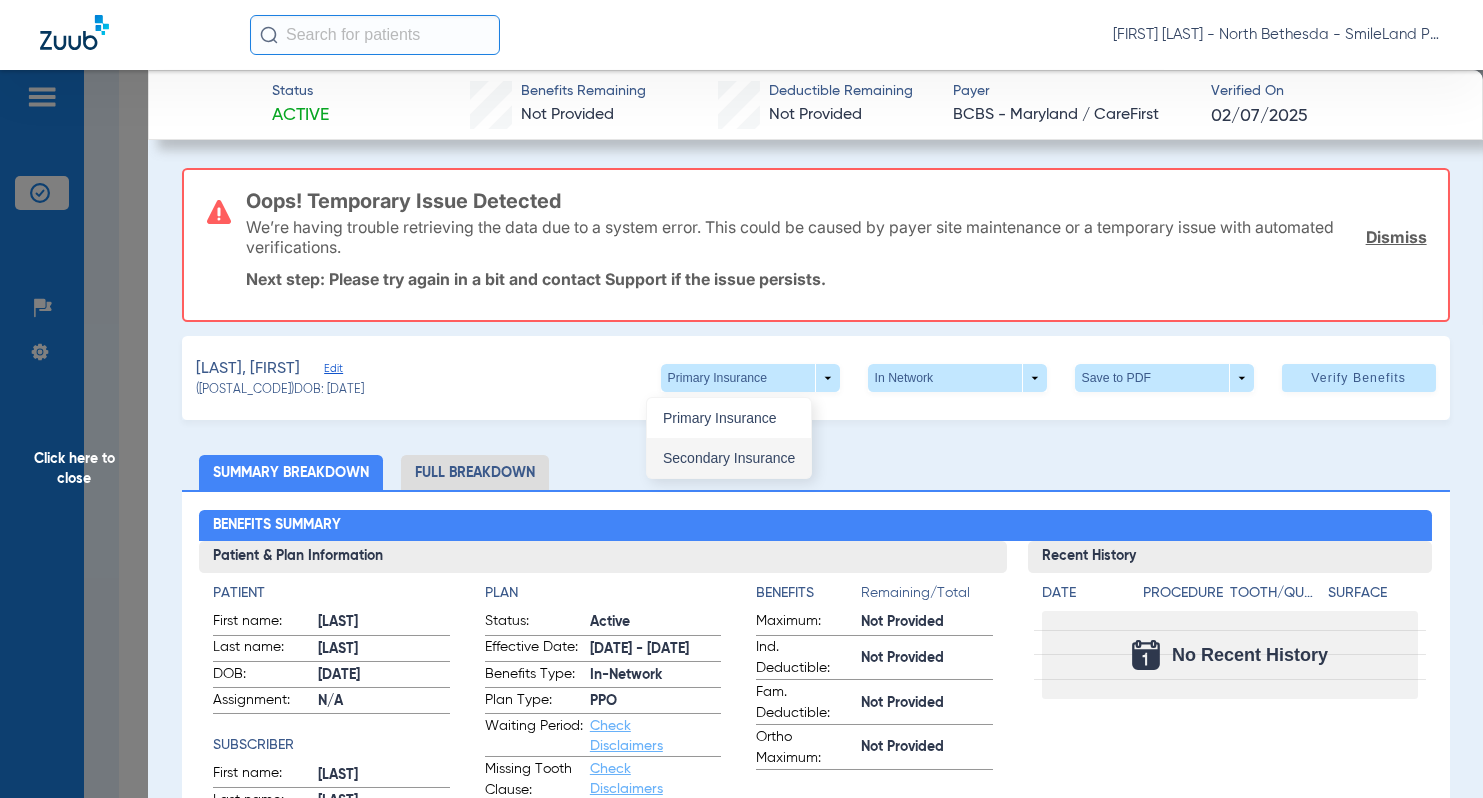 click on "Secondary Insurance" at bounding box center [729, 458] 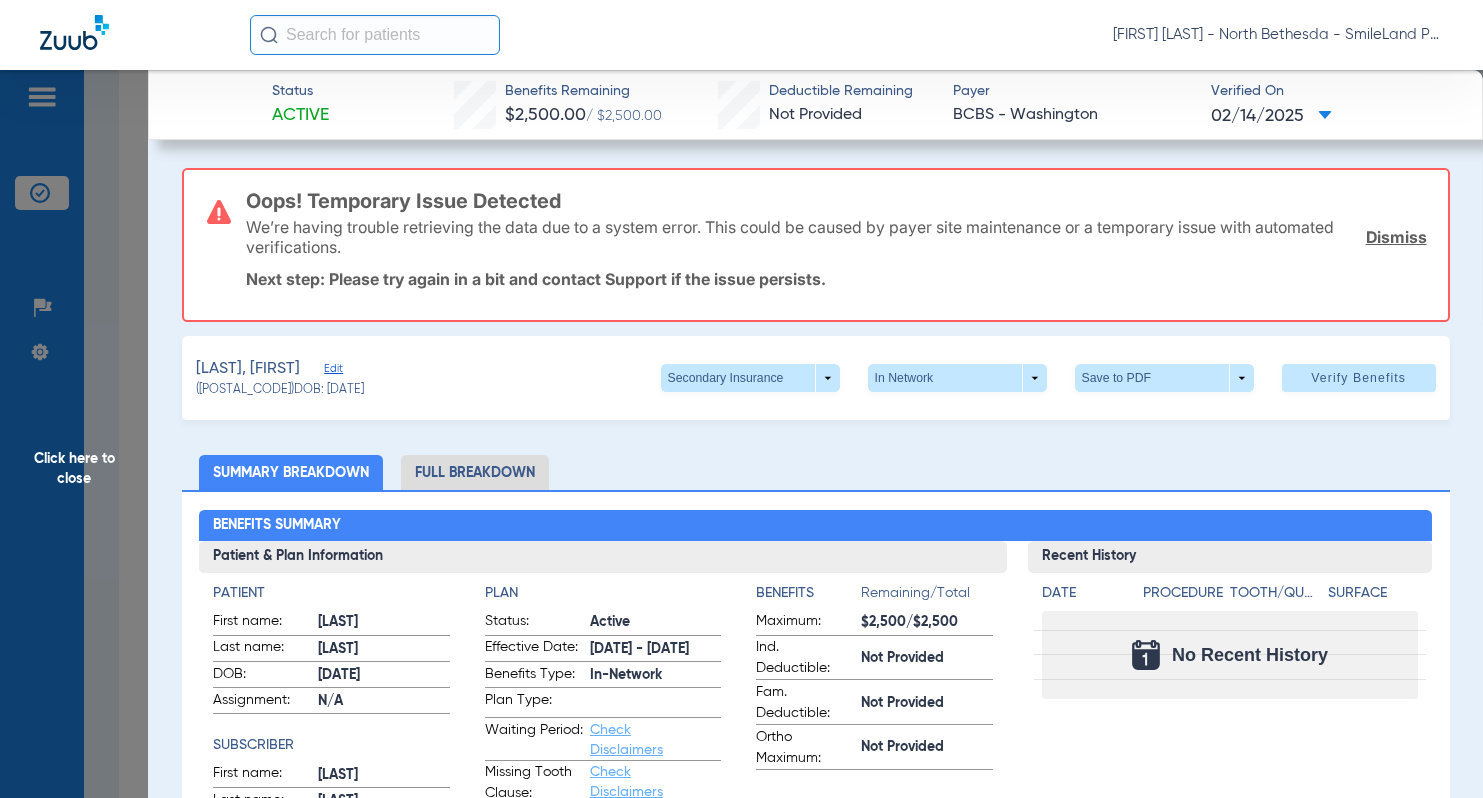 click on "Click here to close" 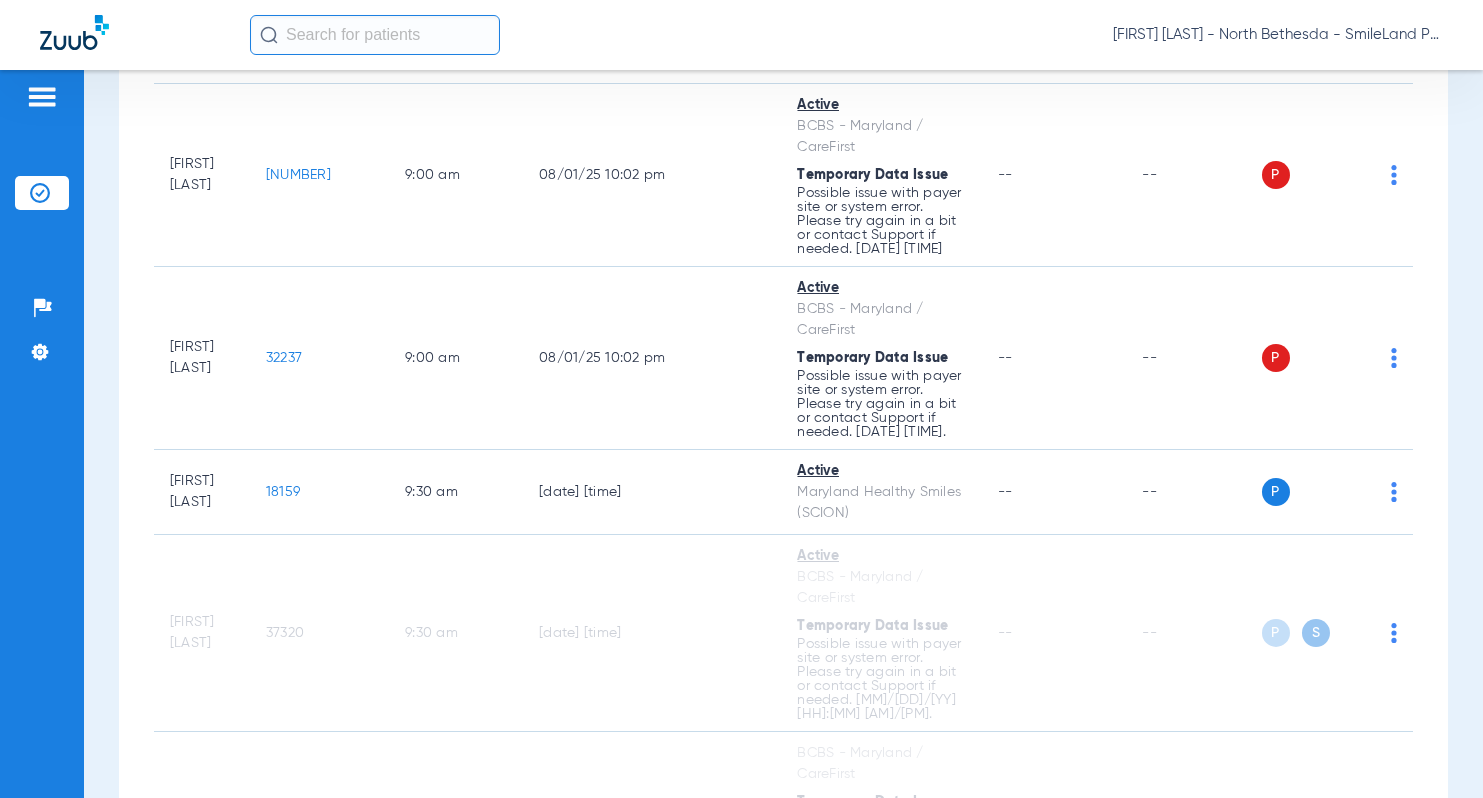 click on "[NUMBER]" 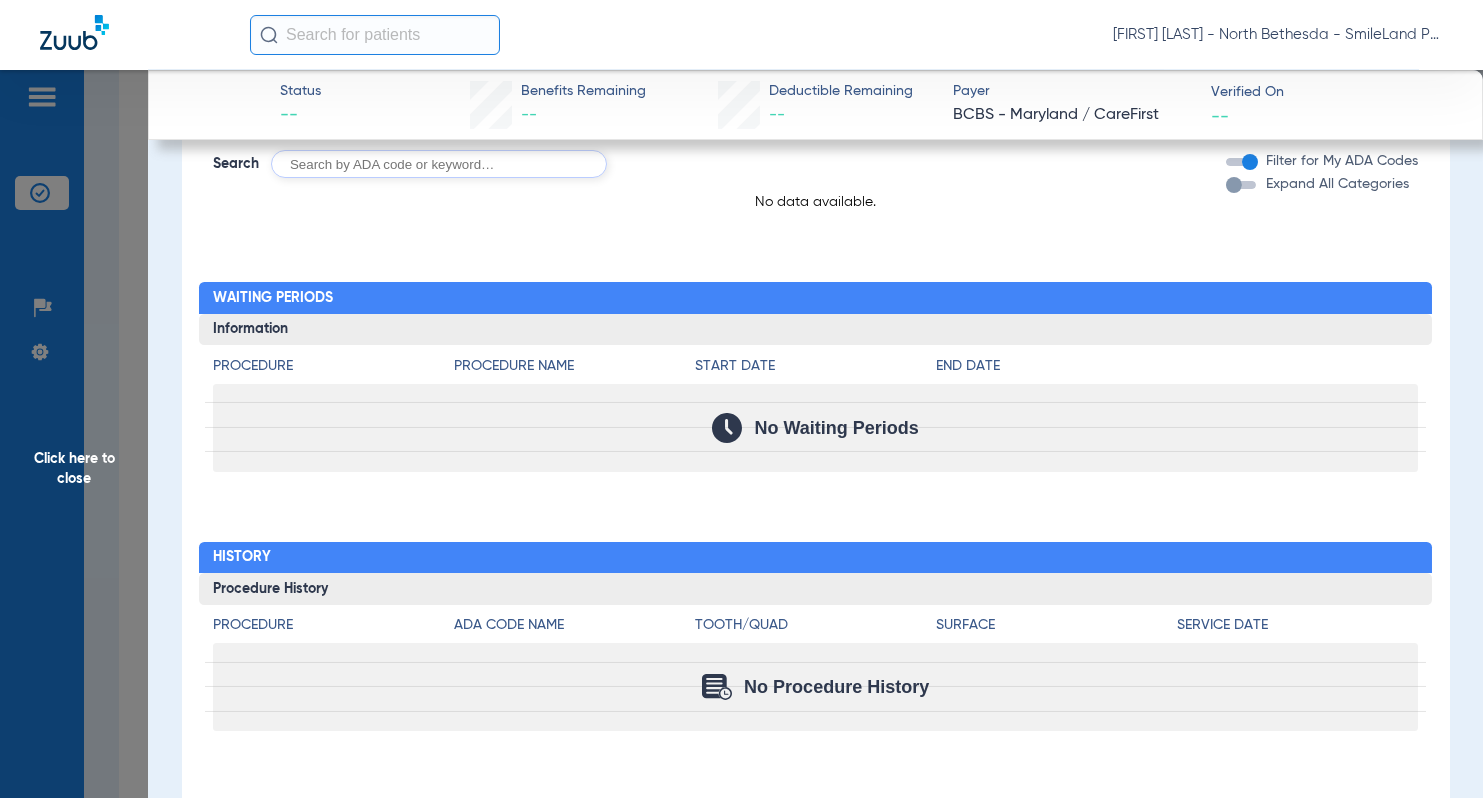 scroll, scrollTop: 1002, scrollLeft: 0, axis: vertical 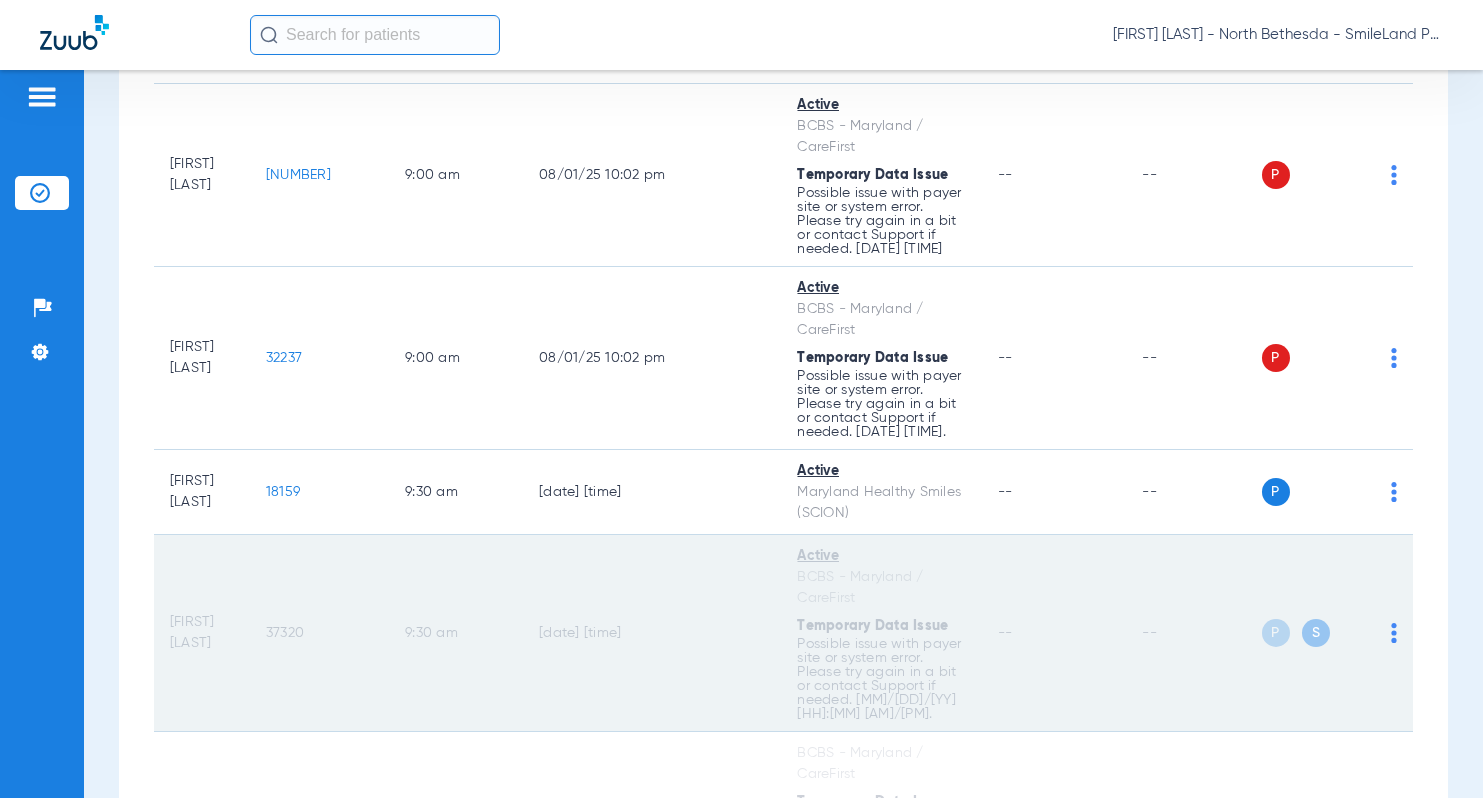 drag, startPoint x: 1397, startPoint y: 266, endPoint x: 1265, endPoint y: 155, distance: 172.46739 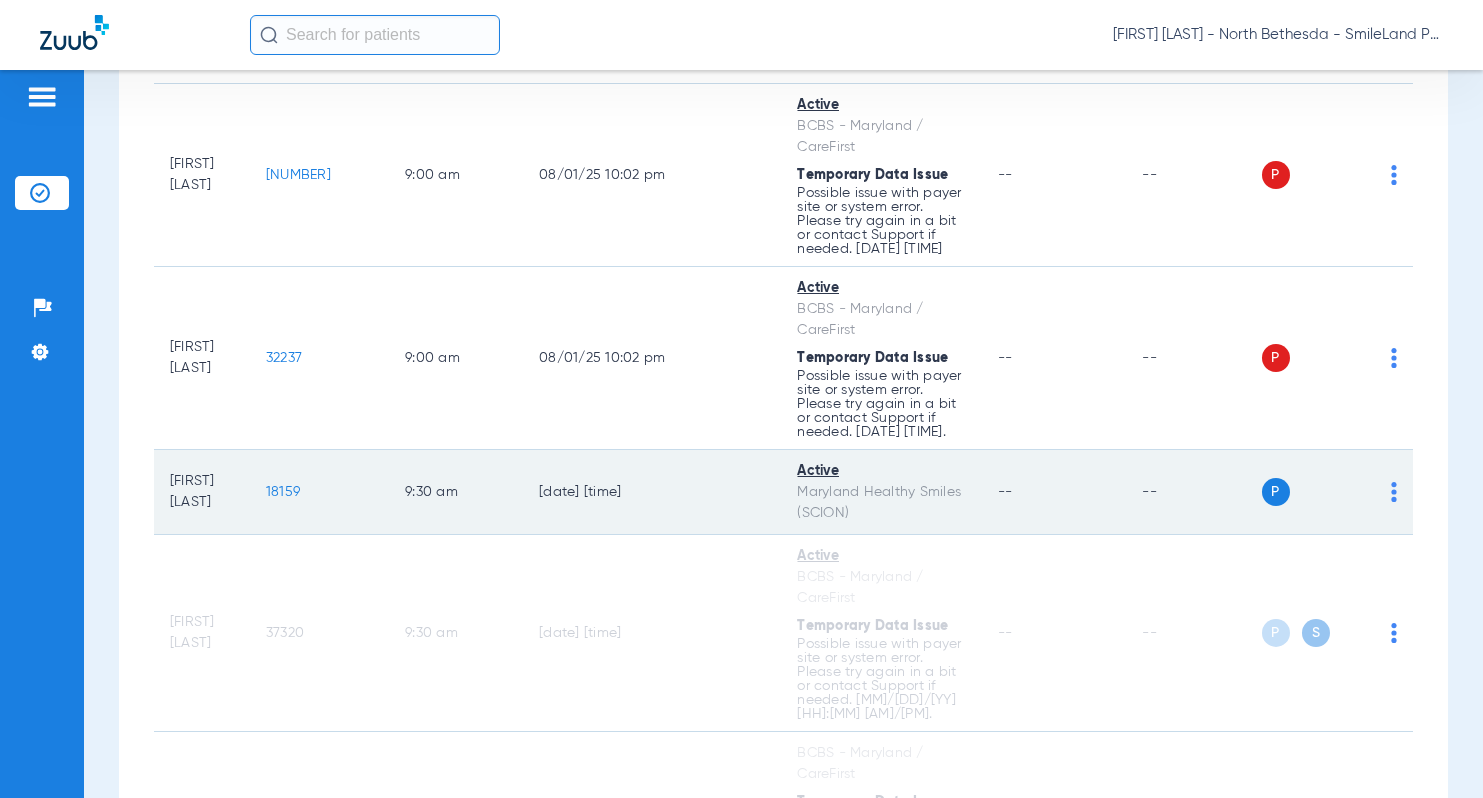 click on "18159" 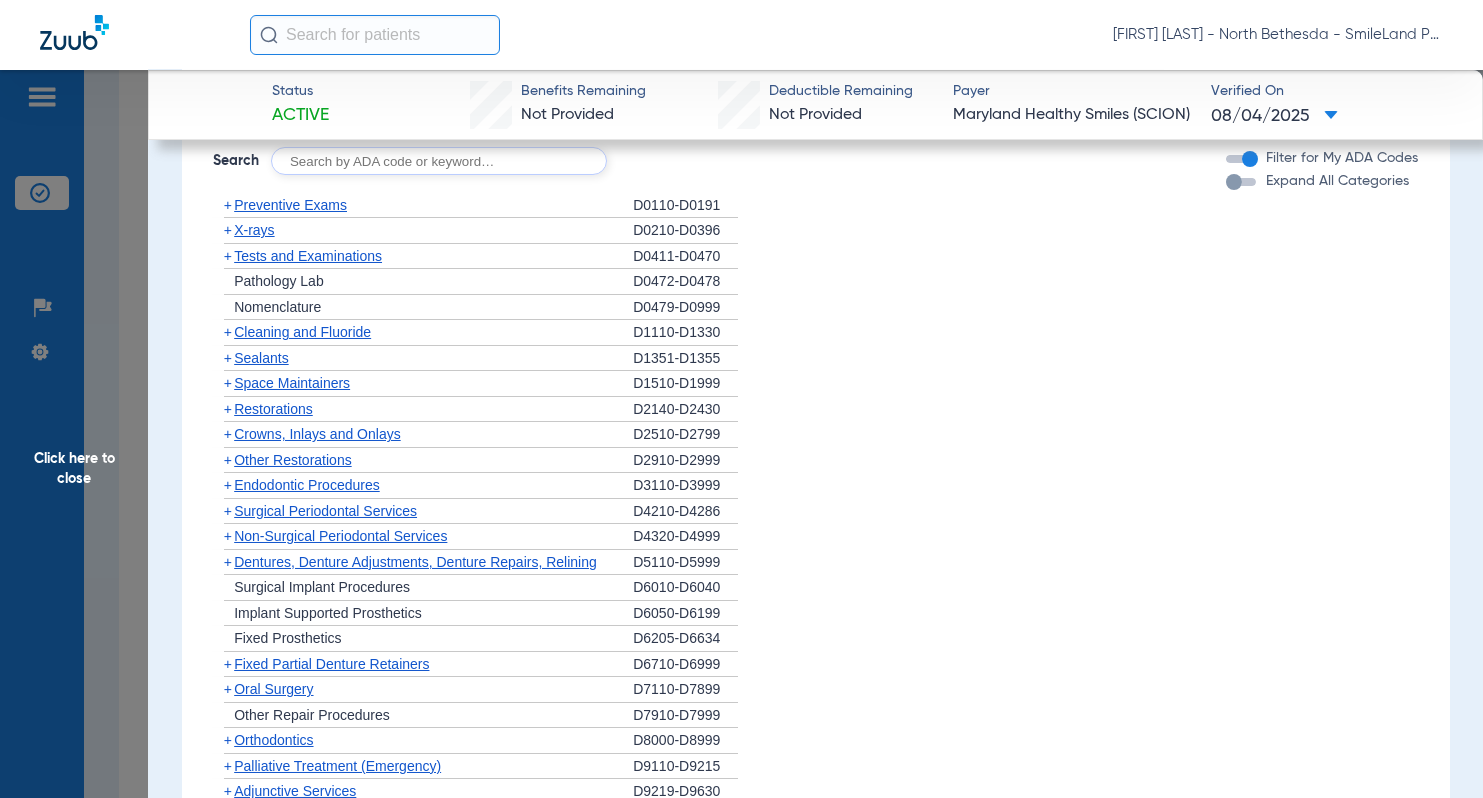 scroll, scrollTop: 2100, scrollLeft: 0, axis: vertical 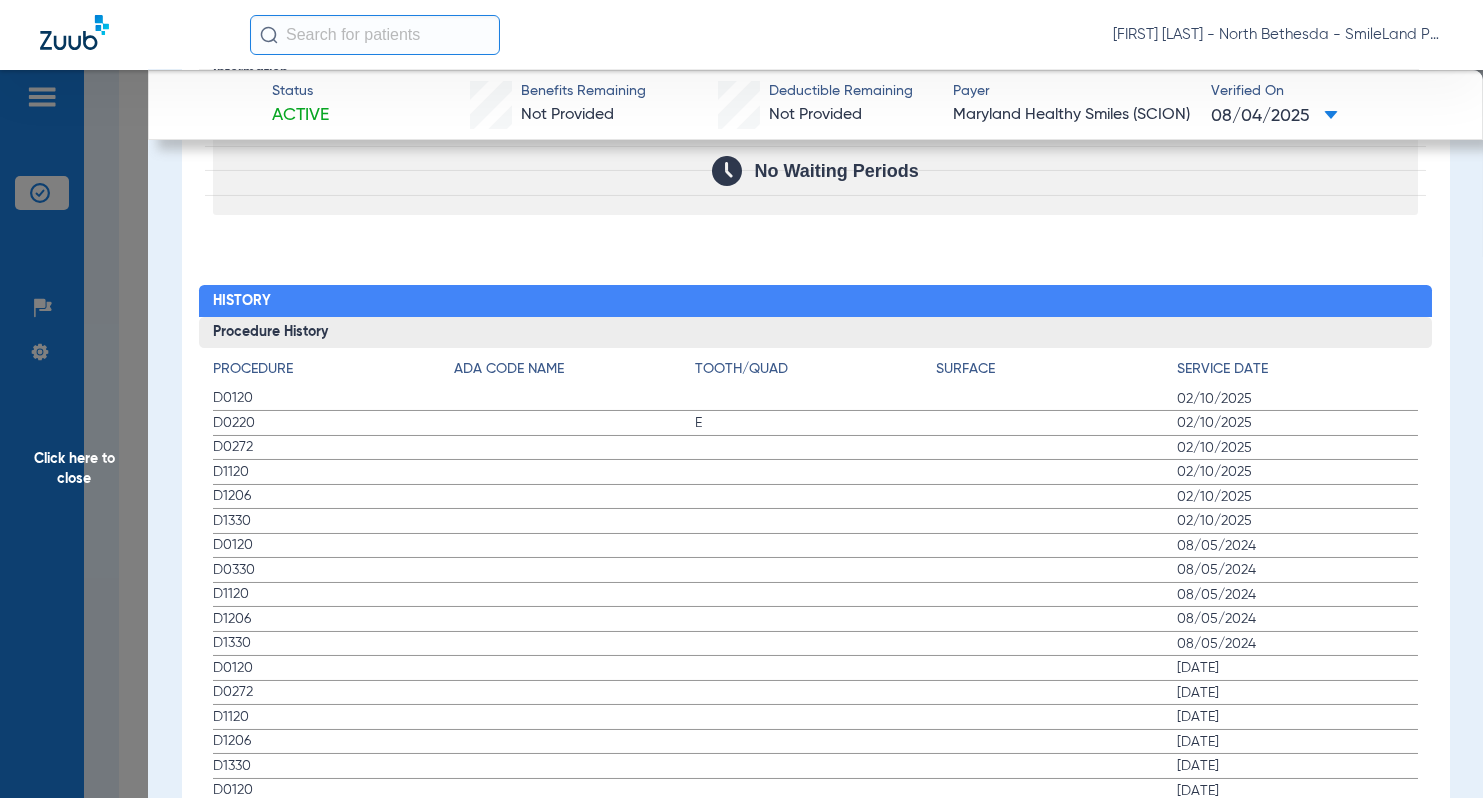 click on "History" 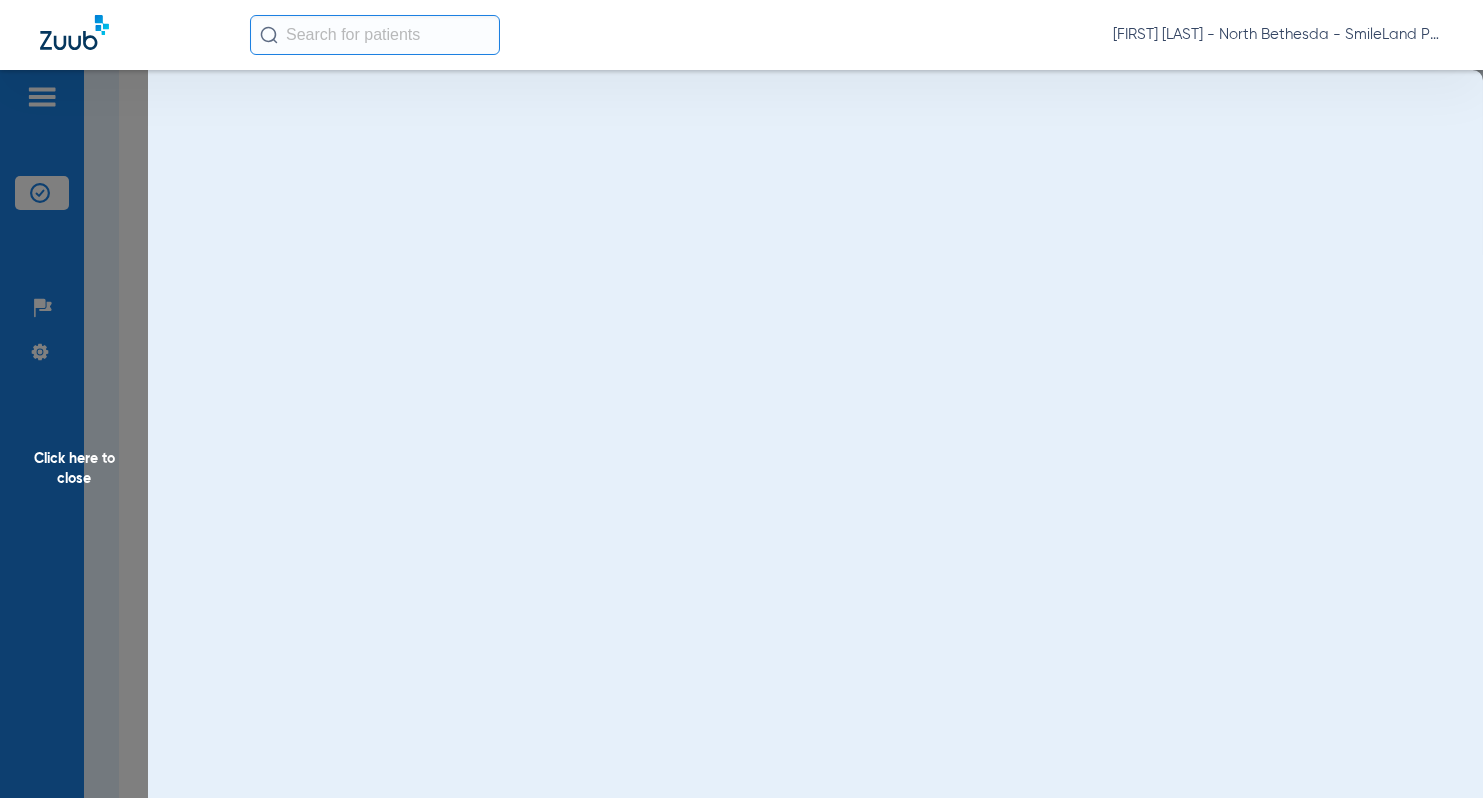 scroll, scrollTop: 0, scrollLeft: 0, axis: both 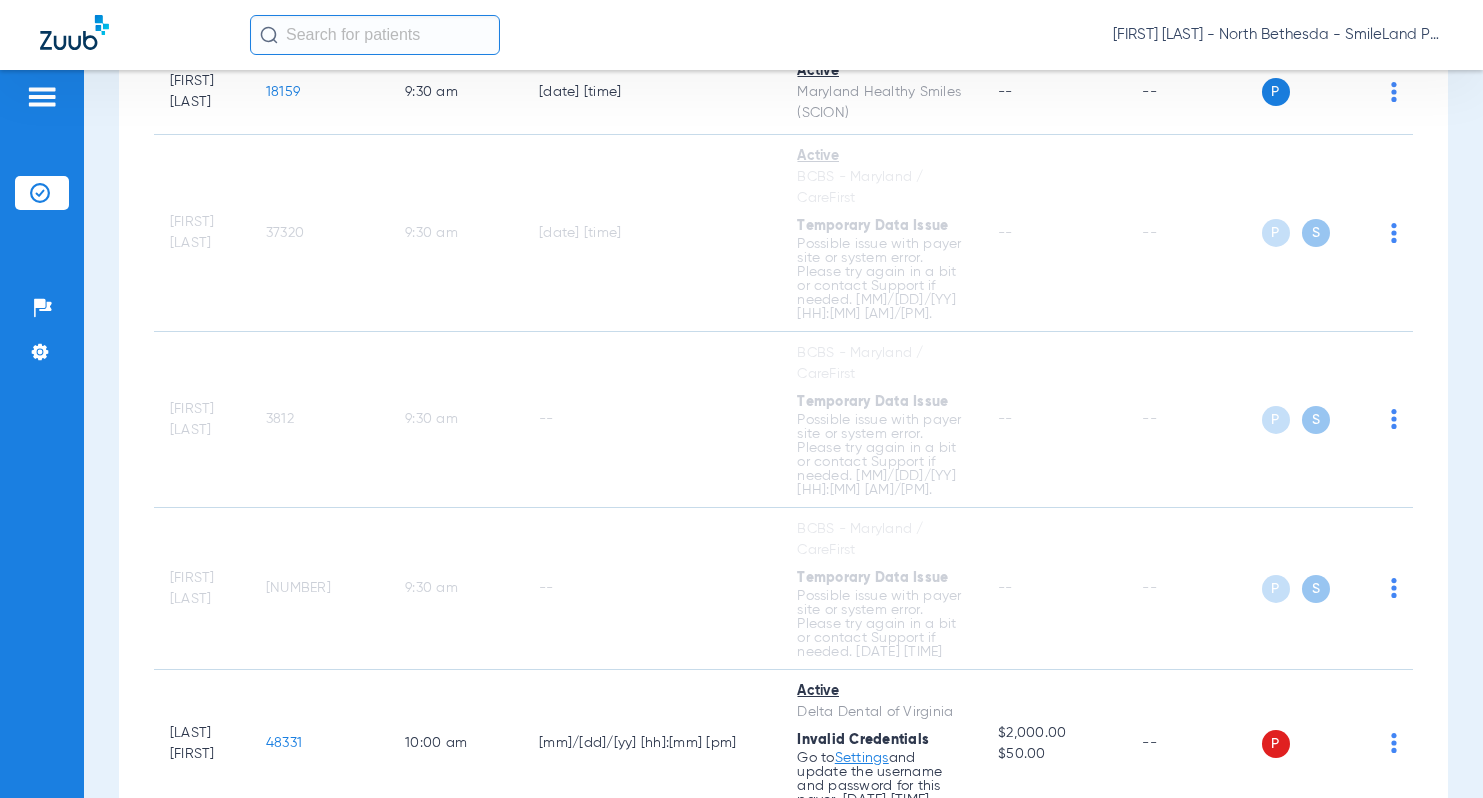 click on "[NUMBER]" 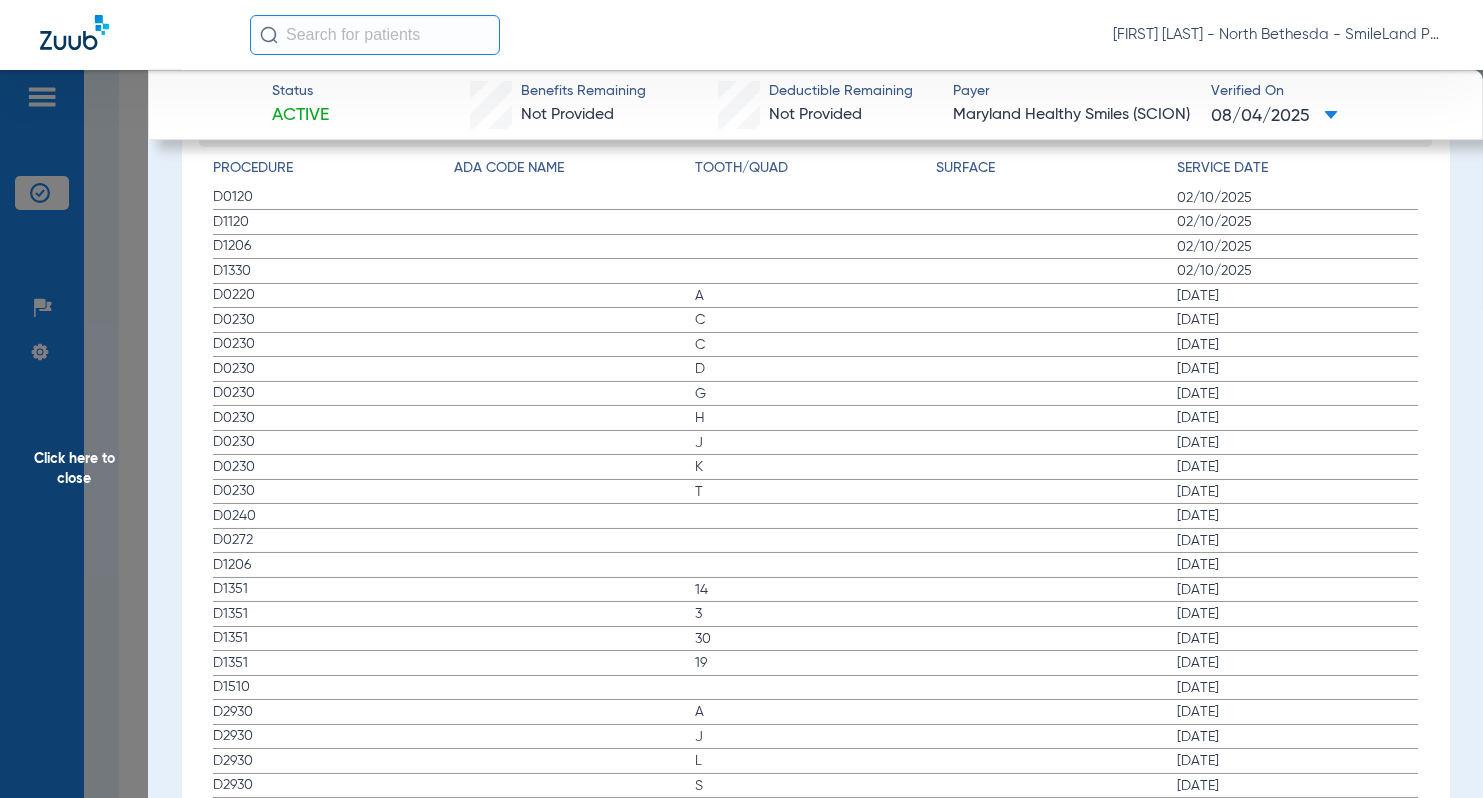 scroll, scrollTop: 2200, scrollLeft: 0, axis: vertical 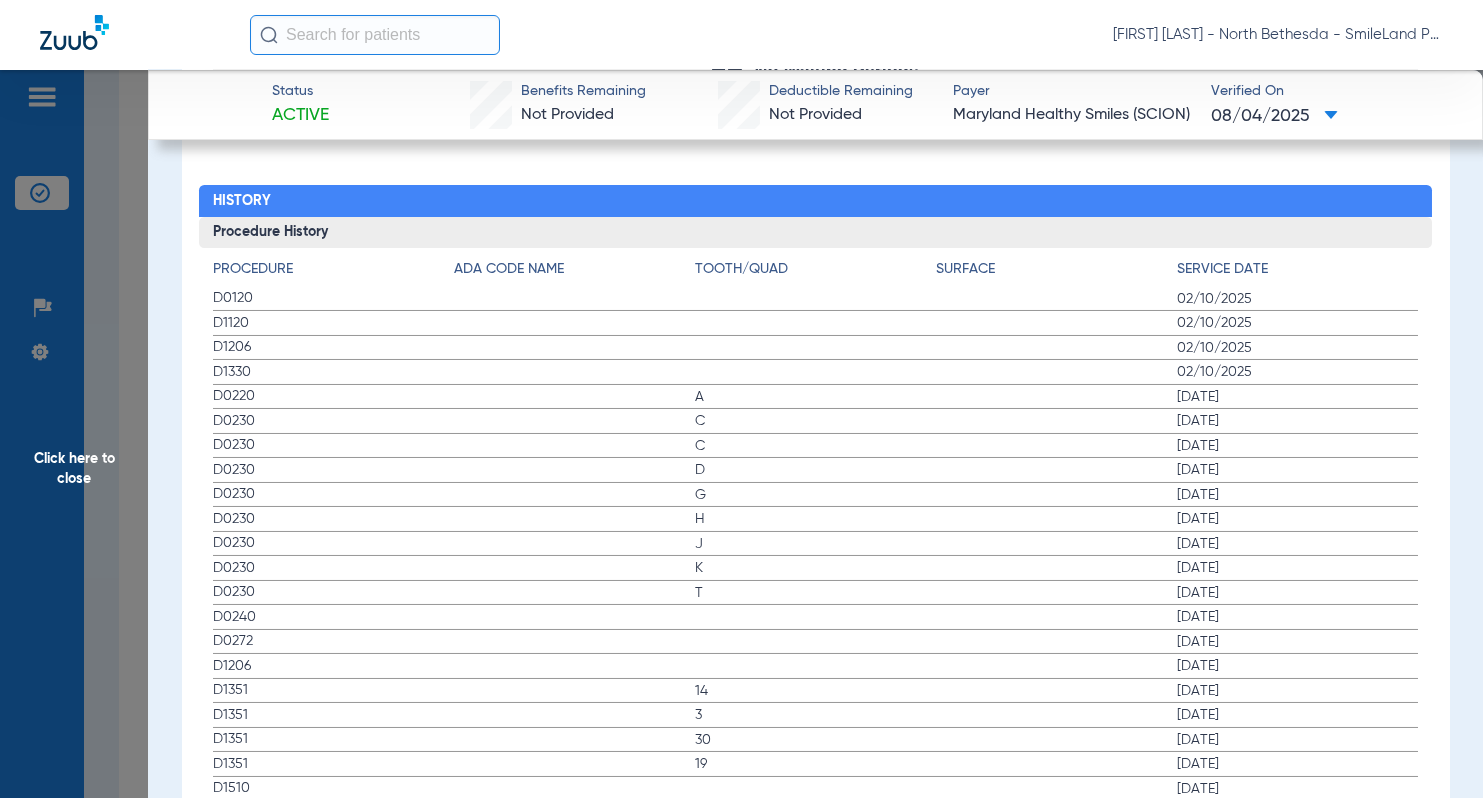 click on "Procedure ADA Code Name Tooth/Quad Surface Service Date D0120 [DATE] D1120 [DATE] D1206 [DATE] D1330 [DATE] D0220 A [DATE] D0230 C [DATE] D0230 C [DATE] D0230 D [DATE] D0230 G [DATE] D0230 H [DATE] D0230 J [DATE] D0230 K [DATE] D0230 T [DATE] D0240 [DATE] D0272 [DATE] D1206 [DATE] D1351 14 [DATE] D1351 3 [DATE] D1351 30 [DATE] D1351 19 [DATE] D1510 [DATE] D2930 A [DATE] D2930 J [DATE] D2930 L [DATE] D2930 S [DATE] D2930 T [DATE] D3120 A [DATE] D3120 J [DATE] D3120 L [DATE] D3120 S [DATE] D3120 T [DATE] D7140 B [DATE] D7140 I [DATE] D7140 K [DATE] D9420 [DATE] D9999 [DATE] D1351 19 [DATE] D9230 [DATE] D0120 [DATE] D0220 K [DATE] D0272 [DATE] D0150 [DATE] D0220 B [DATE] D0230 J [DATE] D0230 J [DATE] D0230 K [DATE] D0240 [DATE] D0240 [DATE] D0272 [DATE] D0120 [DATE] D1120 [DATE] D1203 [DATE] D0120 [DATE]" 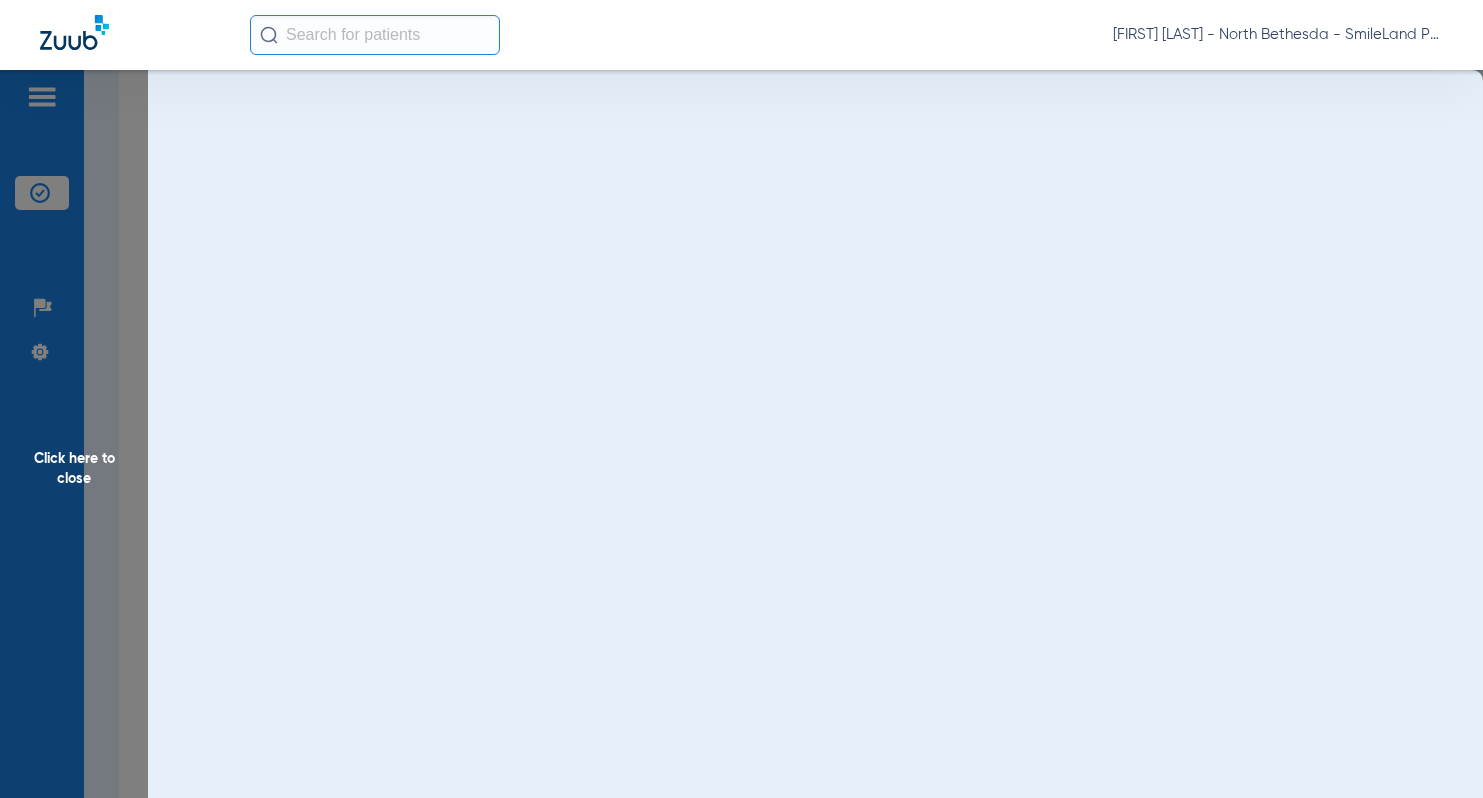 scroll, scrollTop: 0, scrollLeft: 0, axis: both 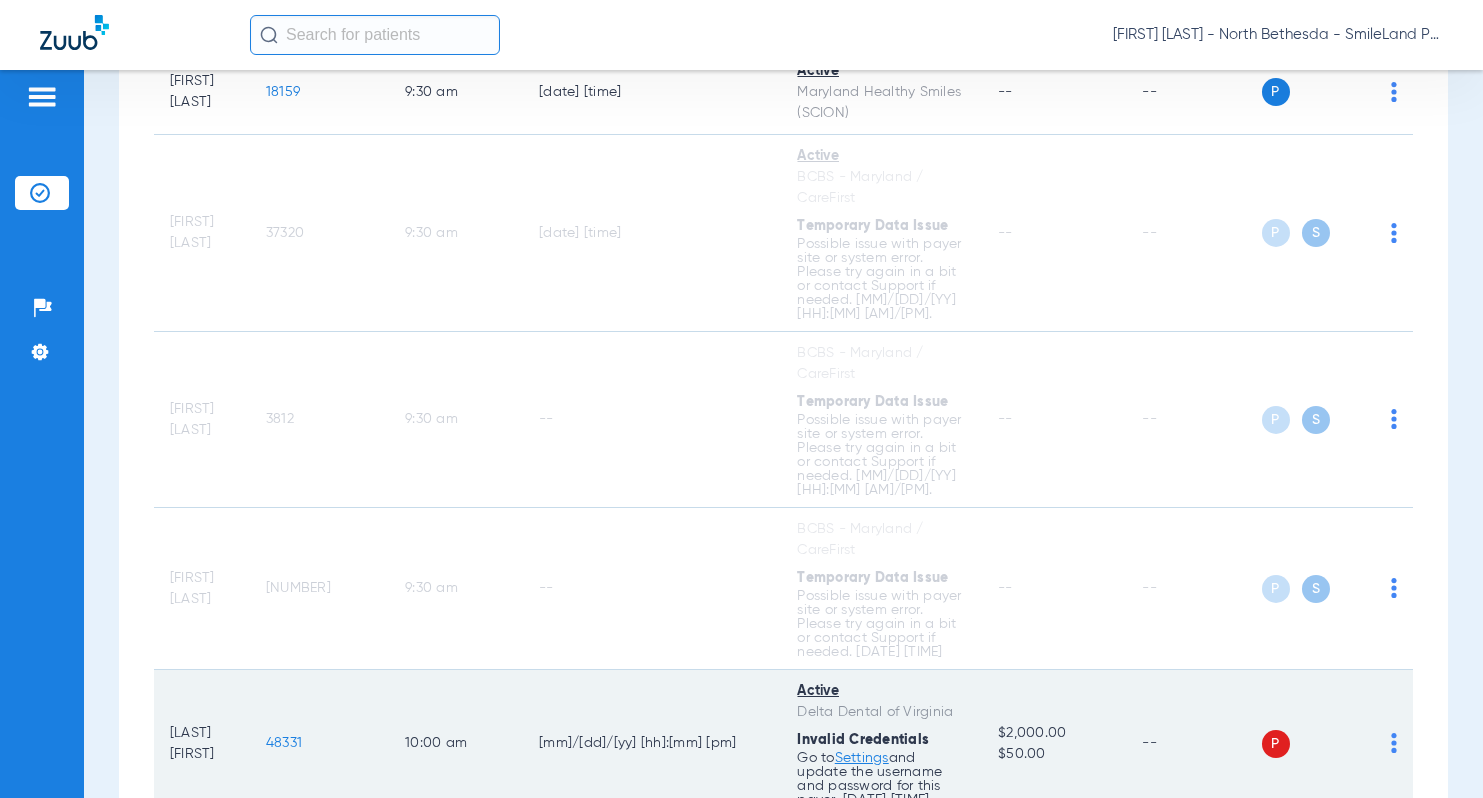 click on "48331" 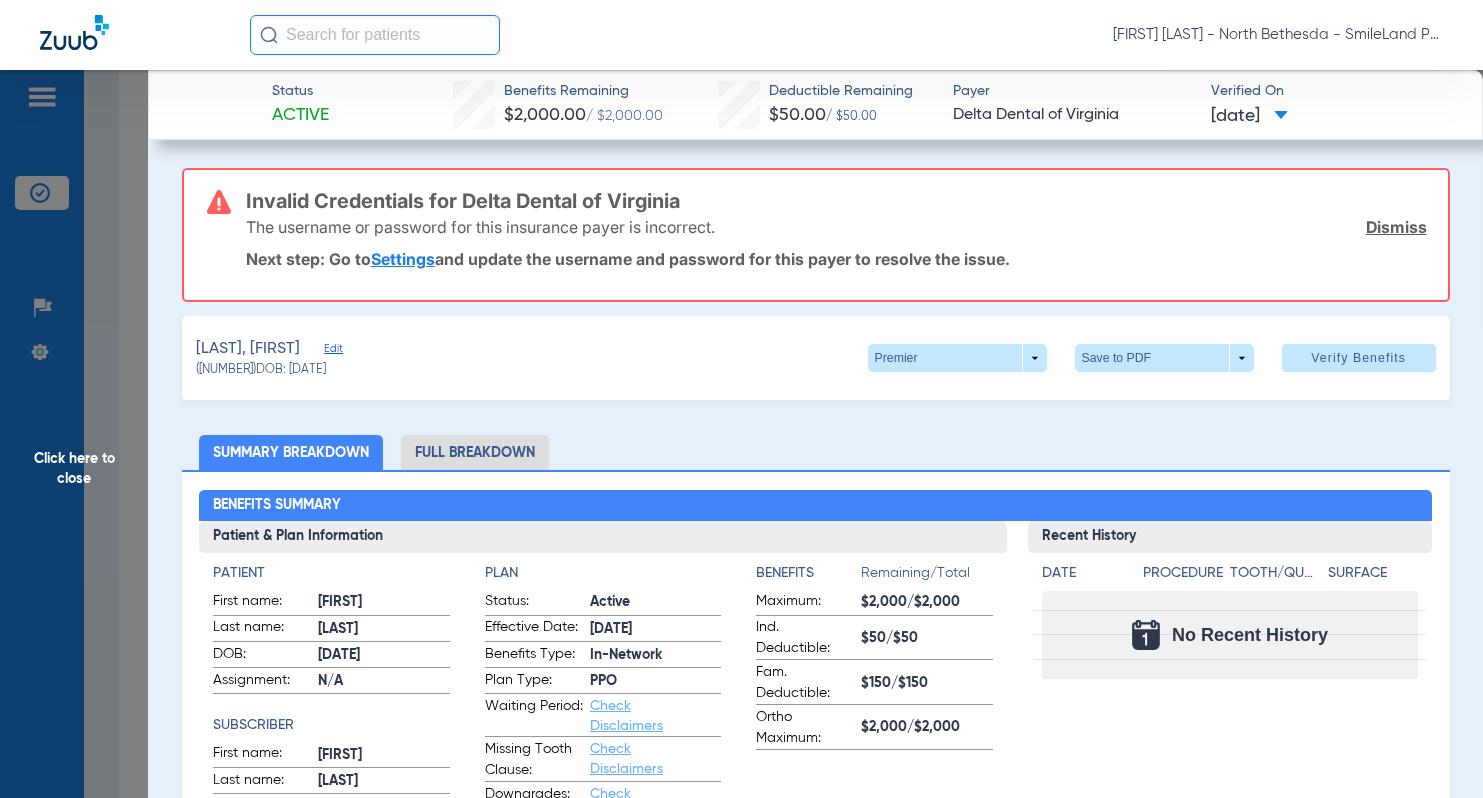 click on "Click here to close" 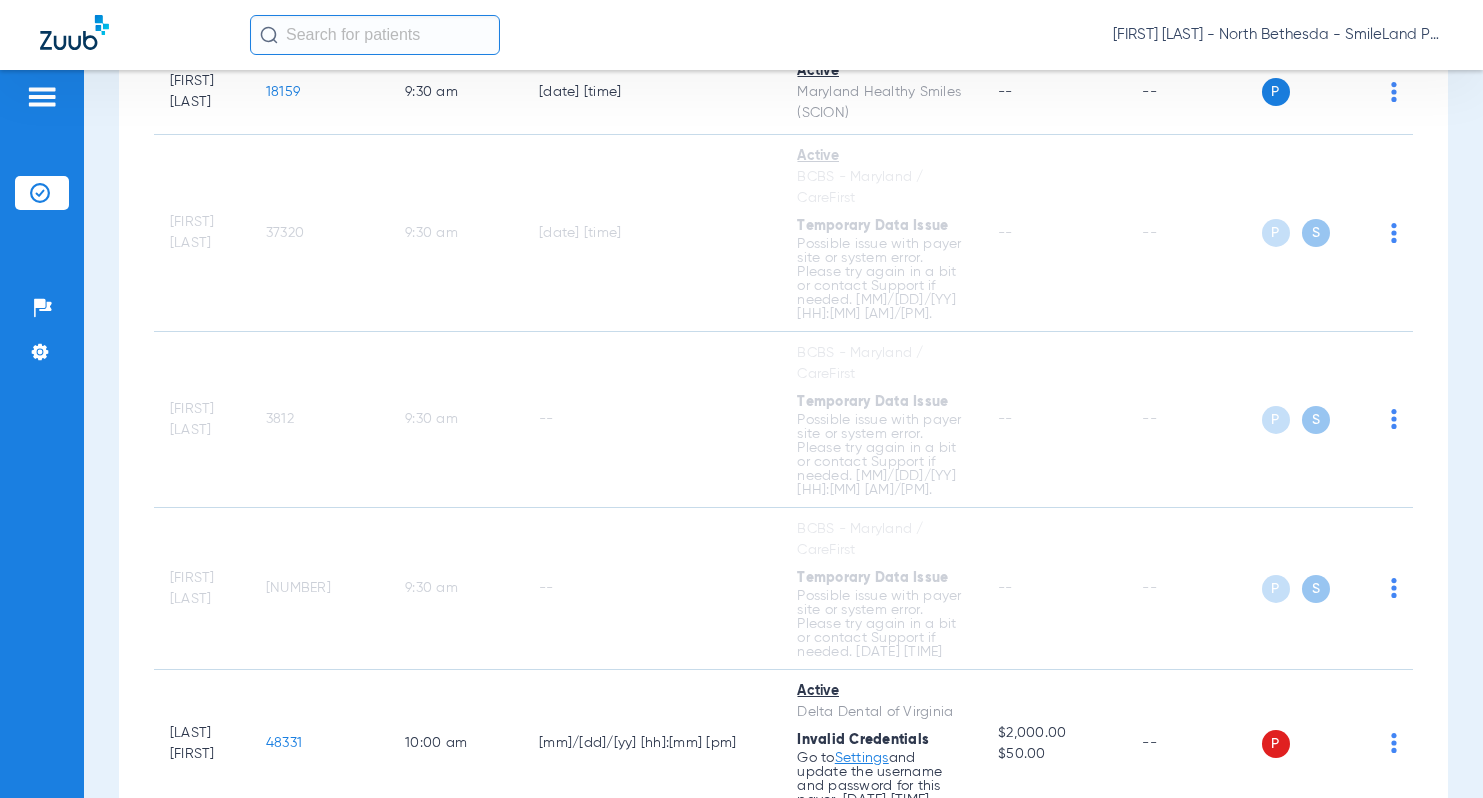 click on "[POSTAL_CODE]" 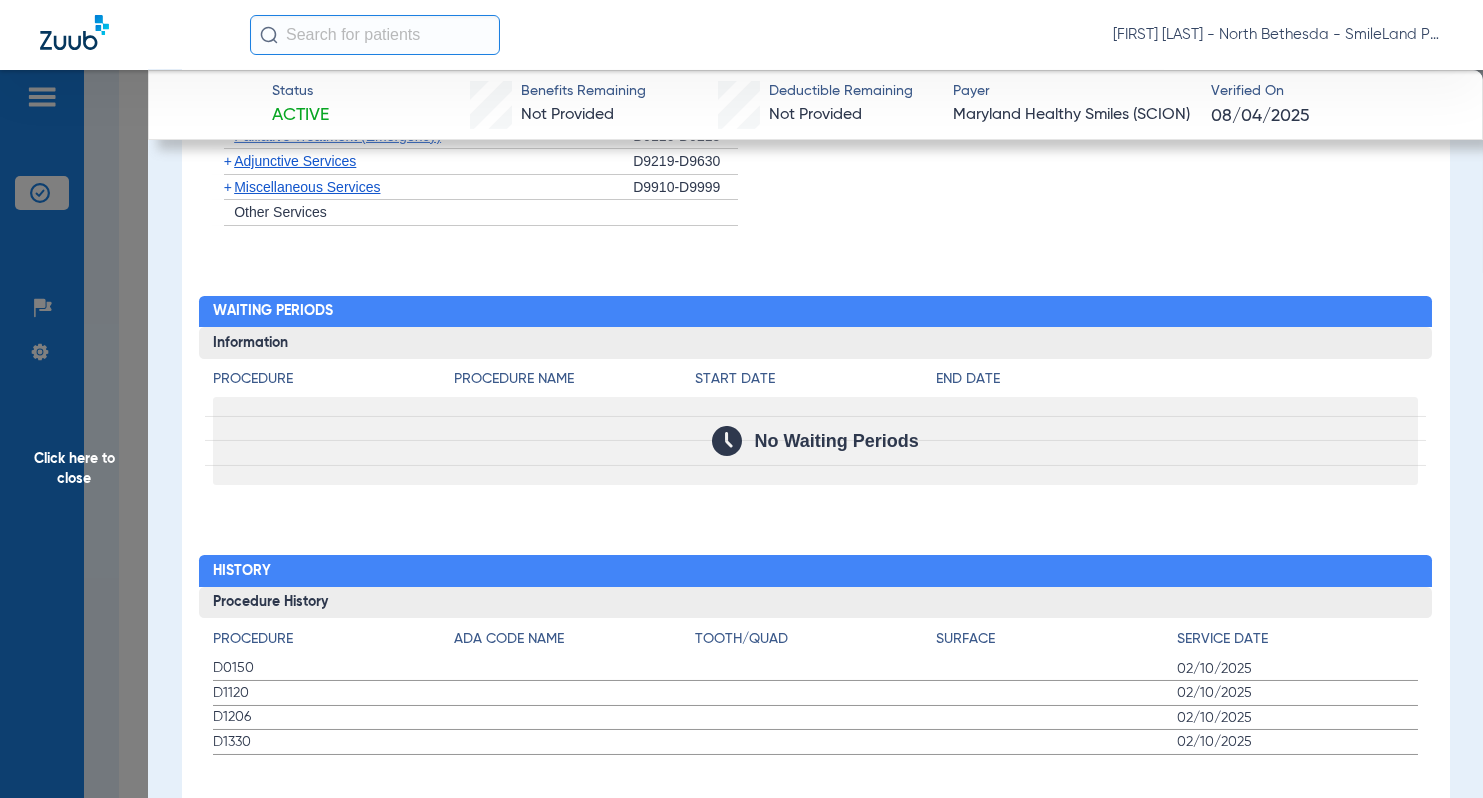 scroll, scrollTop: 1851, scrollLeft: 0, axis: vertical 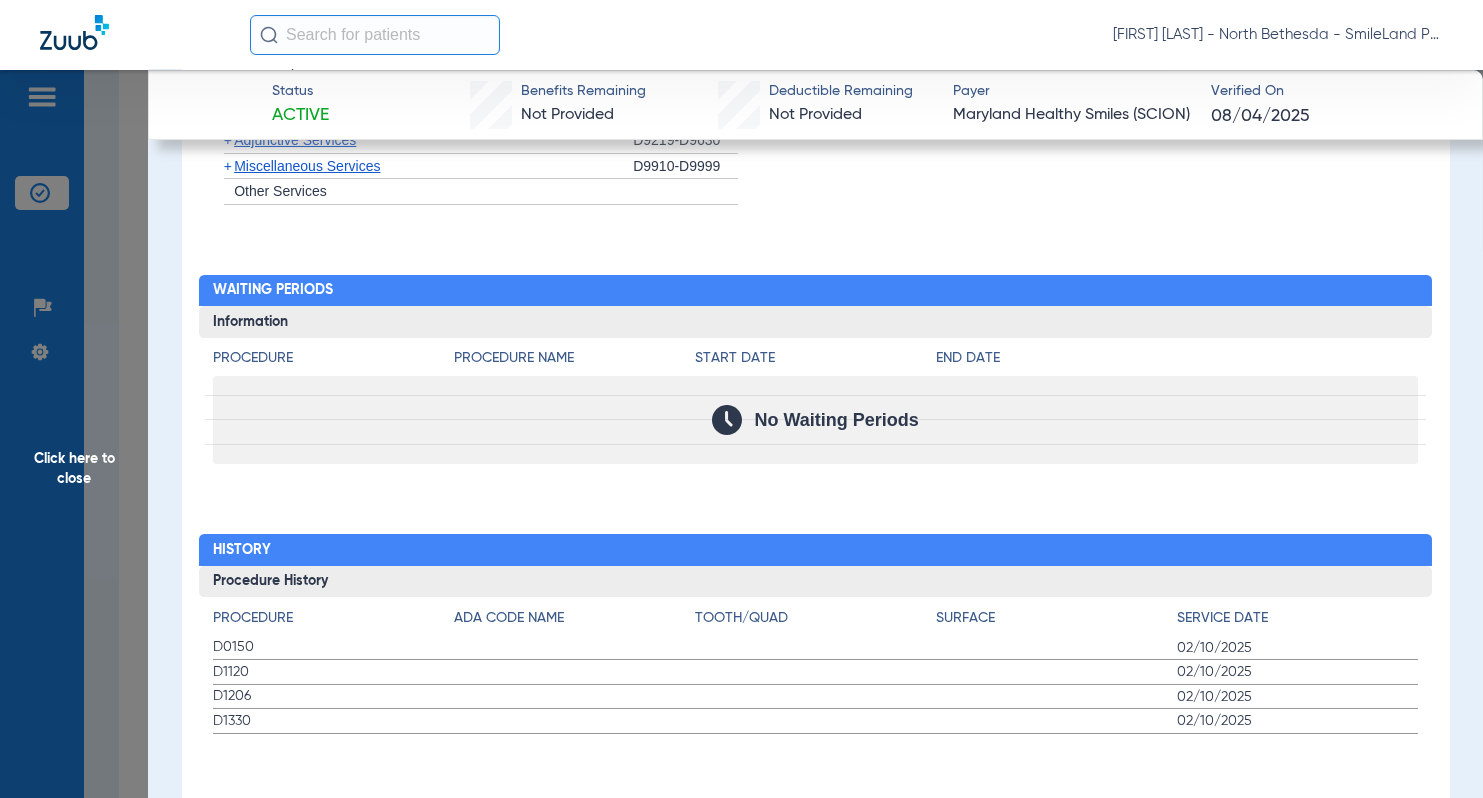 drag, startPoint x: 1444, startPoint y: 325, endPoint x: 259, endPoint y: 189, distance: 1192.7787 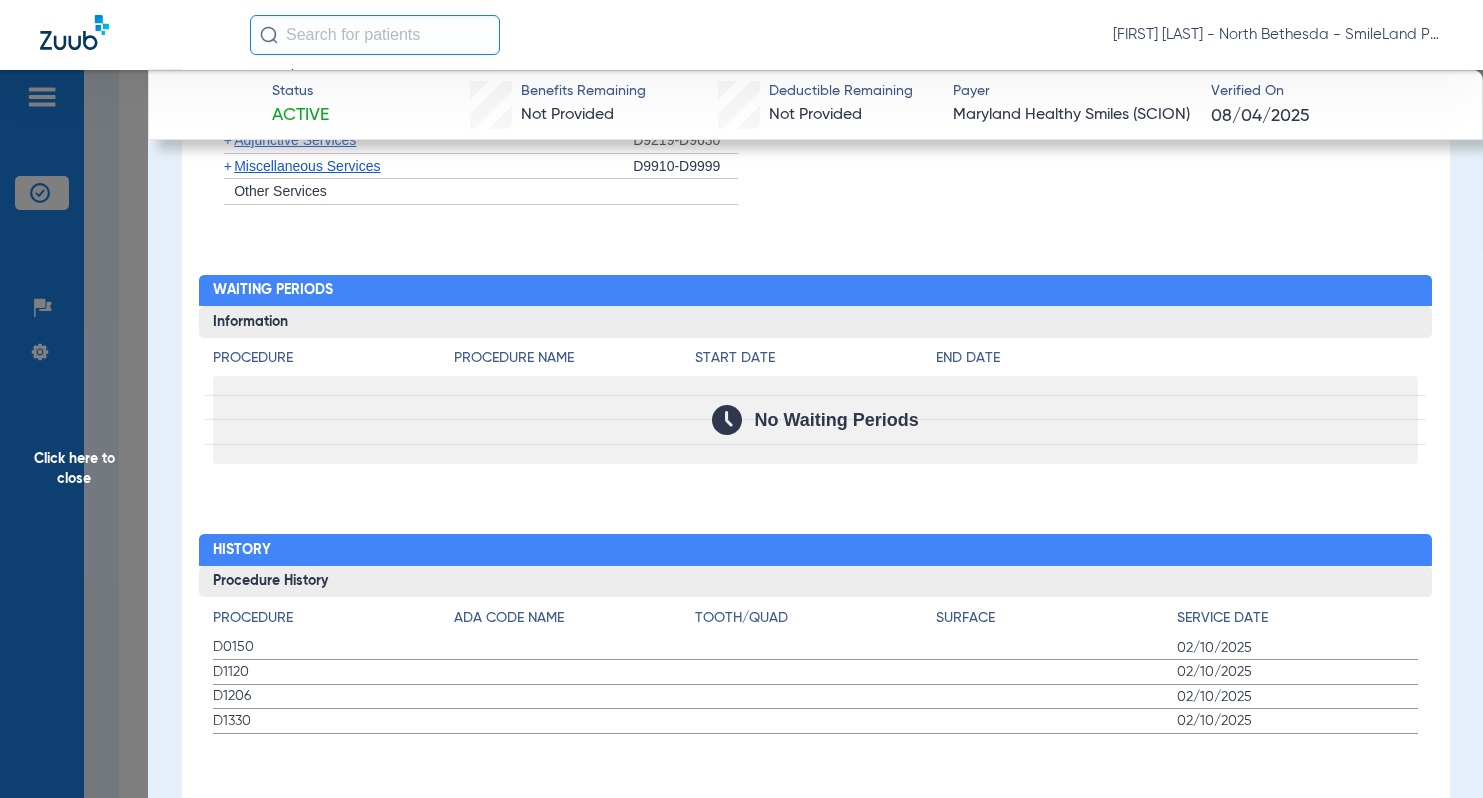 click on "Status Active  Benefits Remaining   Not Provided   Deductible Remaining   Not Provided  Payer Maryland Healthy Smiles (SCION)  Verified On
[MM]/[DD]/[YYYY]   [LAST], [FIRST]   Edit   ([ID])   DOB: [MM]/[DD]/[YYYY]   In Network  arrow_drop_down  Save to PDF  arrow_drop_down  Verify Benefits   Subscriber Information   First name  [FIRST]  Last name  [LAST]  DOB  mm / dd / yyyy [MM]/[DD]/[YYYY]  Member ID  [ID]  Group ID (optional)   Insurance Payer   Insurance
Amerihealth (Scion)  Provider   Dentist
Reza Beheshti  [ID]  Summary Breakdown   Full Breakdown  Benefits Summary Patient & Plan Information Patient First name:  [FIRST]  Last name:  [LAST]  DOB:  [MM]/[DD]/[YYYY]  Assignment:    Subscriber First name:  [FIRST]  Last name:  [LAST]  DOB:  [MM]/[DD]/[YYYY]  Plan Status:  Active  Effective Date:  [M]/[D]/[YY]  Benefits Type:  In-Network  Plan Type:  Medicaid  Waiting Period:  Check Disclaimers  Missing Tooth Clause:  Check Disclaimers  Downgrades:  Check Disclaimers  Plan Name: Benefits --" 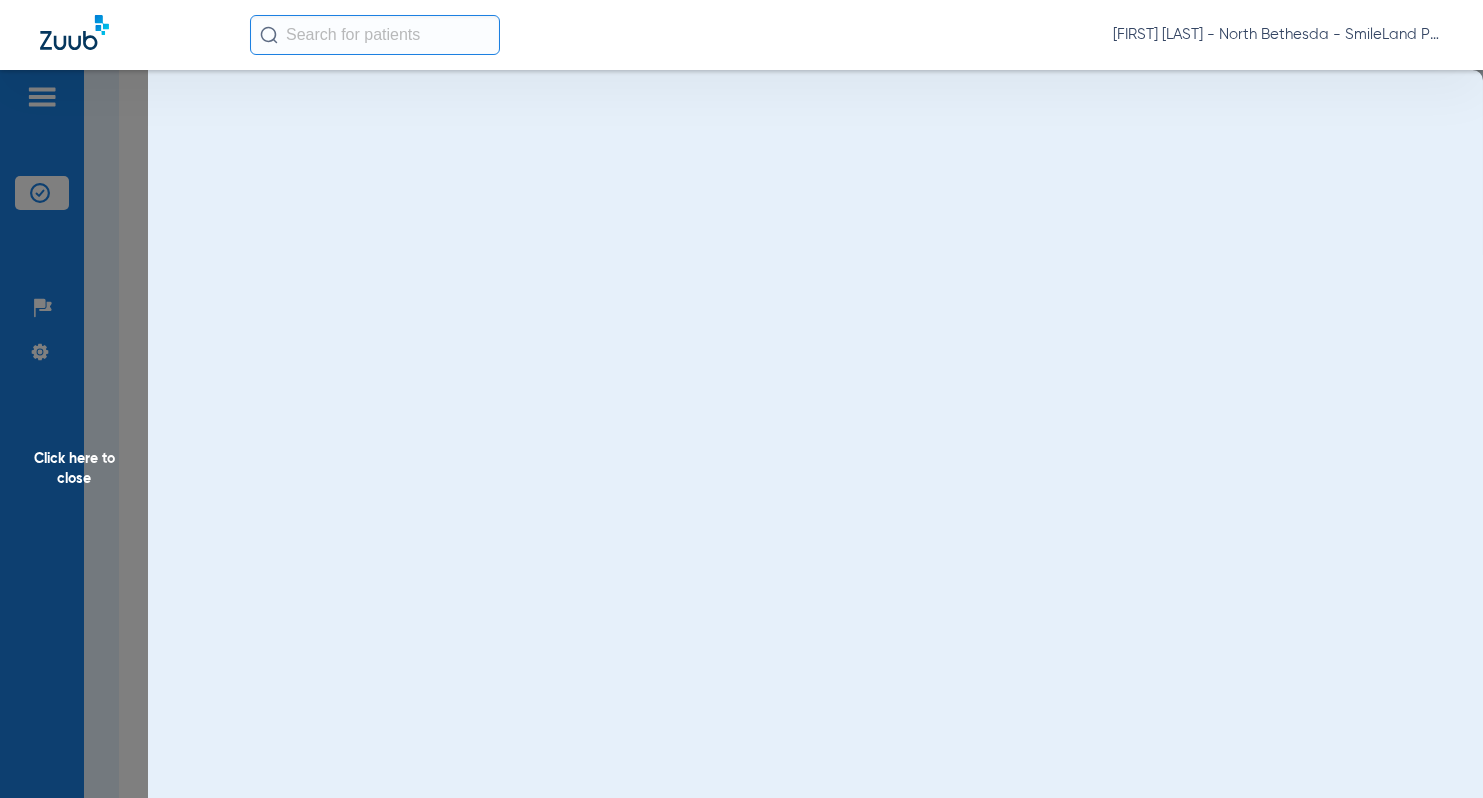 scroll, scrollTop: 0, scrollLeft: 0, axis: both 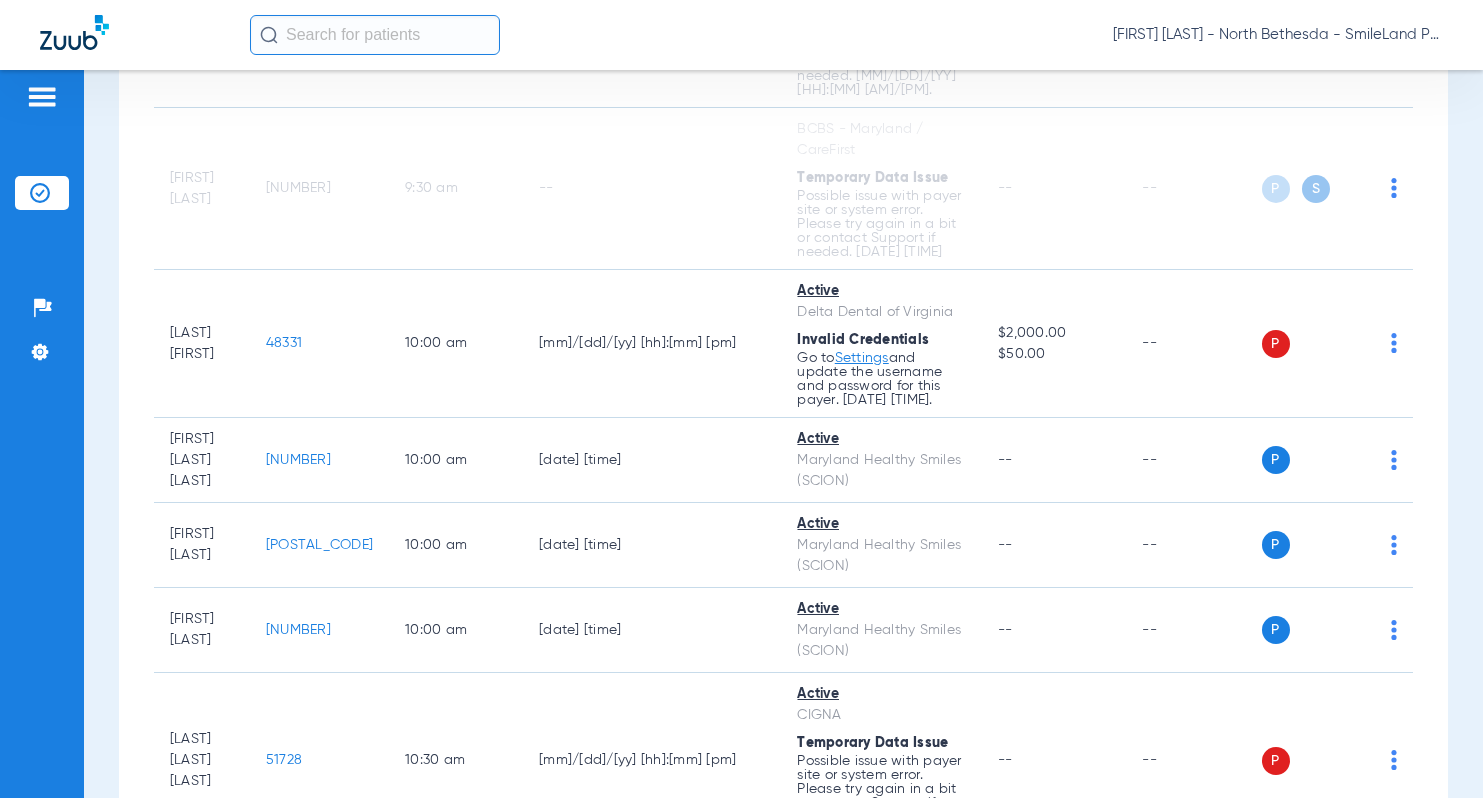 click on "39014" 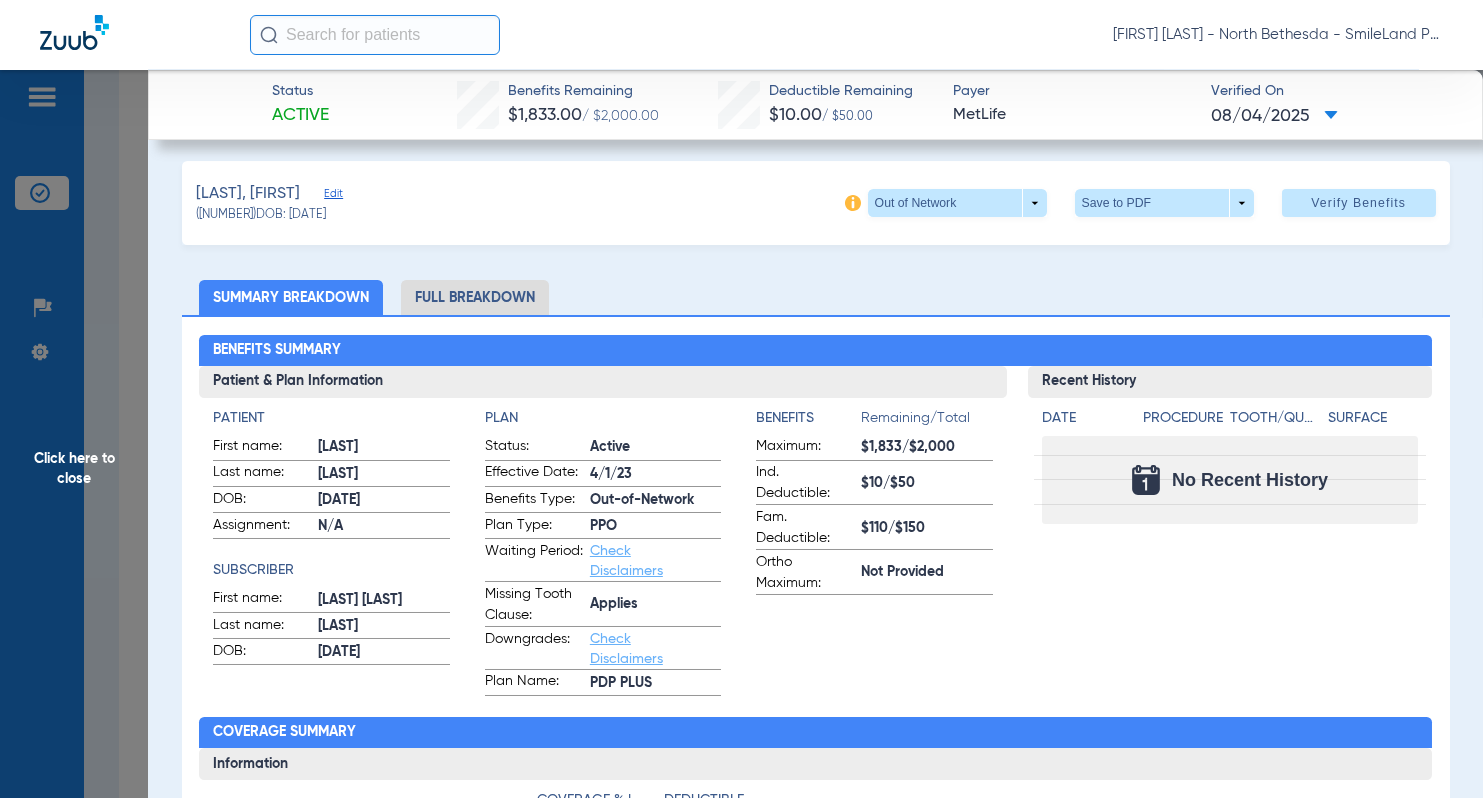 scroll, scrollTop: 0, scrollLeft: 0, axis: both 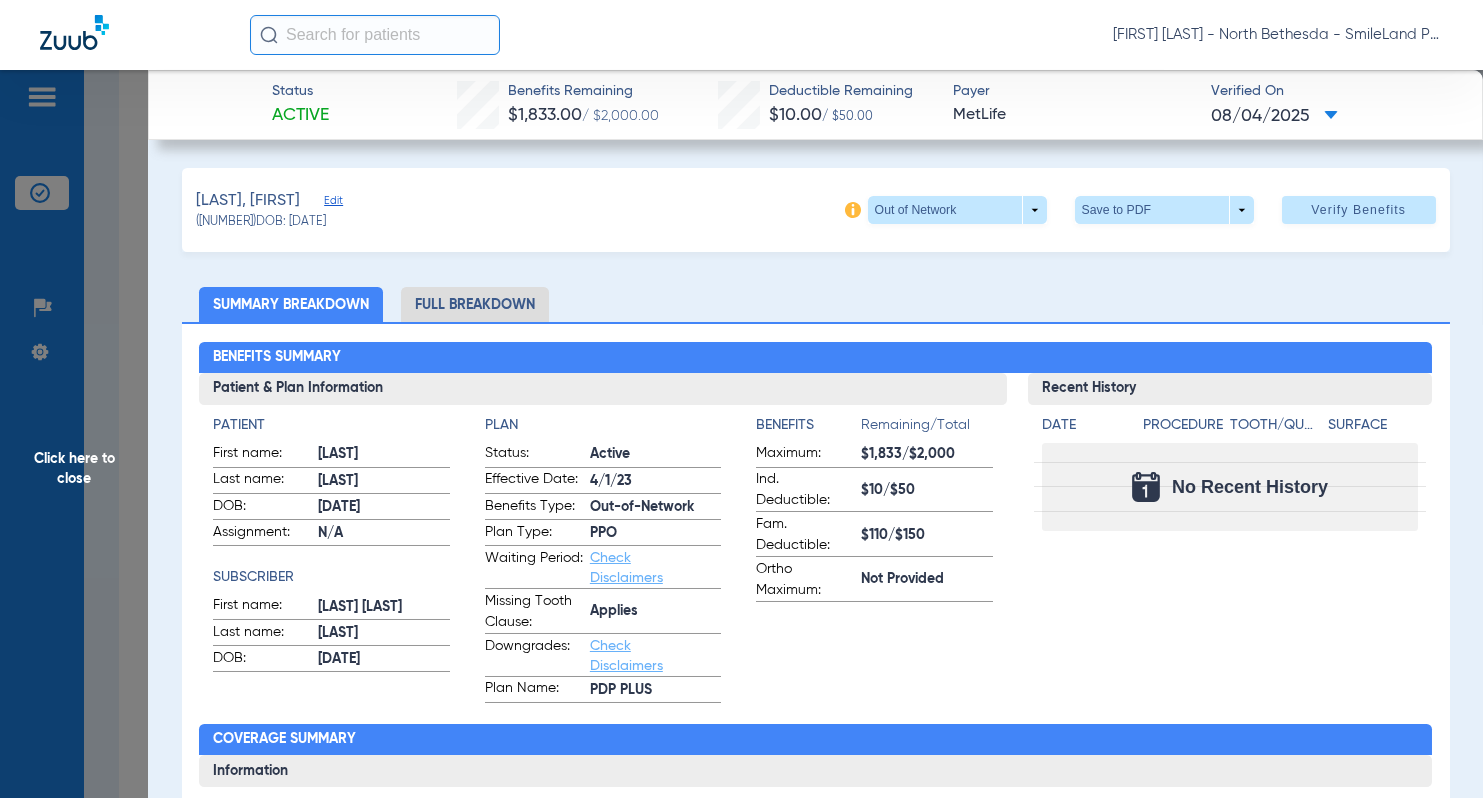 click on "Recent History Date Procedure Tooth/Quad Surface  No Recent History" 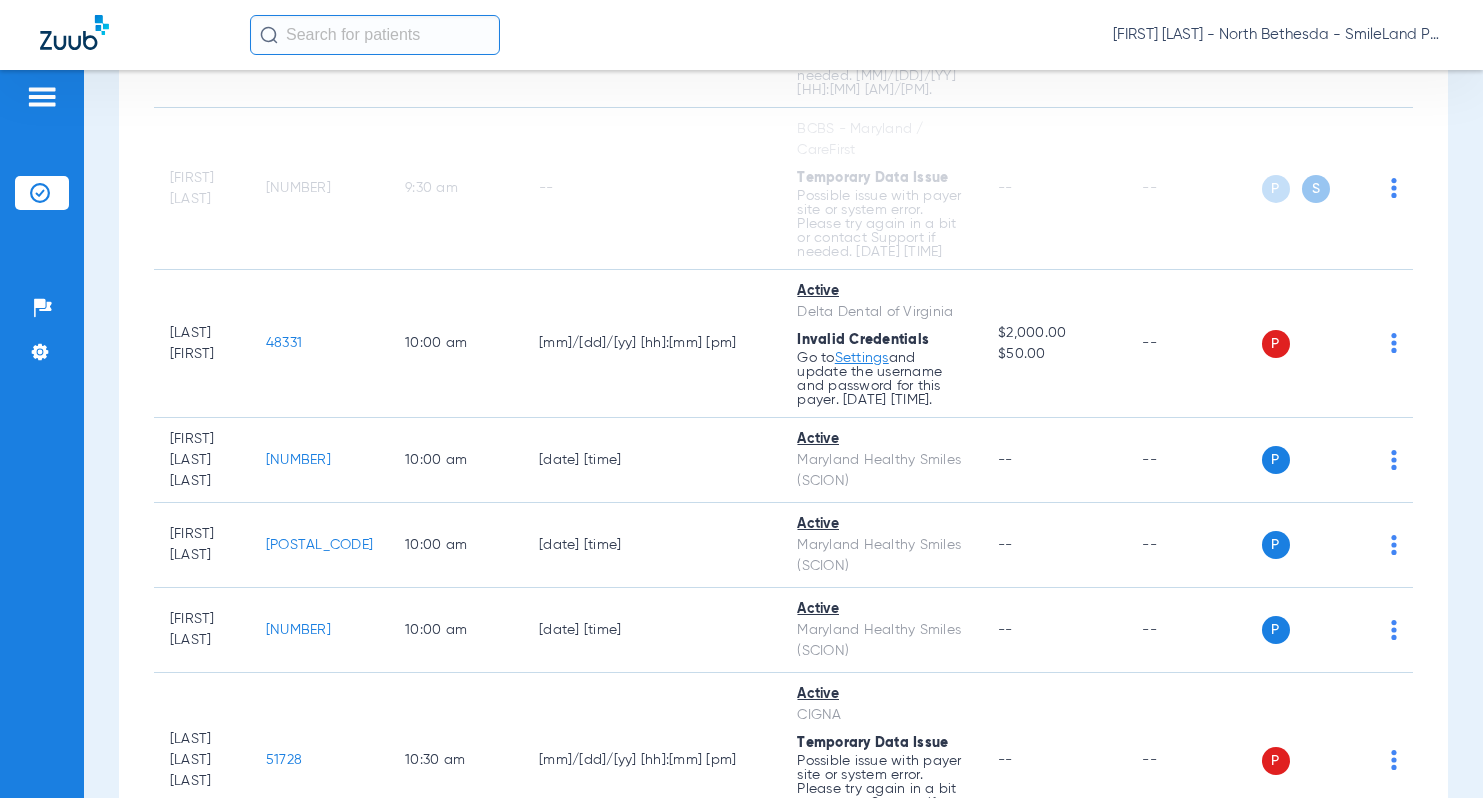 click on "Saturday   05-31-2025   Sunday   06-01-2025   Monday   06-02-2025   Tuesday   06-03-2025   Wednesday   06-04-2025   Thursday   06-05-2025   Friday   06-06-2025   Saturday   06-07-2025   Sunday   06-08-2025   Monday   06-09-2025   Tuesday   06-10-2025   Wednesday   06-11-2025   Thursday   06-12-2025   Friday   06-13-2025   Saturday   06-14-2025   Sunday   06-15-2025   Monday   06-16-2025   Tuesday   06-17-2025   Wednesday   06-18-2025   Thursday   06-19-2025   Friday   06-20-2025   Saturday   06-21-2025   Sunday   06-22-2025   Monday   06-23-2025   Tuesday   06-24-2025   Wednesday   06-25-2025   Thursday   06-26-2025   Friday   06-27-2025   Saturday   06-28-2025   Sunday   06-29-2025   Monday   06-30-2025   Tuesday   07-01-2025   Wednesday   07-02-2025   Thursday   07-03-2025   Friday   07-04-2025   Saturday   07-05-2025   Sunday   07-06-2025   Monday   07-07-2025   Tuesday   07-08-2025   Wednesday   07-09-2025   Thursday   07-10-2025   Friday   07-11-2025   Saturday   07-12-2025   Sunday   07-13-2025  Su Mo" 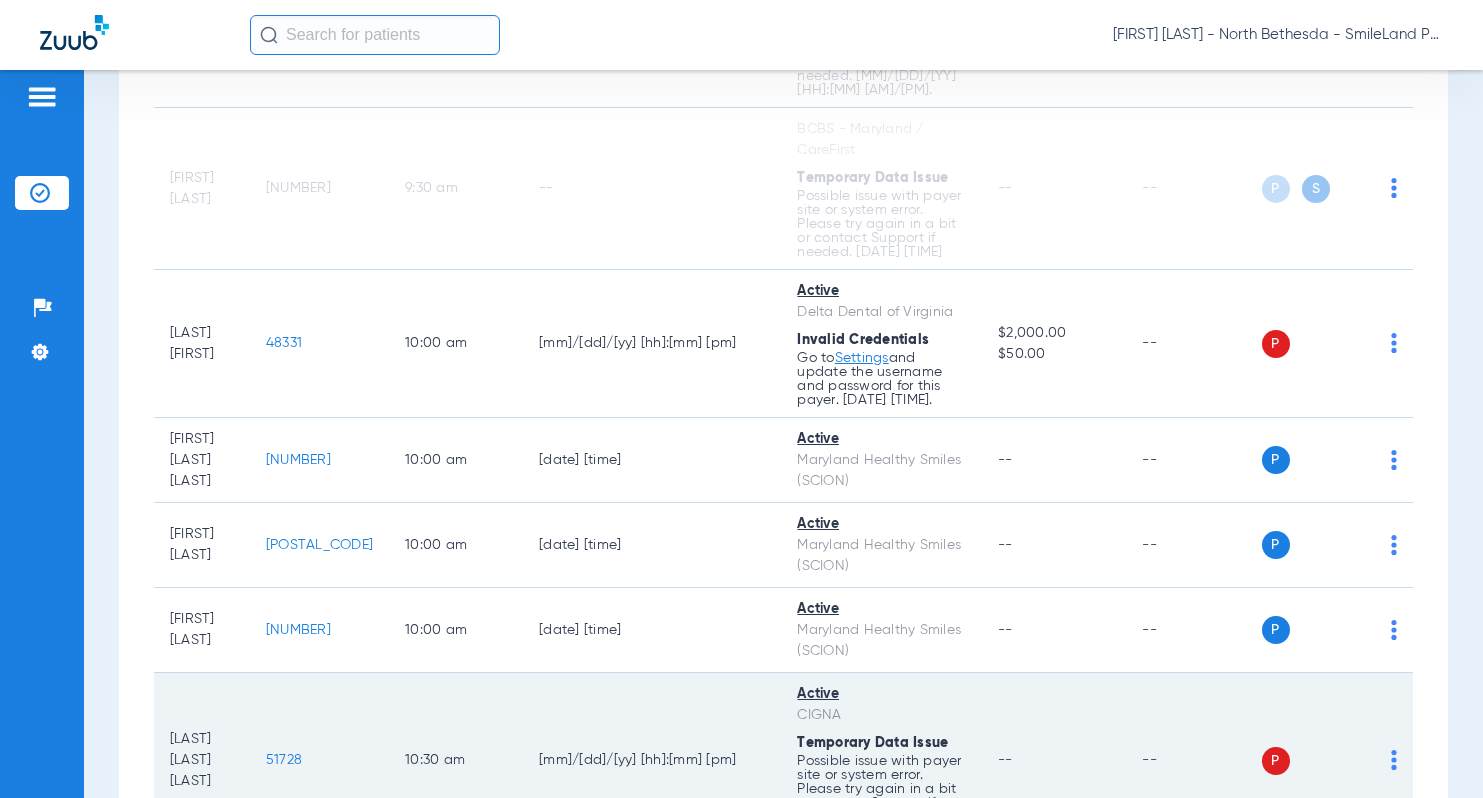 click on "51728" 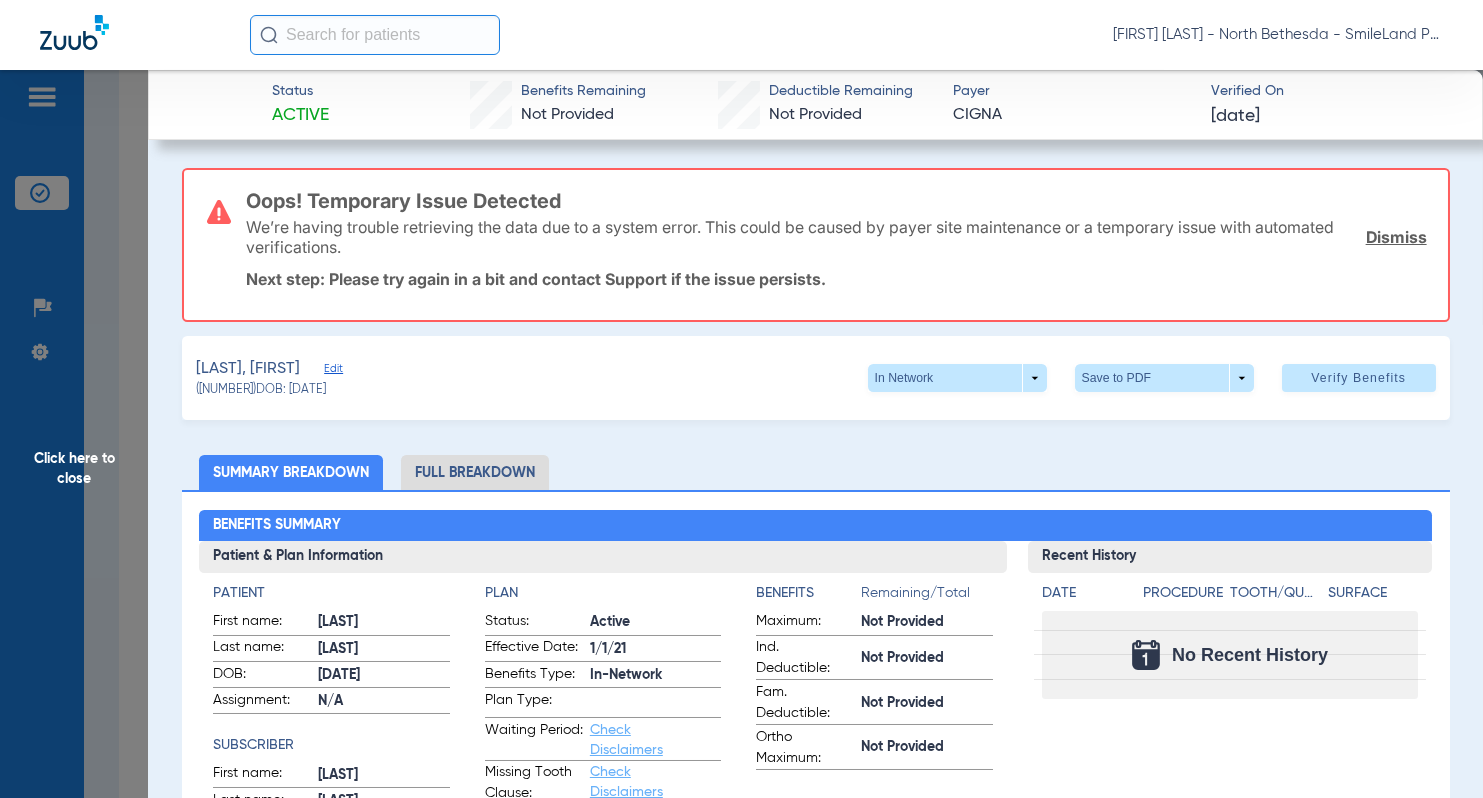 click on "Click here to close" 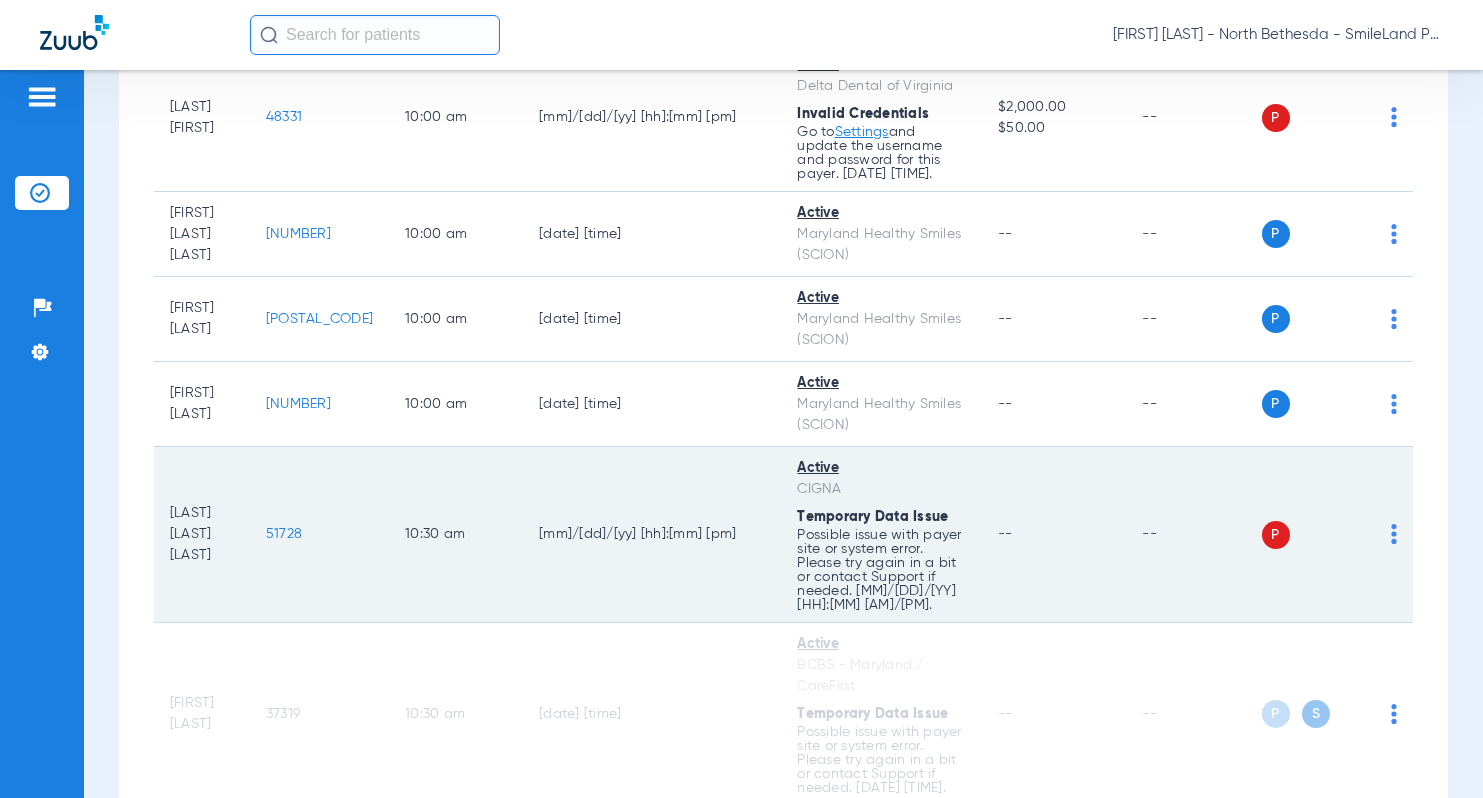 scroll, scrollTop: 3200, scrollLeft: 0, axis: vertical 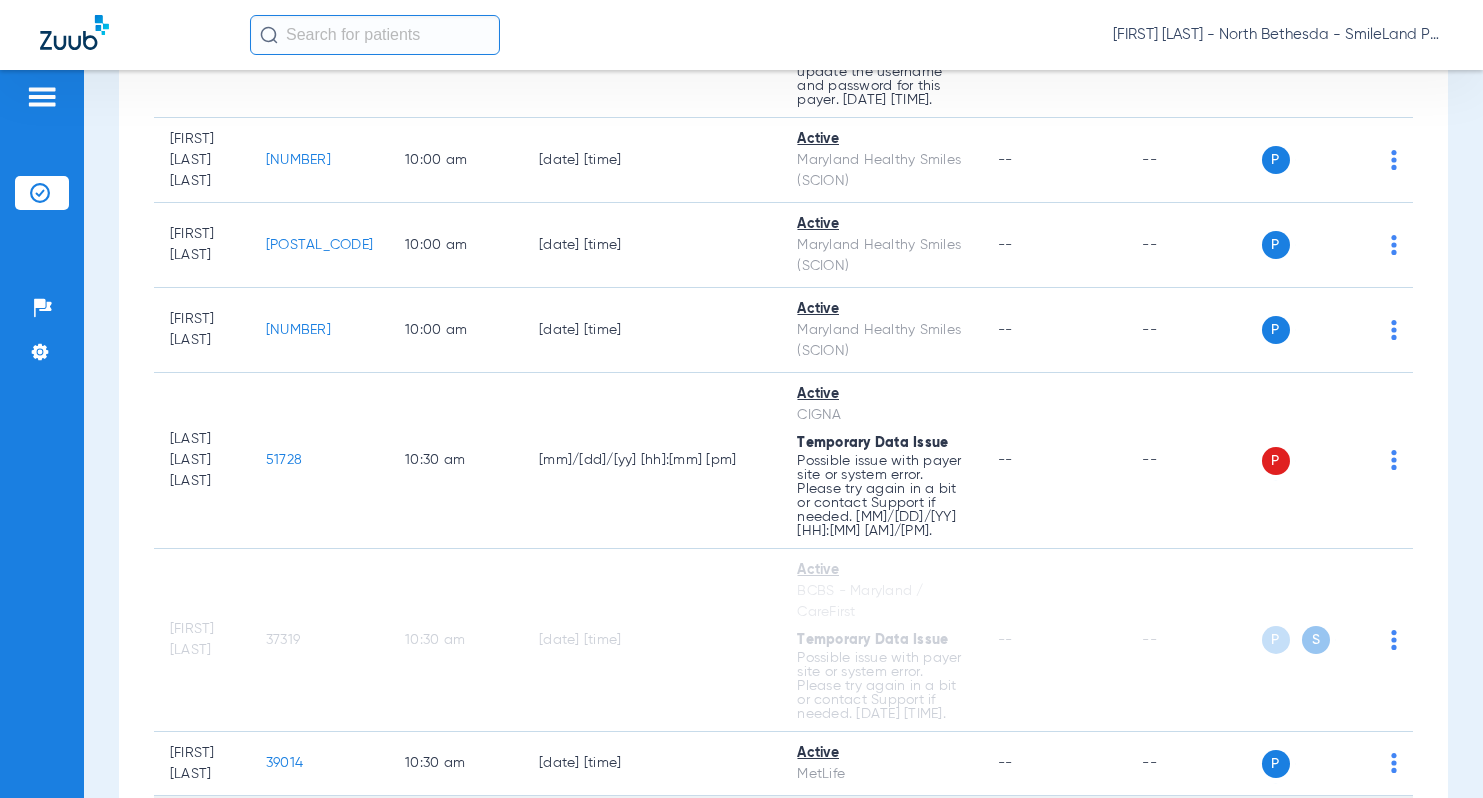 click on "[NUMBER]" 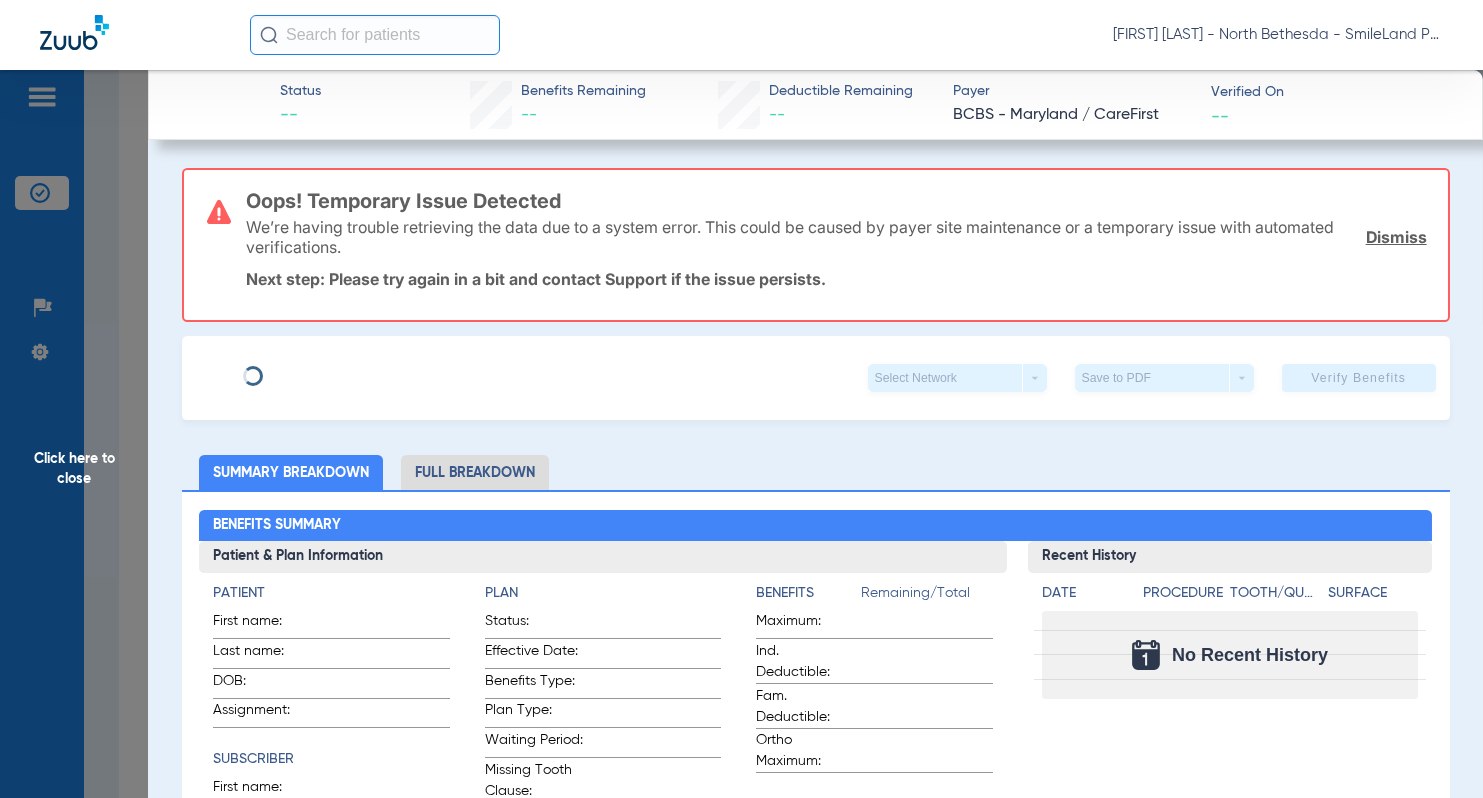 click on "Click here to close" 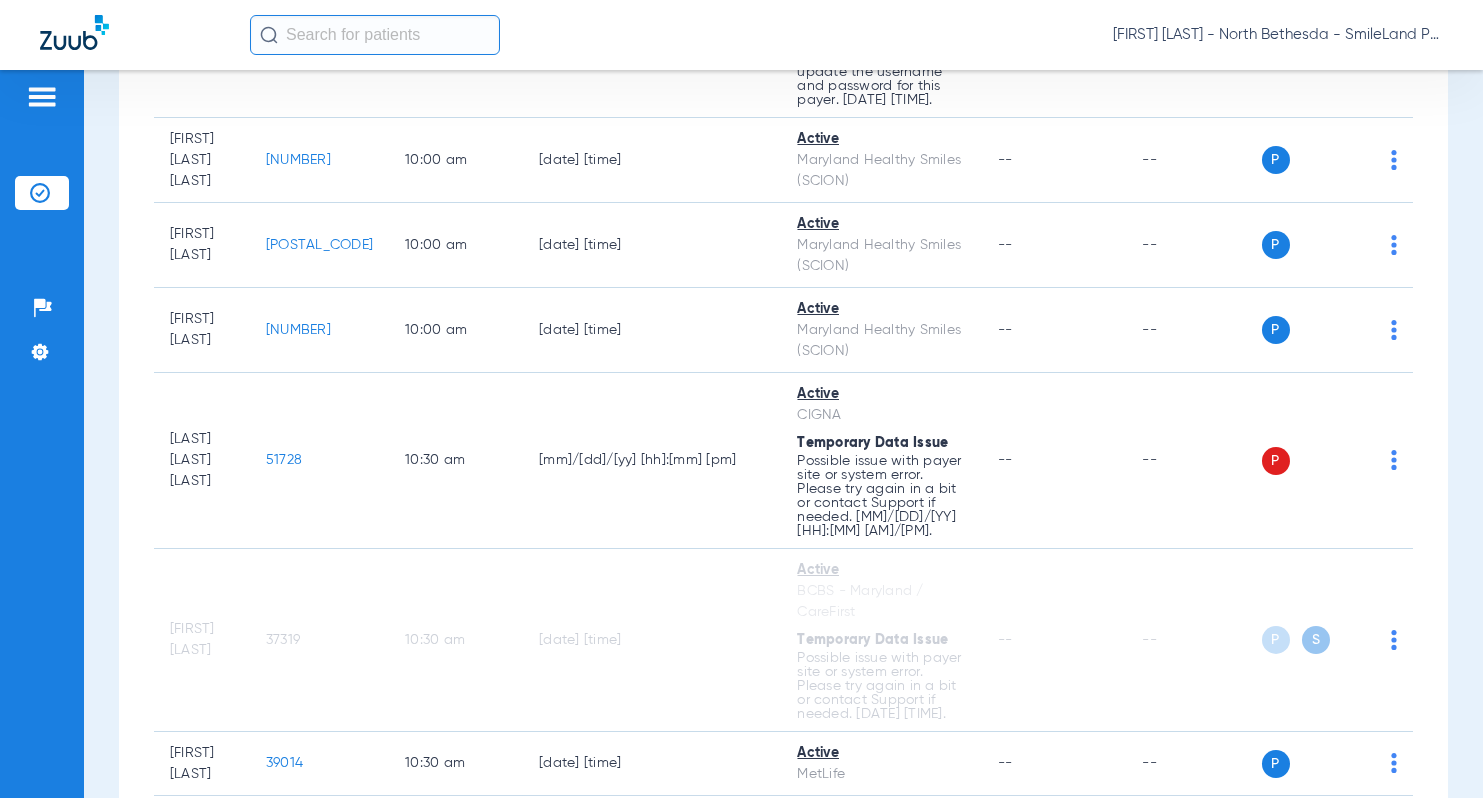 click on "Schedule Insurance Verification History  Last Appt. Sync Time:   Today - [TIME]   Saturday   [DATE]   Sunday   [DATE]   Monday   [DATE]   Tuesday   [DATE]   Wednesday   [DATE]   Thursday   [DATE]   Friday   [DATE]   Saturday   [DATE]   Sunday   [DATE]   Monday   [DATE]   Tuesday   [DATE]   Wednesday   [DATE]   Thursday   [DATE]   Friday   [DATE]   Saturday   [DATE]   Sunday   [DATE]   Monday   [DATE]   Tuesday   [DATE]   Wednesday   [DATE]   Thursday   [DATE]   Friday   [DATE]   Saturday   [DATE]   Sunday   [DATE]   Monday   [DATE]   Tuesday   [DATE]   Wednesday   [DATE]   Thursday   [DATE]   Friday   [DATE]   Saturday   [DATE]   Sunday   [DATE]   Monday   [DATE]   Tuesday   [DATE]   Wednesday   [DATE]   Thursday   [DATE]  Su 1" at bounding box center (783, 434) 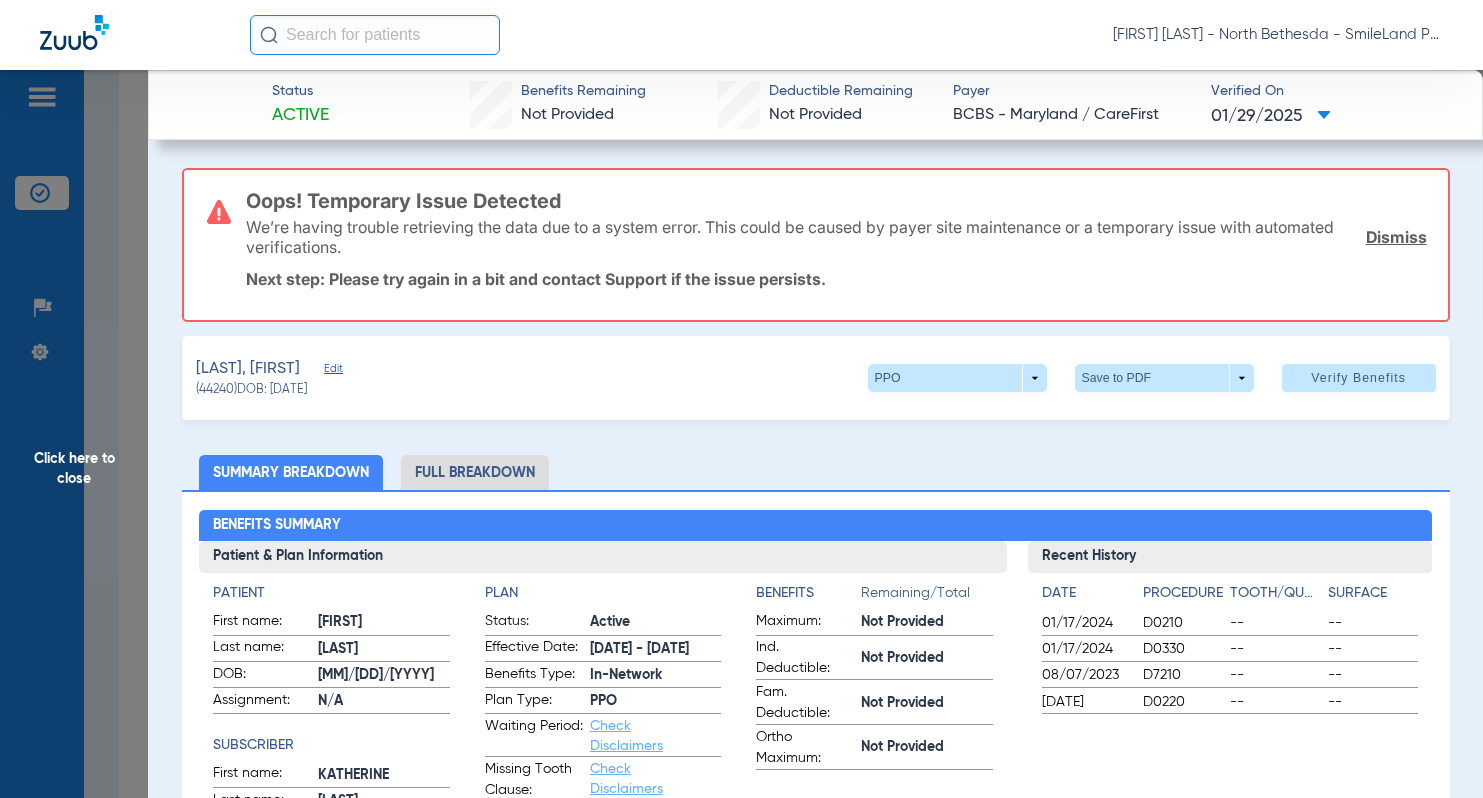 click on "Summary Breakdown   Full Breakdown" 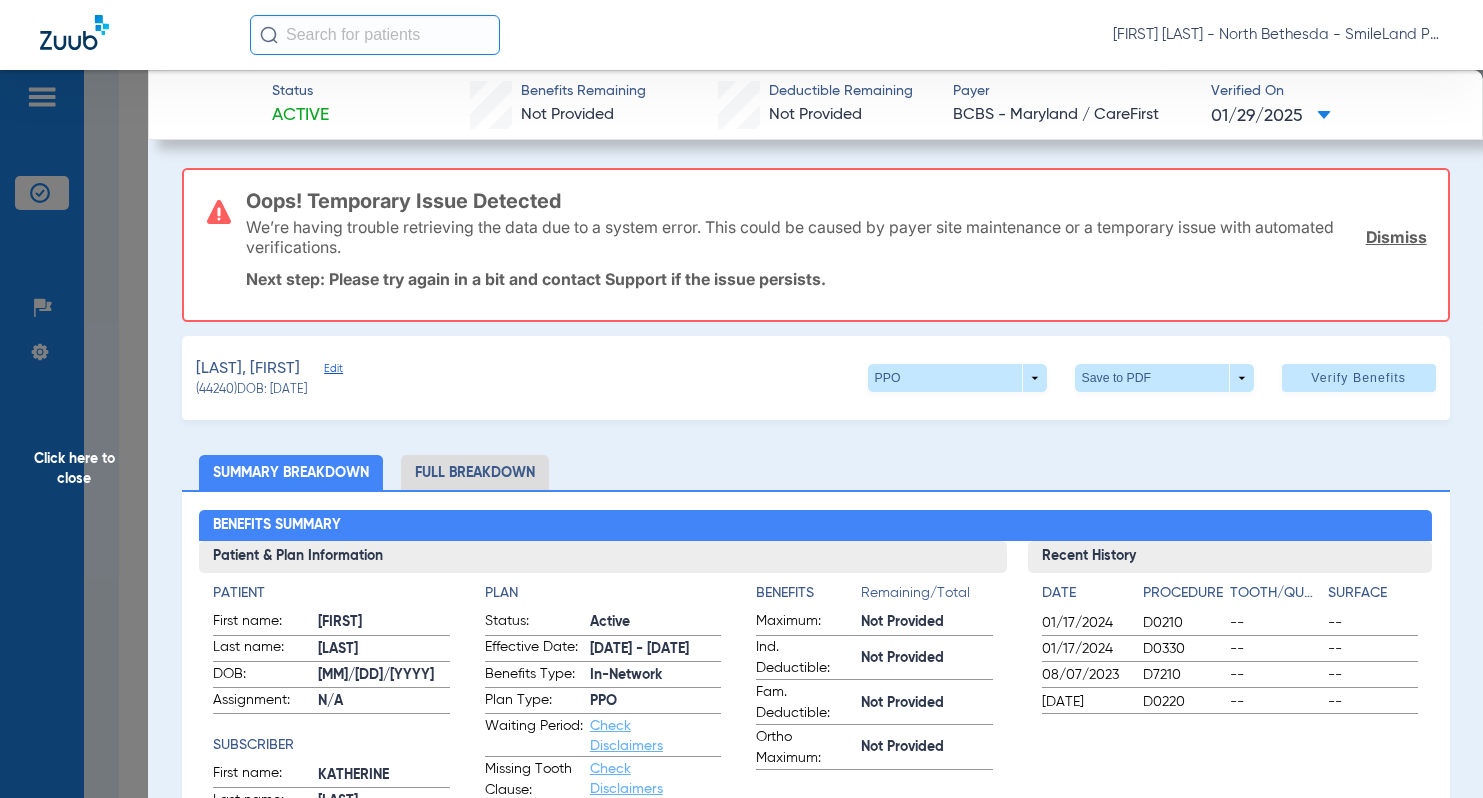 drag, startPoint x: 124, startPoint y: 310, endPoint x: 181, endPoint y: 326, distance: 59.20304 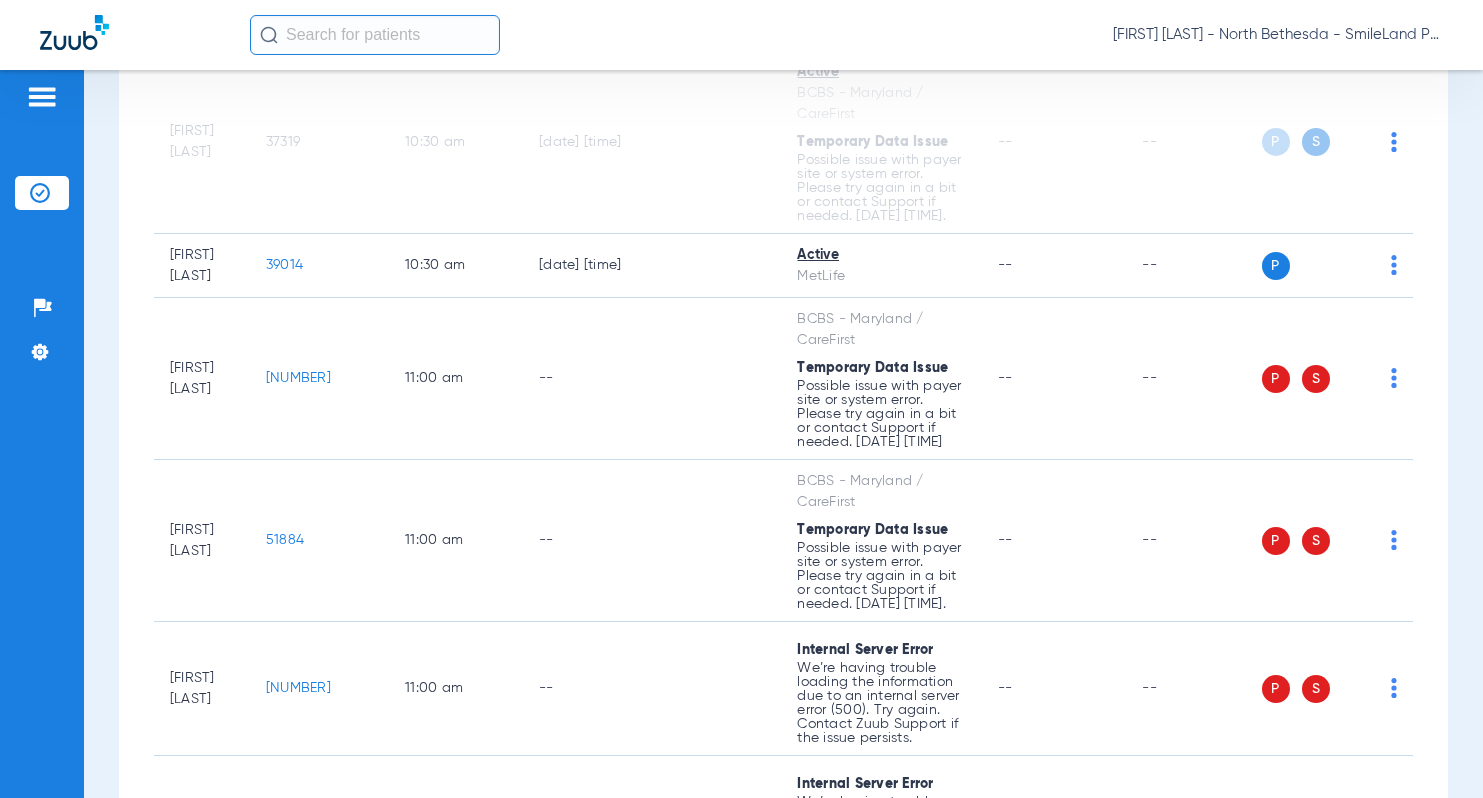 scroll, scrollTop: 3700, scrollLeft: 0, axis: vertical 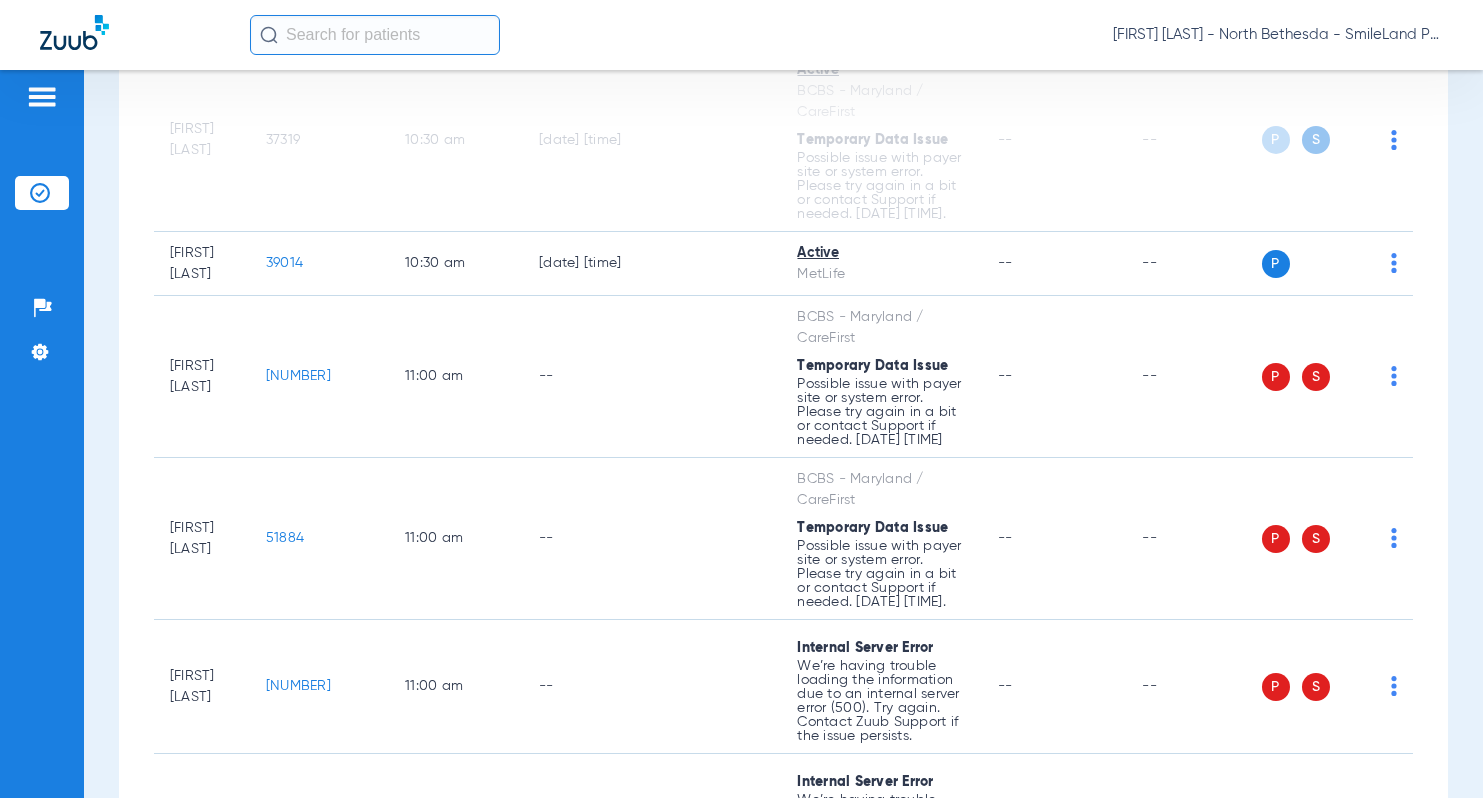 click on "Saturday   05-31-2025   Sunday   06-01-2025   Monday   06-02-2025   Tuesday   06-03-2025   Wednesday   06-04-2025   Thursday   06-05-2025   Friday   06-06-2025   Saturday   06-07-2025   Sunday   06-08-2025   Monday   06-09-2025   Tuesday   06-10-2025   Wednesday   06-11-2025   Thursday   06-12-2025   Friday   06-13-2025   Saturday   06-14-2025   Sunday   06-15-2025   Monday   06-16-2025   Tuesday   06-17-2025   Wednesday   06-18-2025   Thursday   06-19-2025   Friday   06-20-2025   Saturday   06-21-2025   Sunday   06-22-2025   Monday   06-23-2025   Tuesday   06-24-2025   Wednesday   06-25-2025   Thursday   06-26-2025   Friday   06-27-2025   Saturday   06-28-2025   Sunday   06-29-2025   Monday   06-30-2025   Tuesday   07-01-2025   Wednesday   07-02-2025   Thursday   07-03-2025   Friday   07-04-2025   Saturday   07-05-2025   Sunday   07-06-2025   Monday   07-07-2025   Tuesday   07-08-2025   Wednesday   07-09-2025   Thursday   07-10-2025   Friday   07-11-2025   Saturday   07-12-2025   Sunday   07-13-2025  Su Mo" 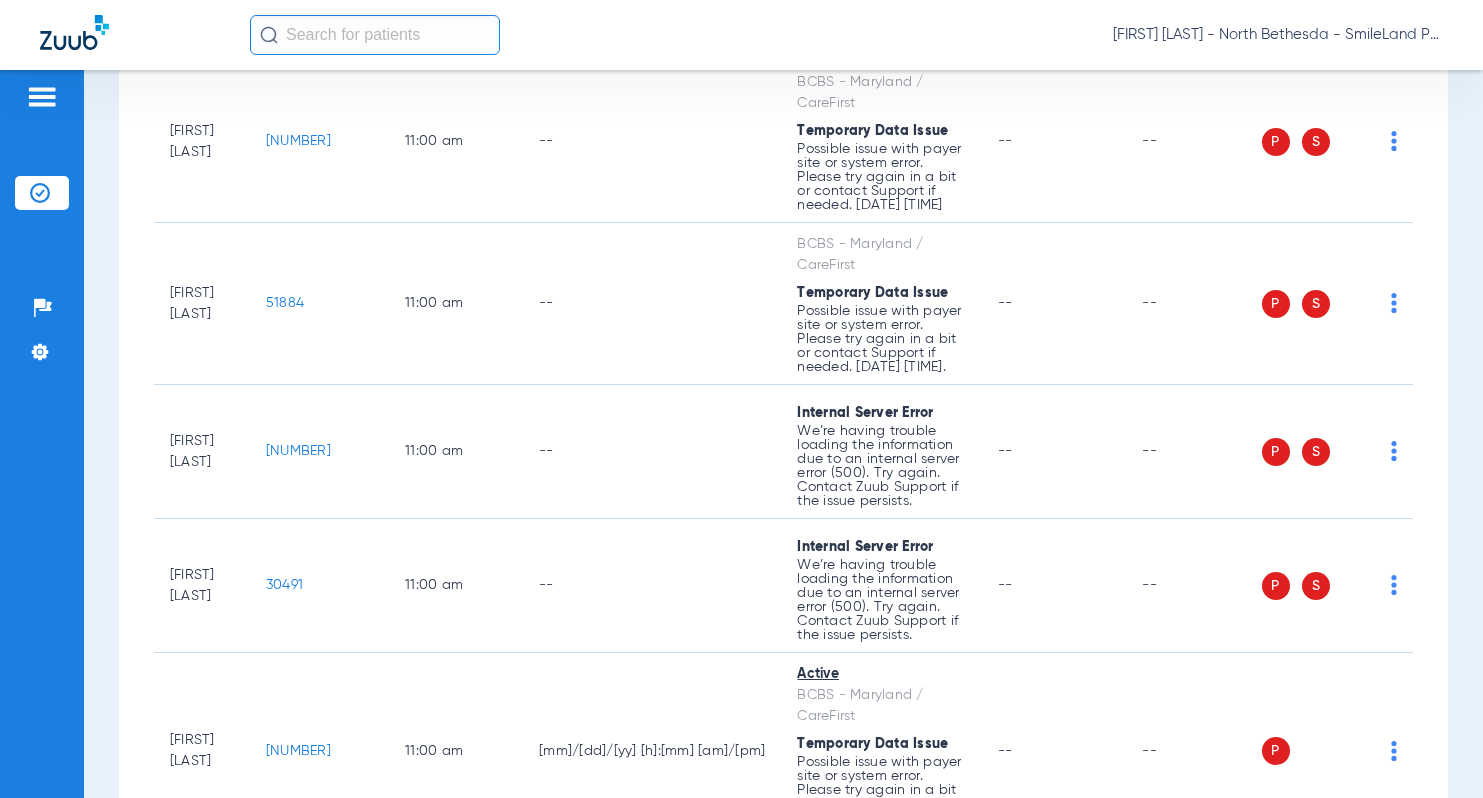 scroll, scrollTop: 3900, scrollLeft: 0, axis: vertical 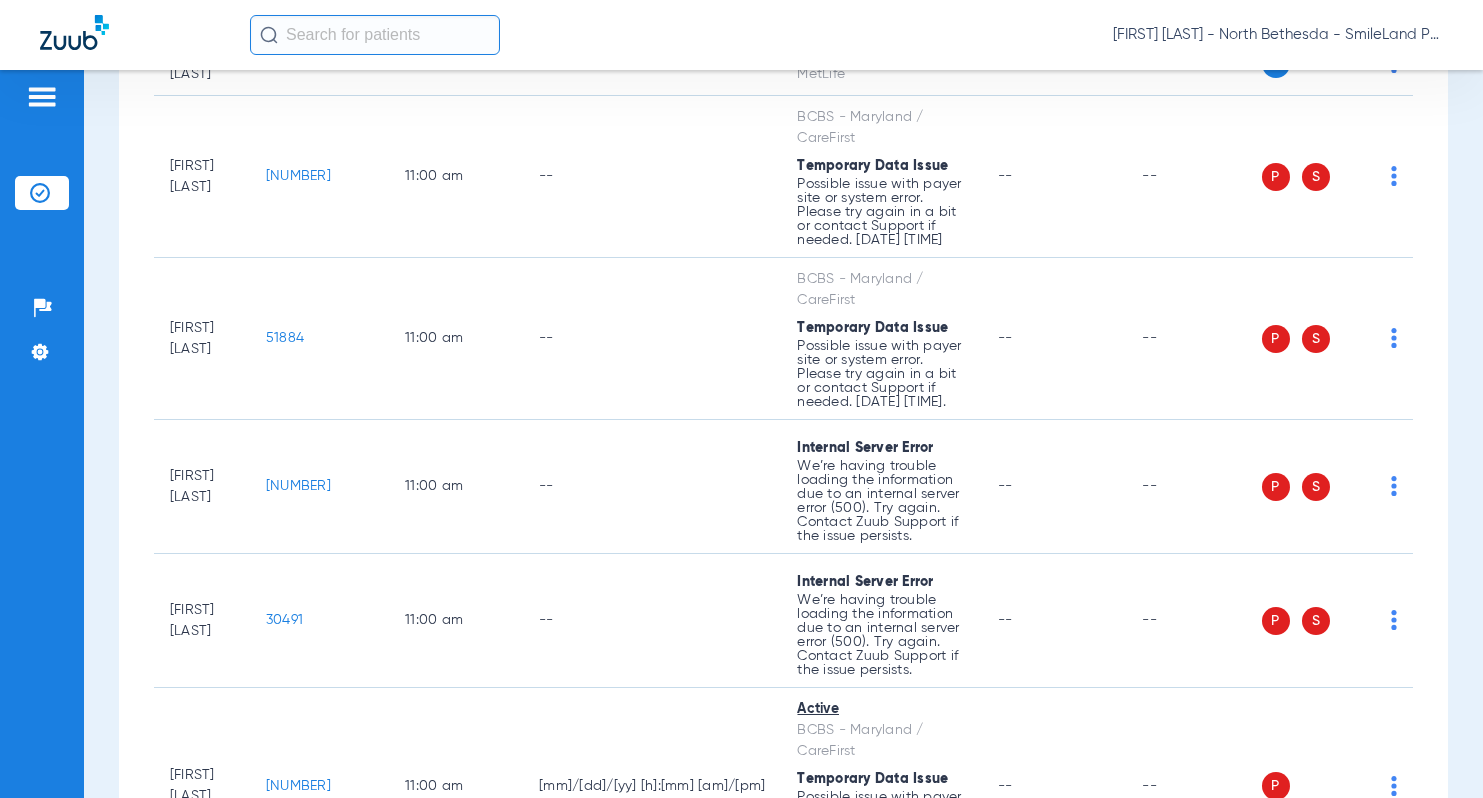 click on "271" 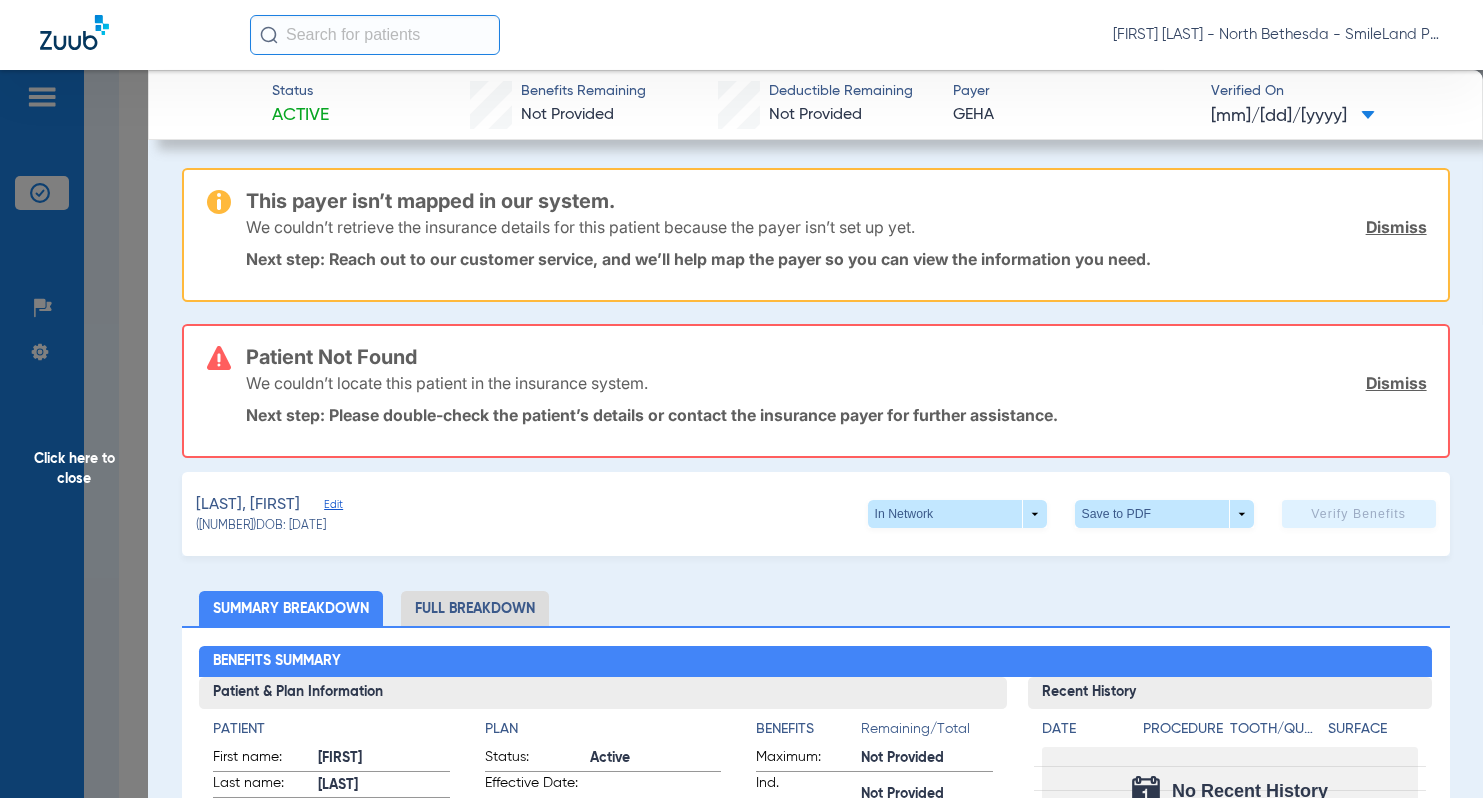 click on "Click here to close" 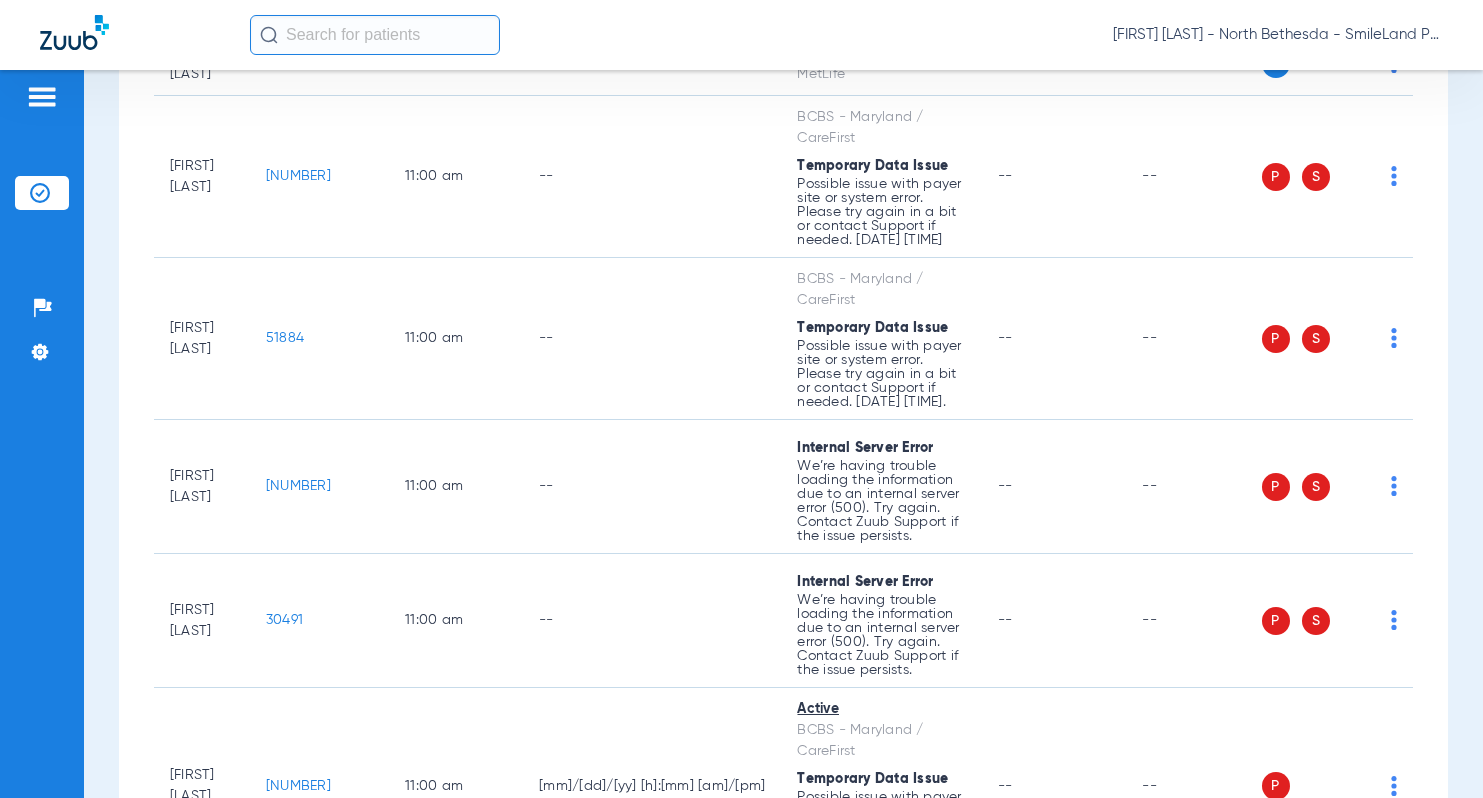 click on "30249" 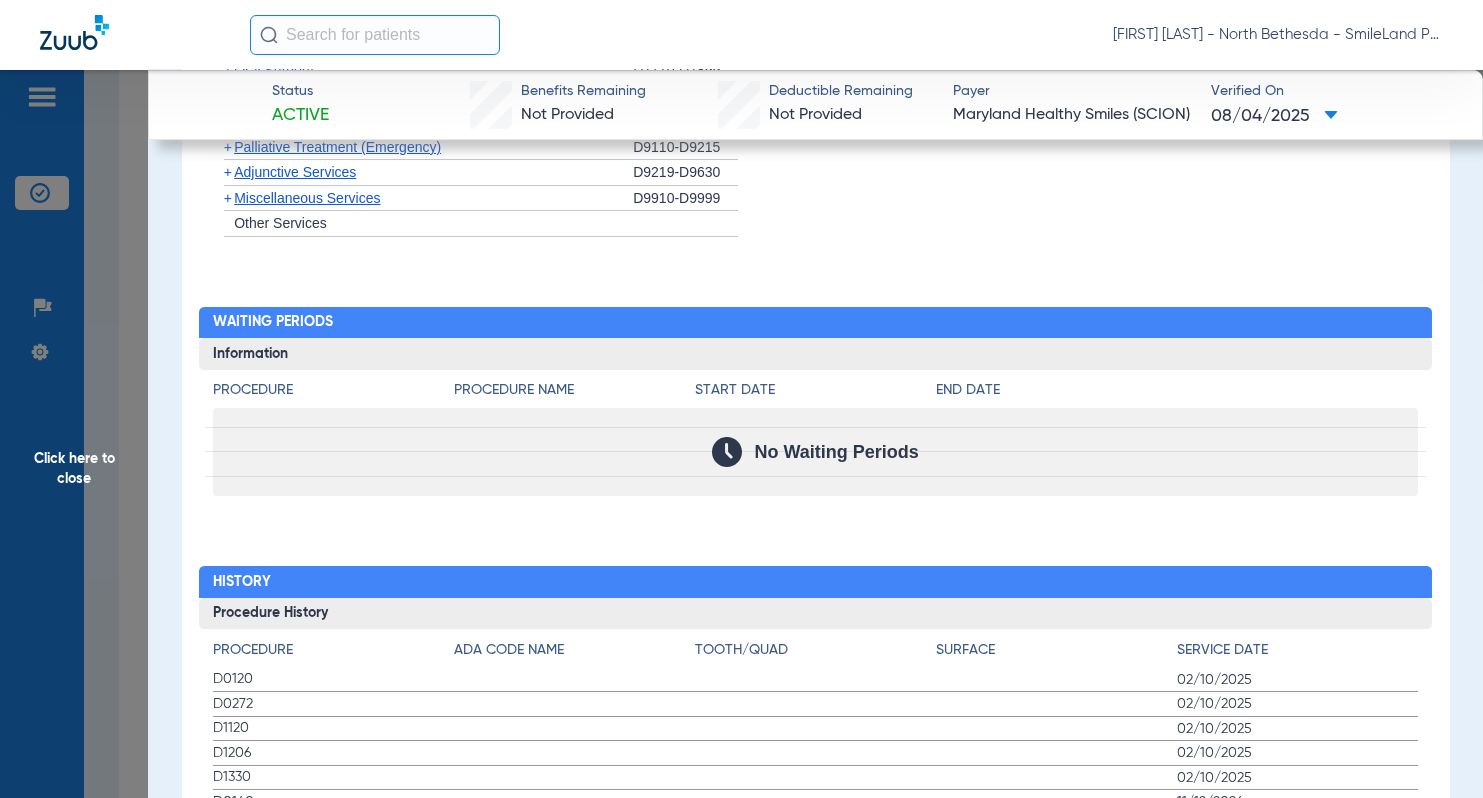 scroll, scrollTop: 1900, scrollLeft: 0, axis: vertical 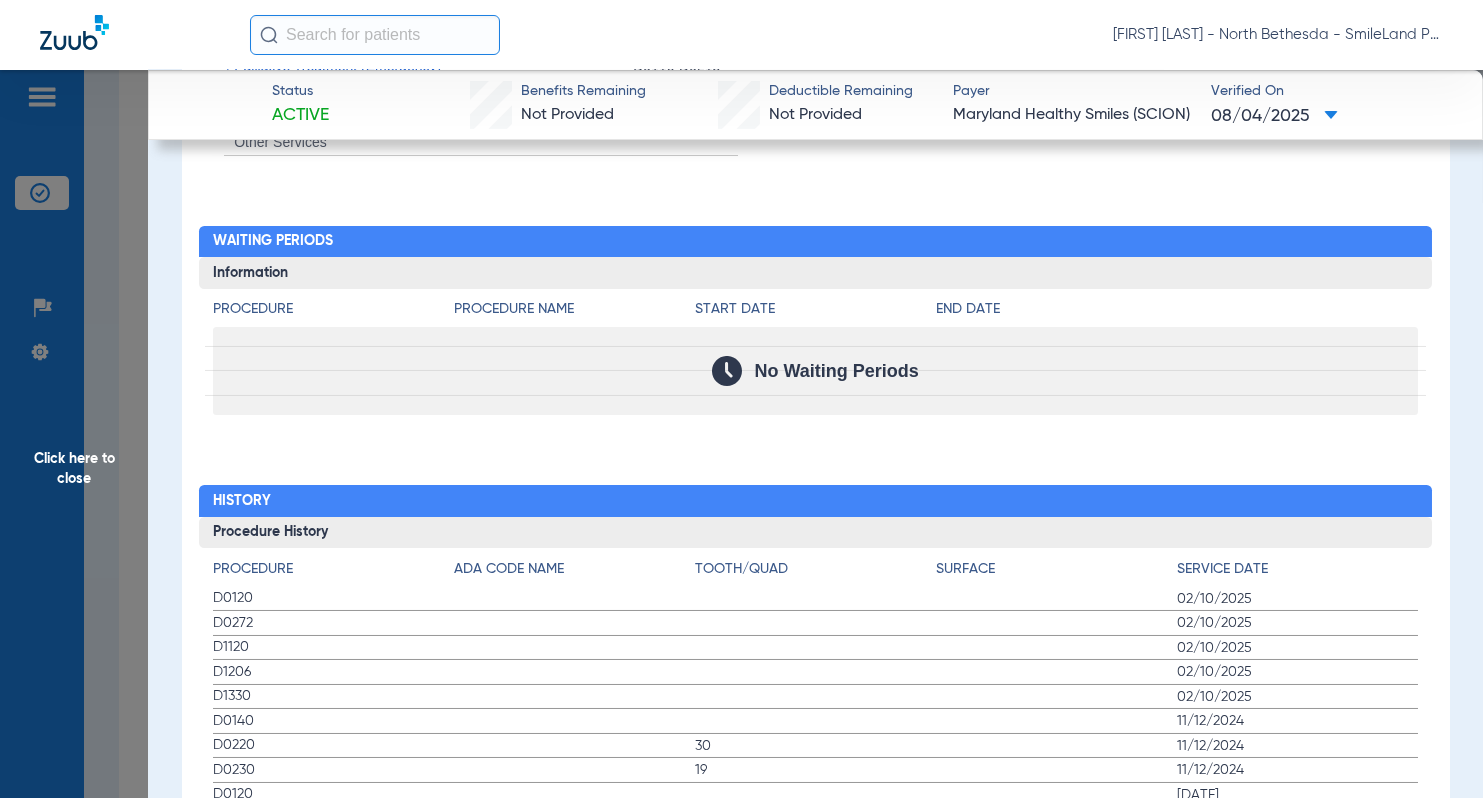 click on "Procedure Procedure Name Start Date End Date  No Waiting Periods" 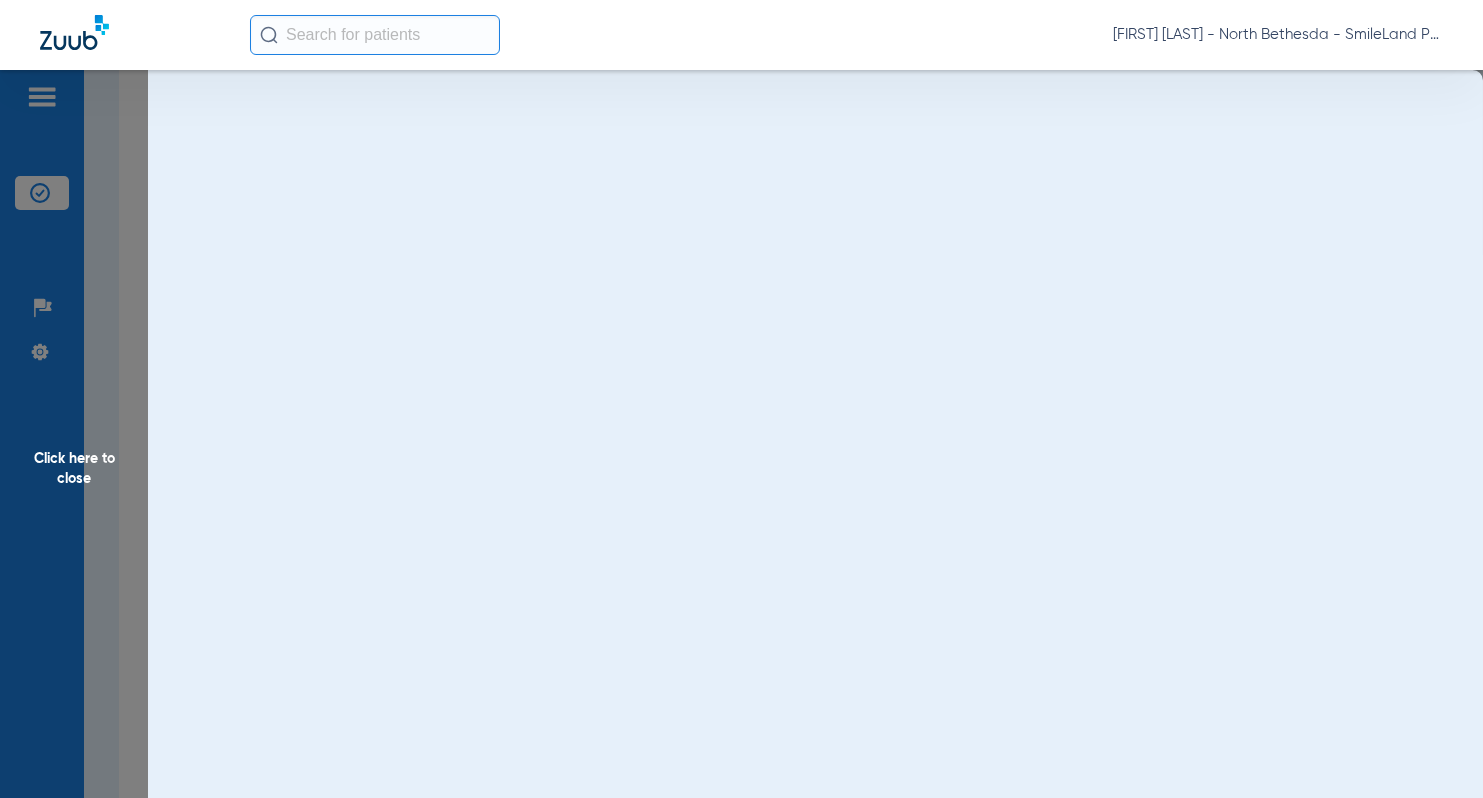 scroll, scrollTop: 0, scrollLeft: 0, axis: both 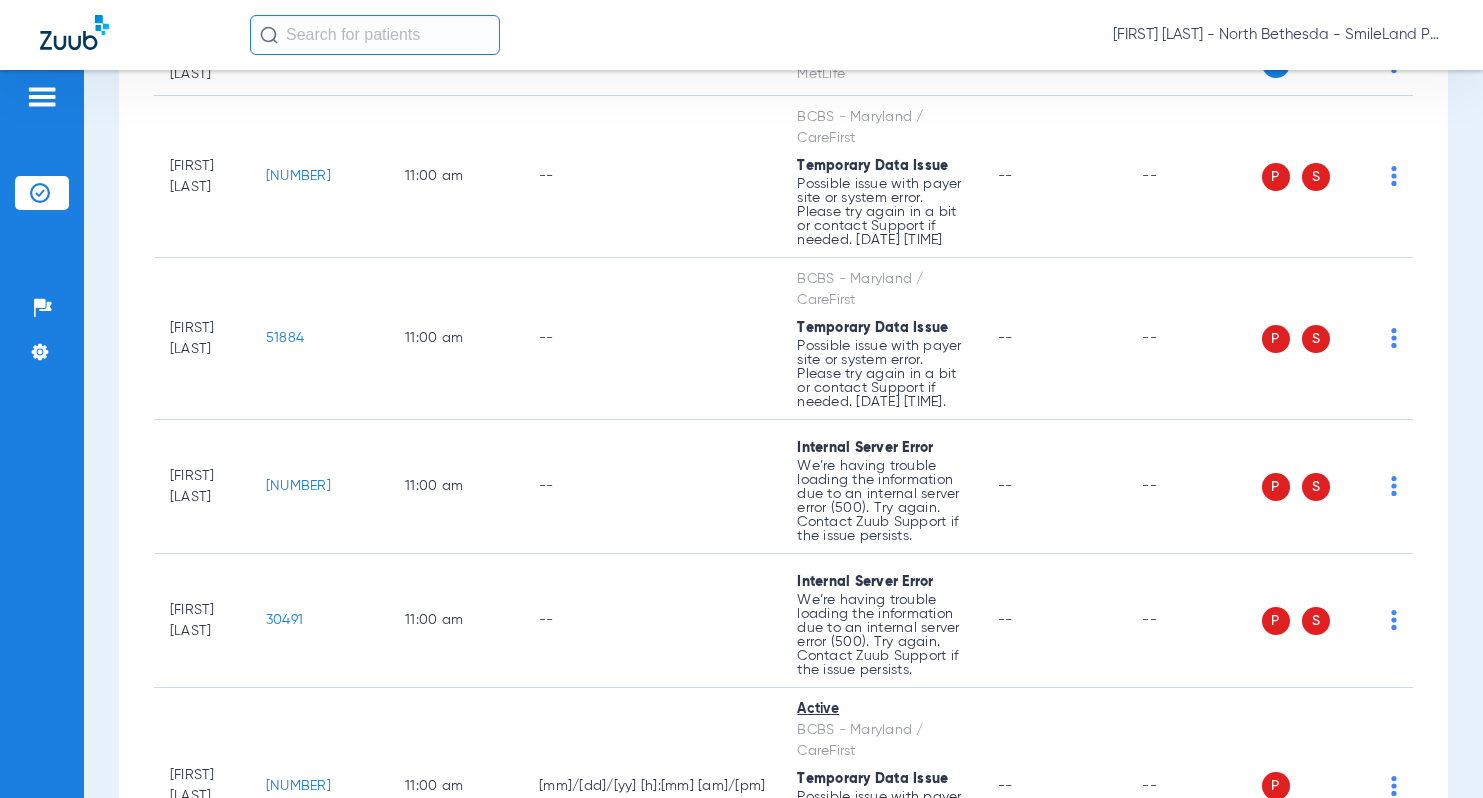 click on "[NUMBER]" 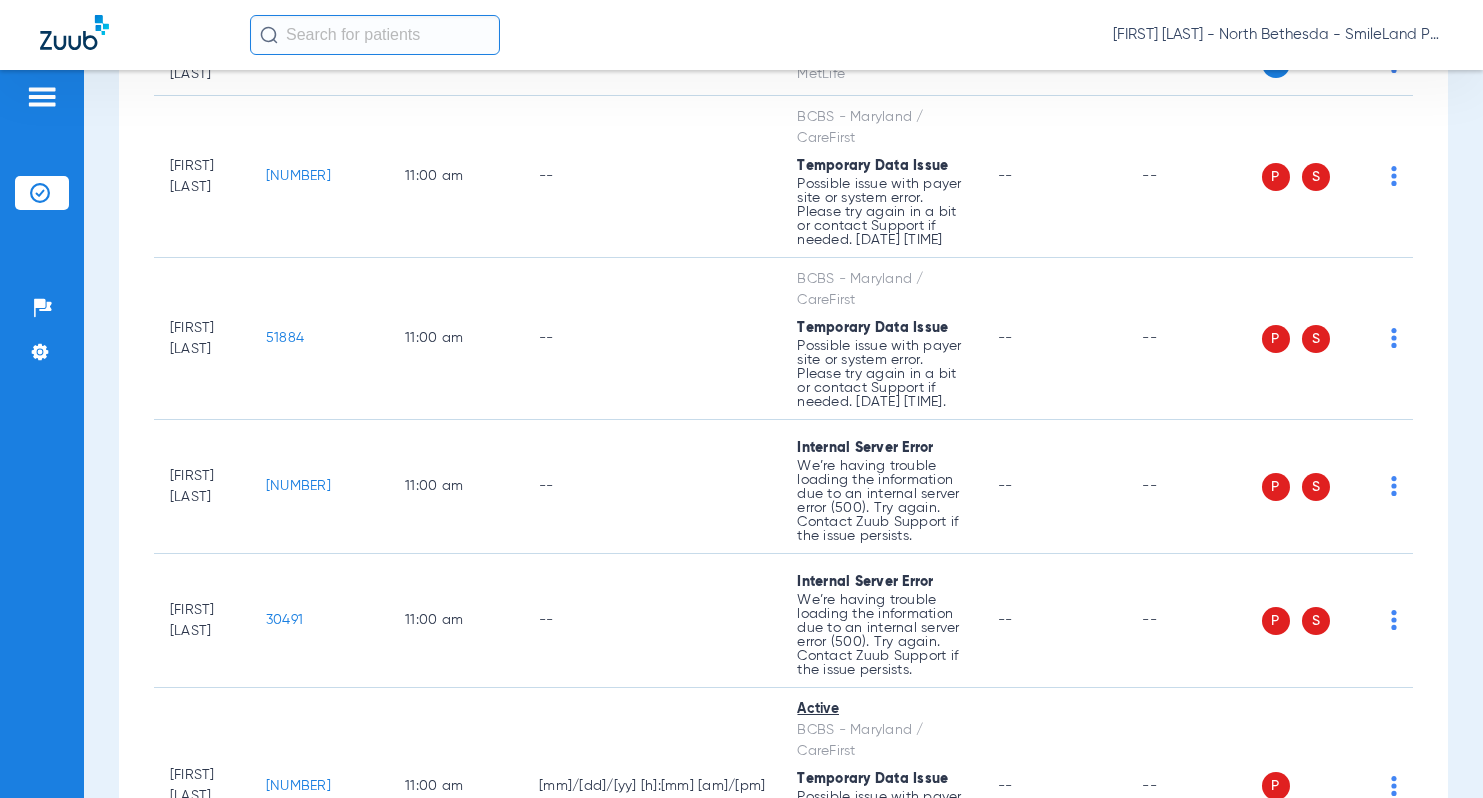 click on "[NUMBER]" 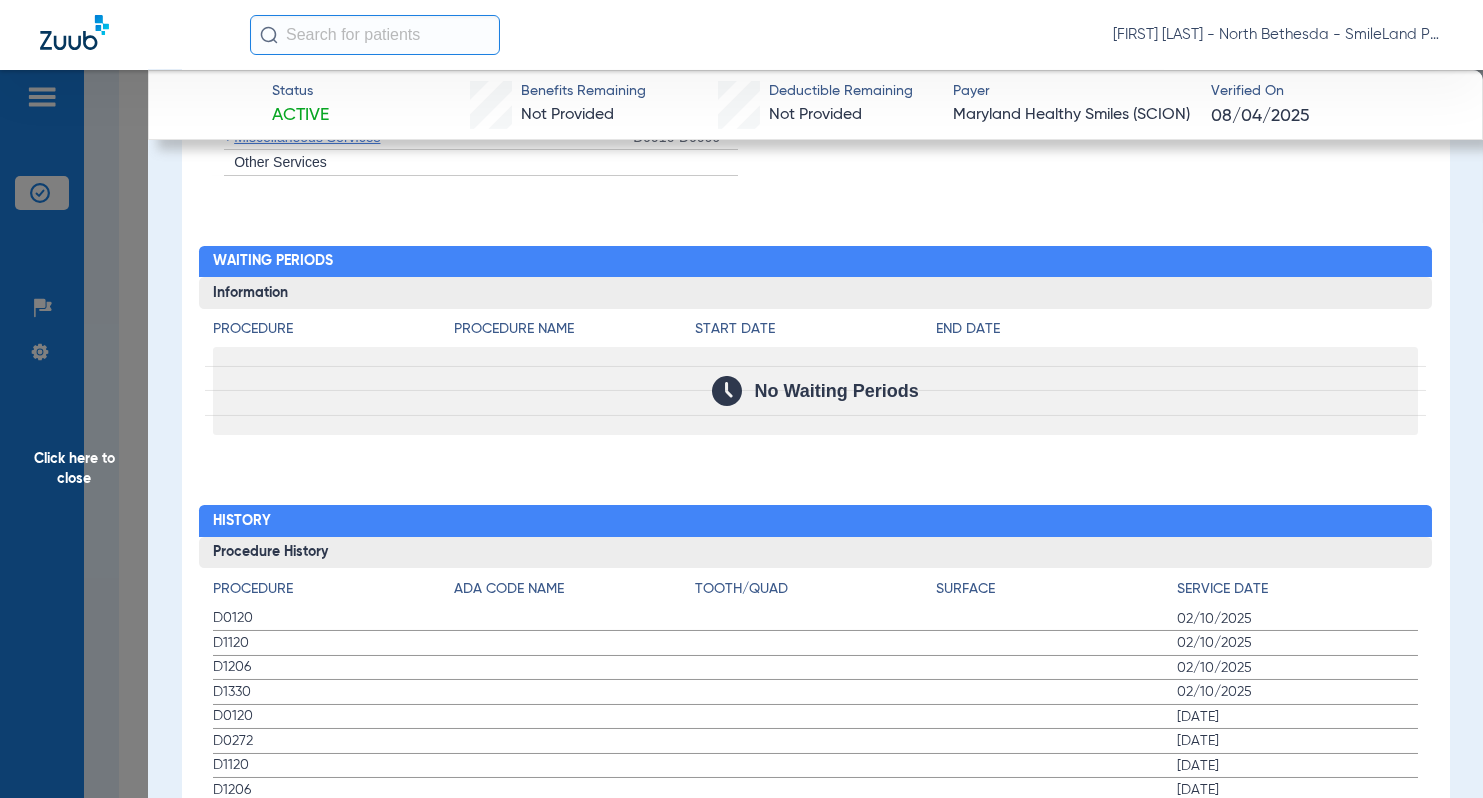 scroll, scrollTop: 2000, scrollLeft: 0, axis: vertical 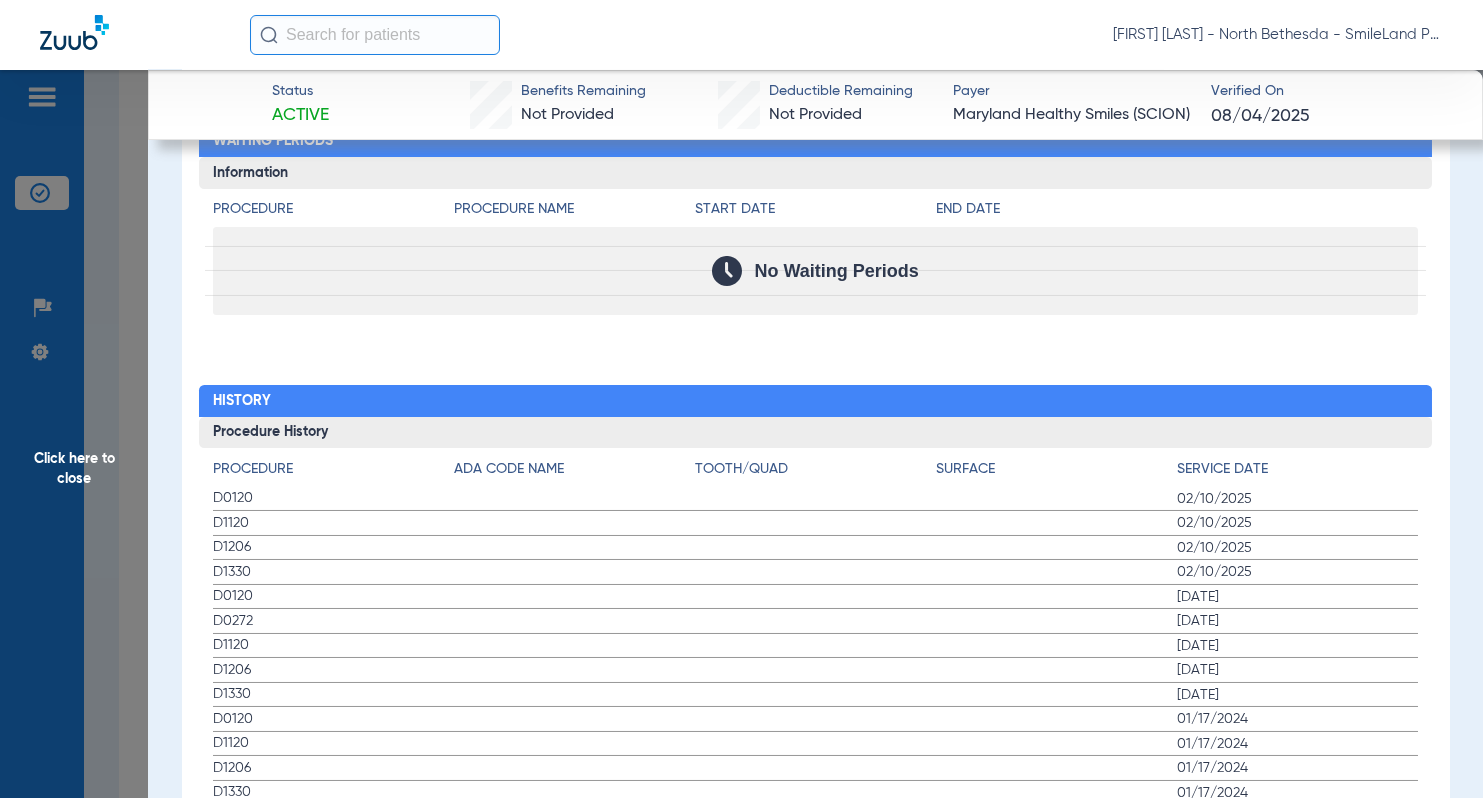 click on "No Waiting Periods" 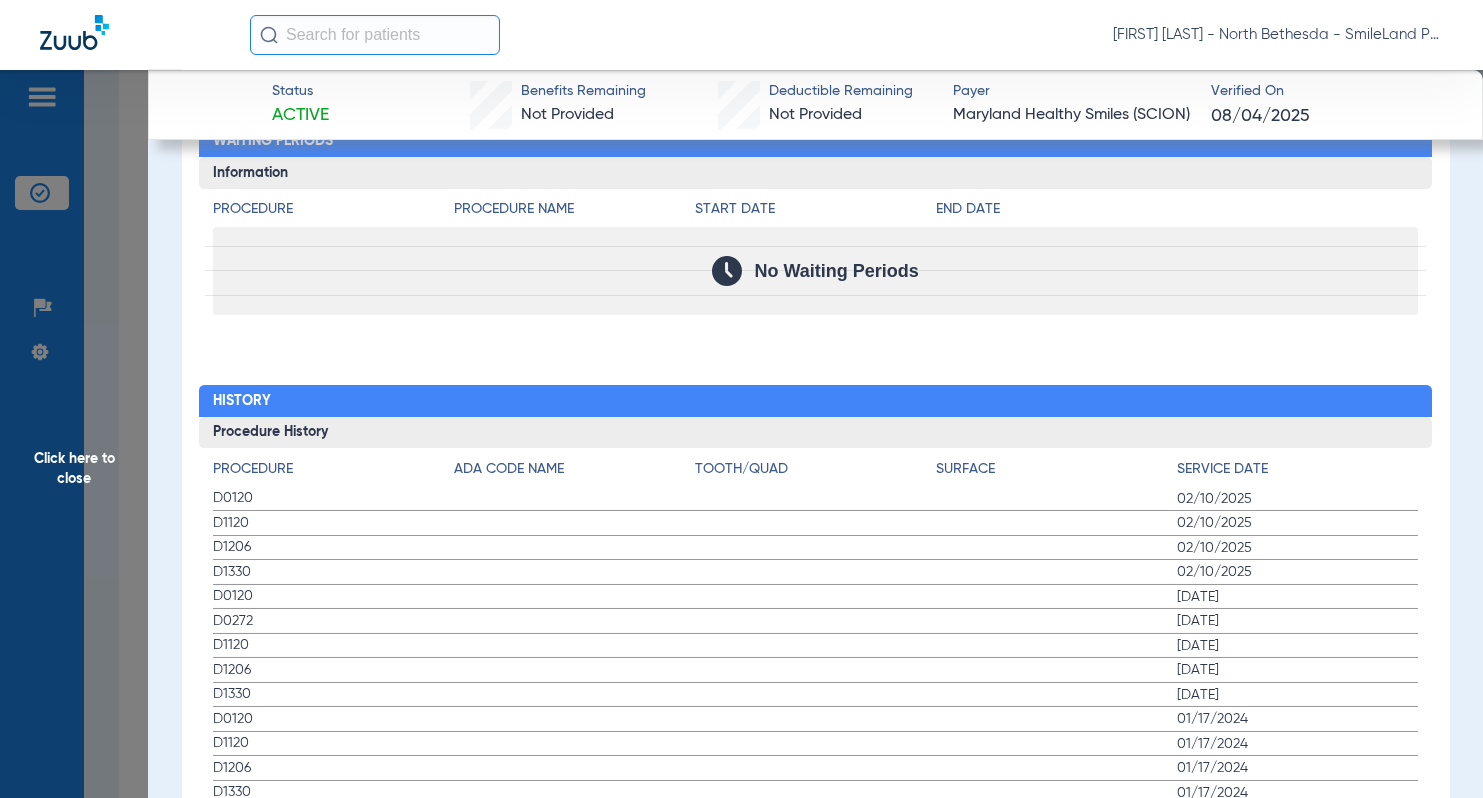 click on "Click here to close" 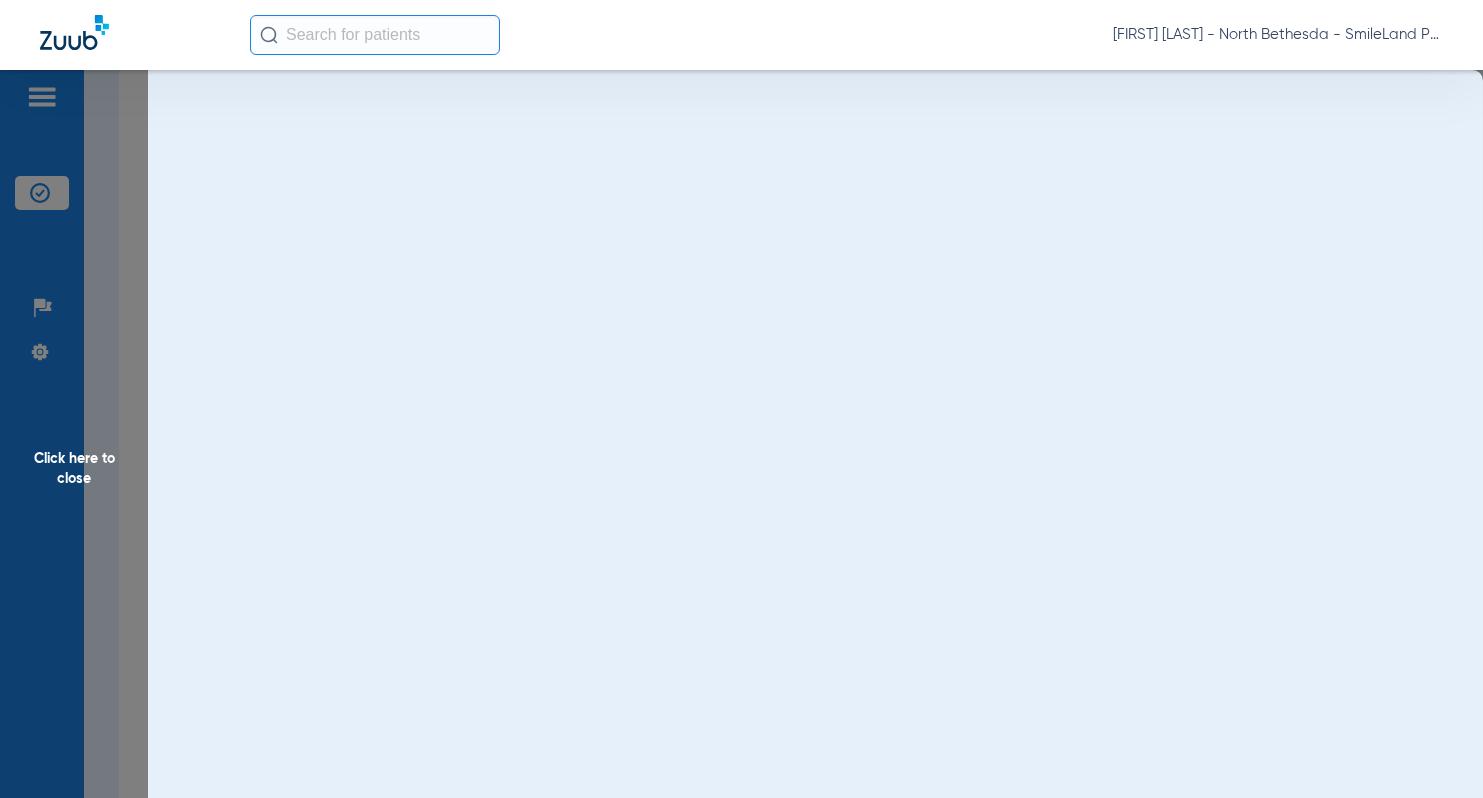 scroll, scrollTop: 0, scrollLeft: 0, axis: both 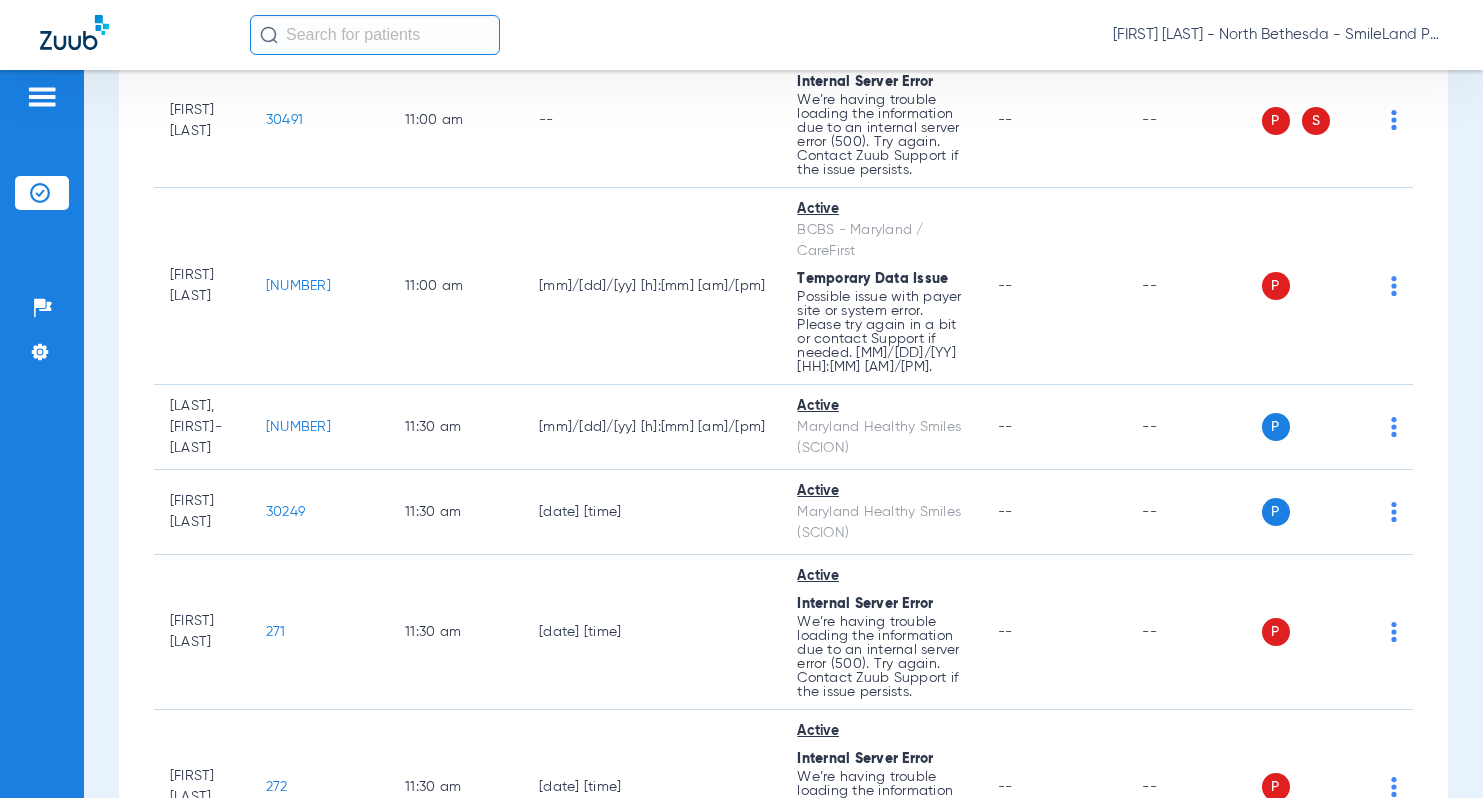 click on "[POSTAL_CODE]" 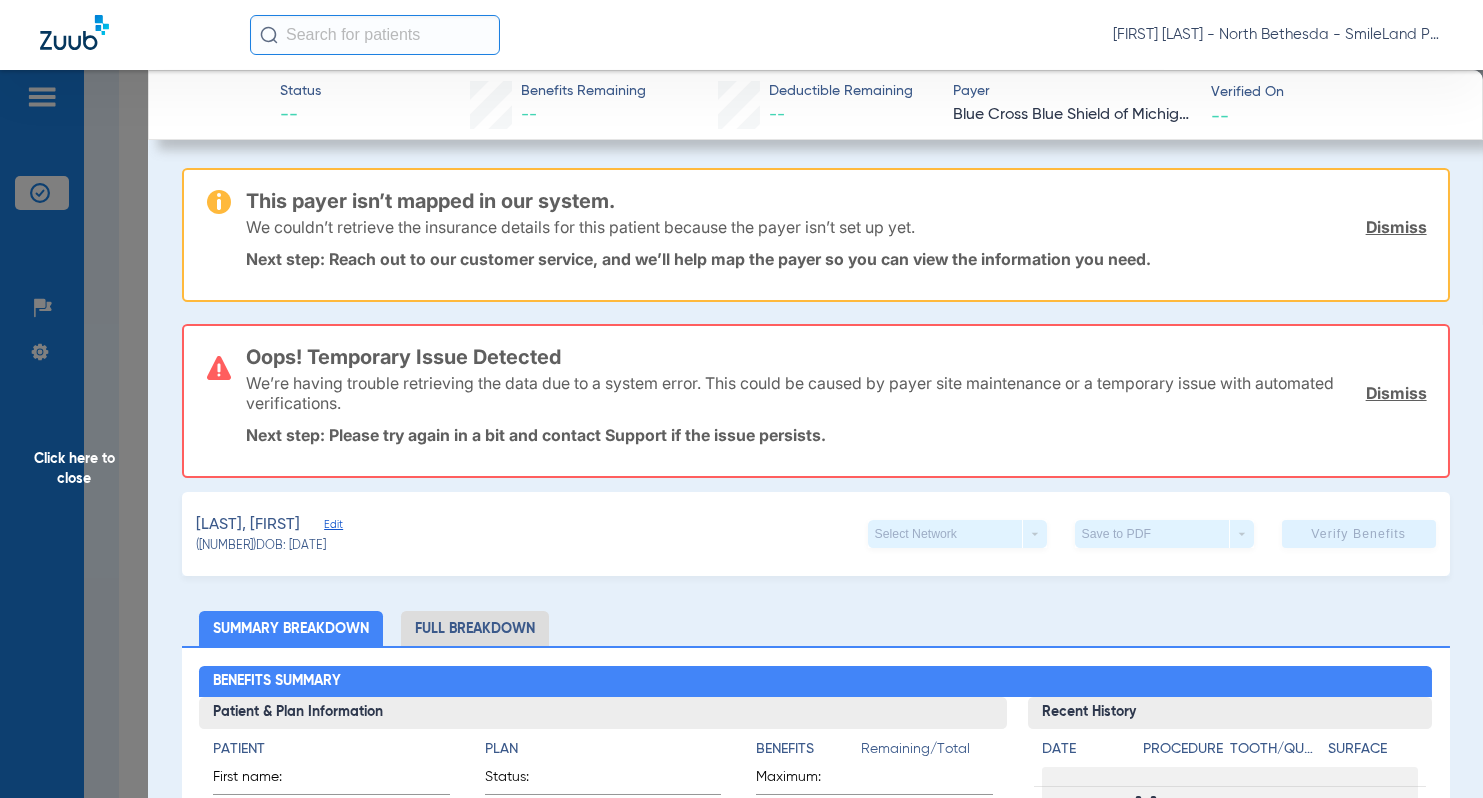 click on "Click here to close" 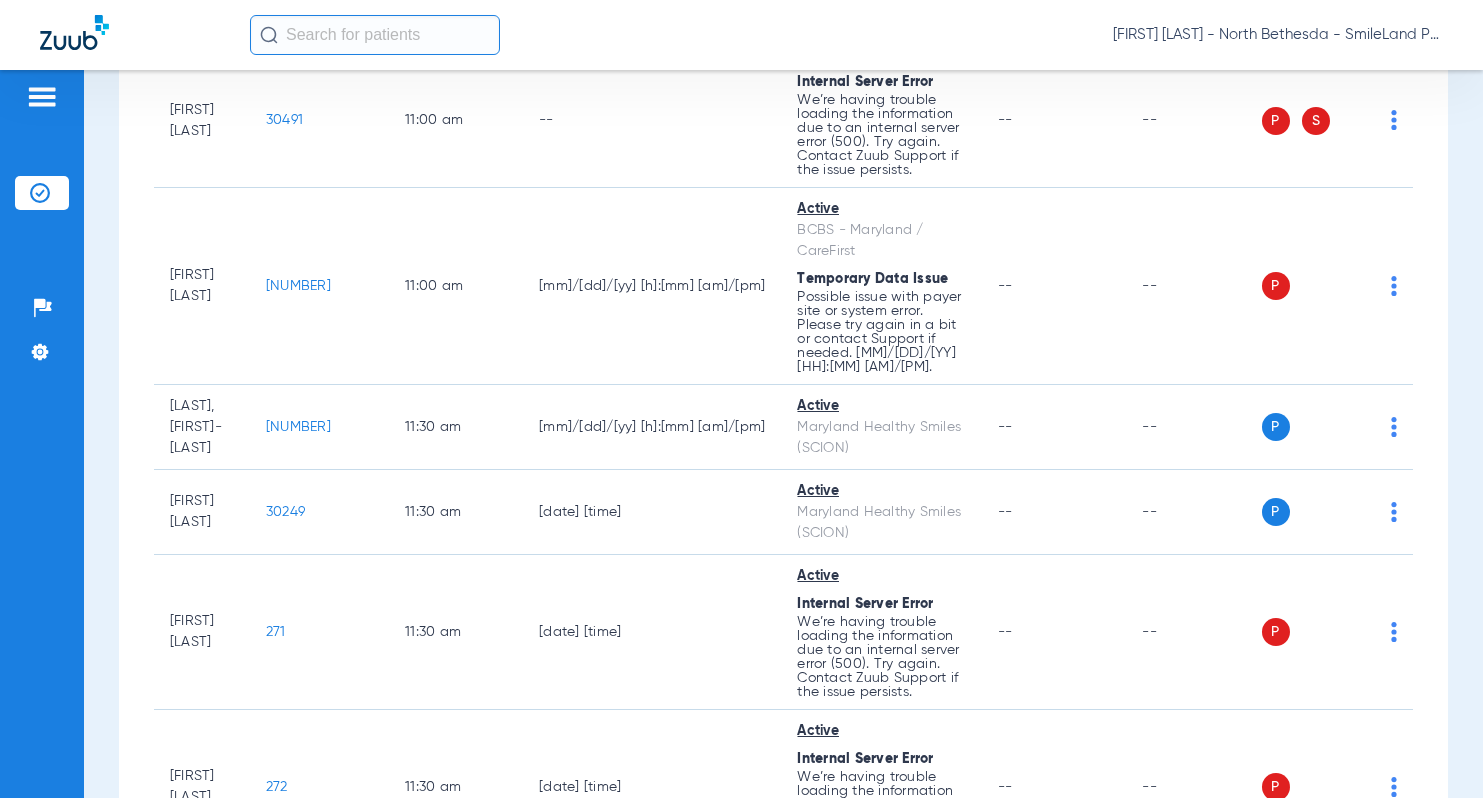click on "Schedule Insurance Verification History  Last Appt. Sync Time:   Today - [TIME]   Saturday   [DATE]   Sunday   [DATE]   Monday   [DATE]   Tuesday   [DATE]   Wednesday   [DATE]   Thursday   [DATE]   Friday   [DATE]   Saturday   [DATE]   Sunday   [DATE]   Monday   [DATE]   Tuesday   [DATE]   Wednesday   [DATE]   Thursday   [DATE]   Friday   [DATE]   Saturday   [DATE]   Sunday   [DATE]   Monday   [DATE]   Tuesday   [DATE]   Wednesday   [DATE]   Thursday   [DATE]   Friday   [DATE]   Saturday   [DATE]   Sunday   [DATE]   Monday   [DATE]   Tuesday   [DATE]   Wednesday   [DATE]   Thursday   [DATE]   Friday   [DATE]   Saturday   [DATE]   Sunday   [DATE]   Monday   [DATE]   Tuesday   [DATE]   Wednesday   [DATE]   Thursday   [DATE]   Friday   [DATE]   Saturday   [DATE]   Sunday   [DATE]   Monday   [DATE]   Tuesday   [DATE]   Wednesday   [DATE]   Thursday  Su 1" at bounding box center [783, 434] 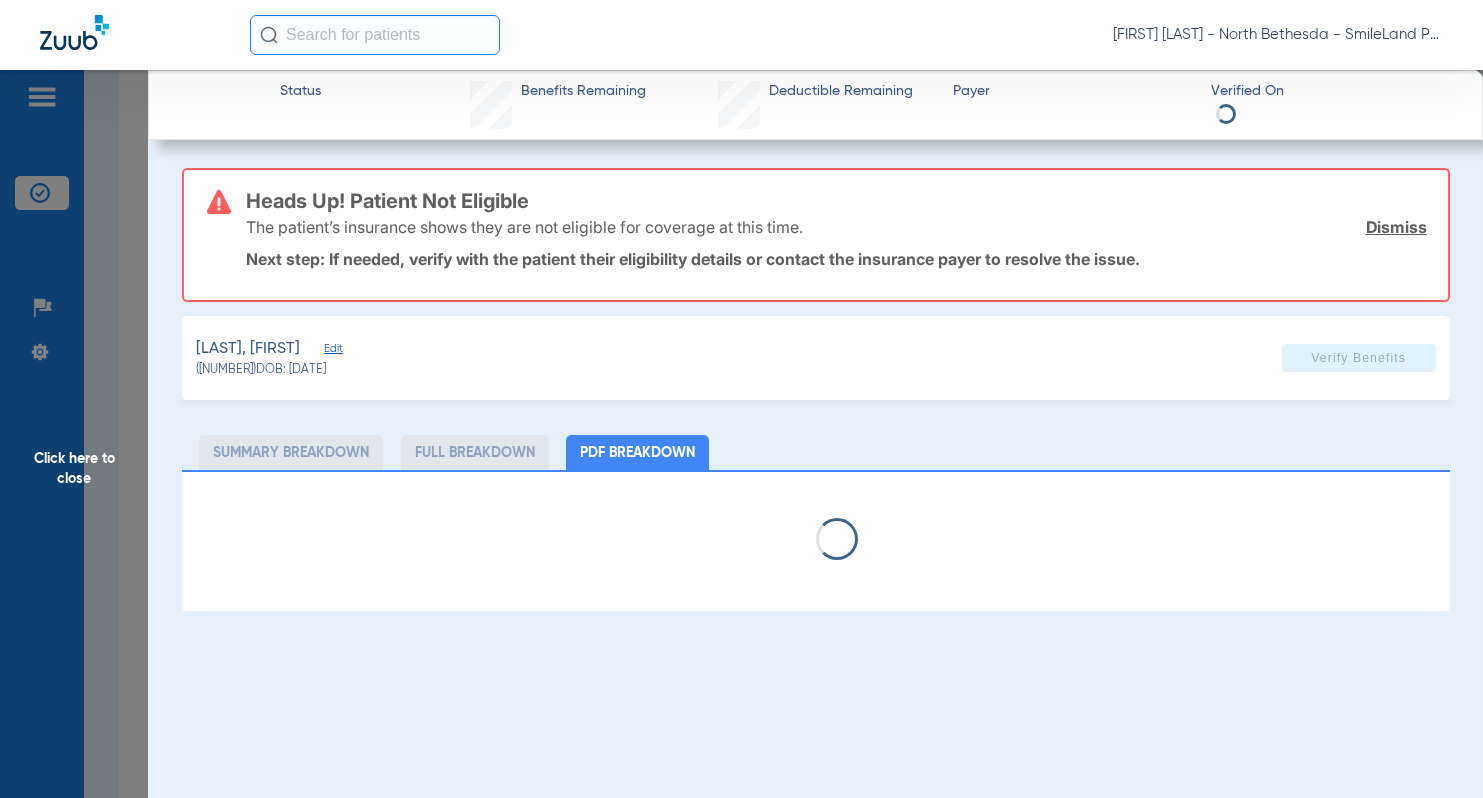 click on "Click here to close" 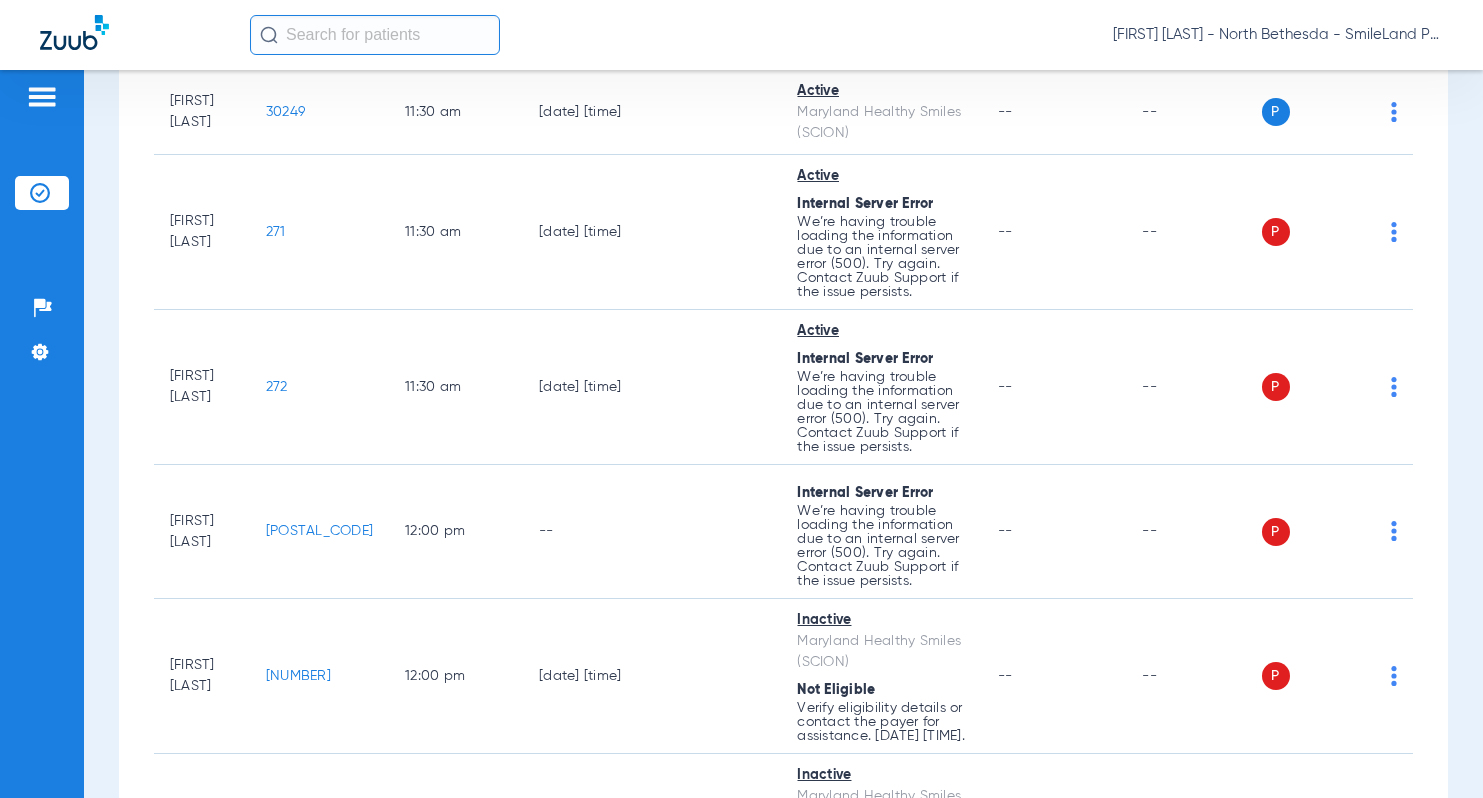 scroll, scrollTop: 4900, scrollLeft: 0, axis: vertical 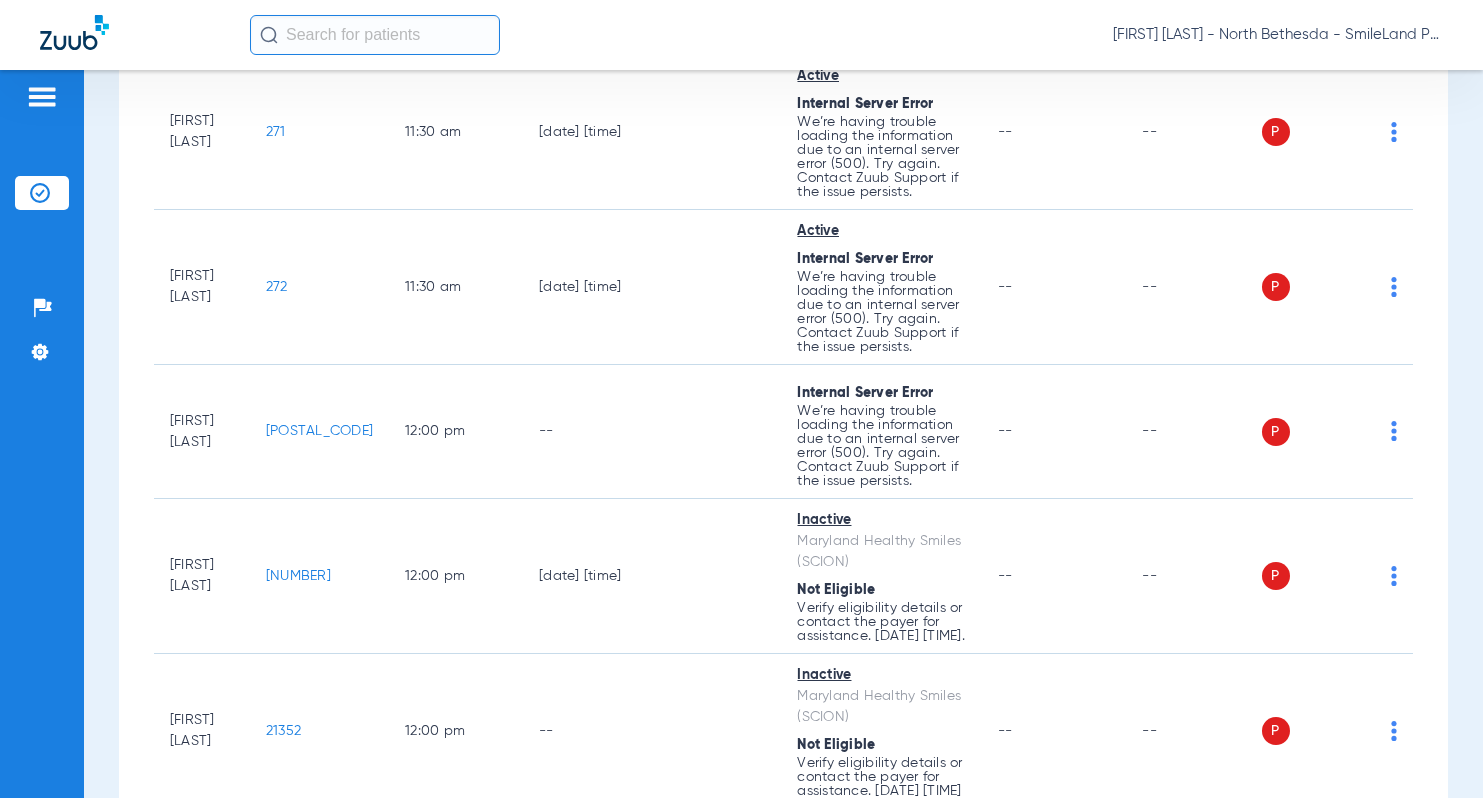 click on "[NUMBER]" 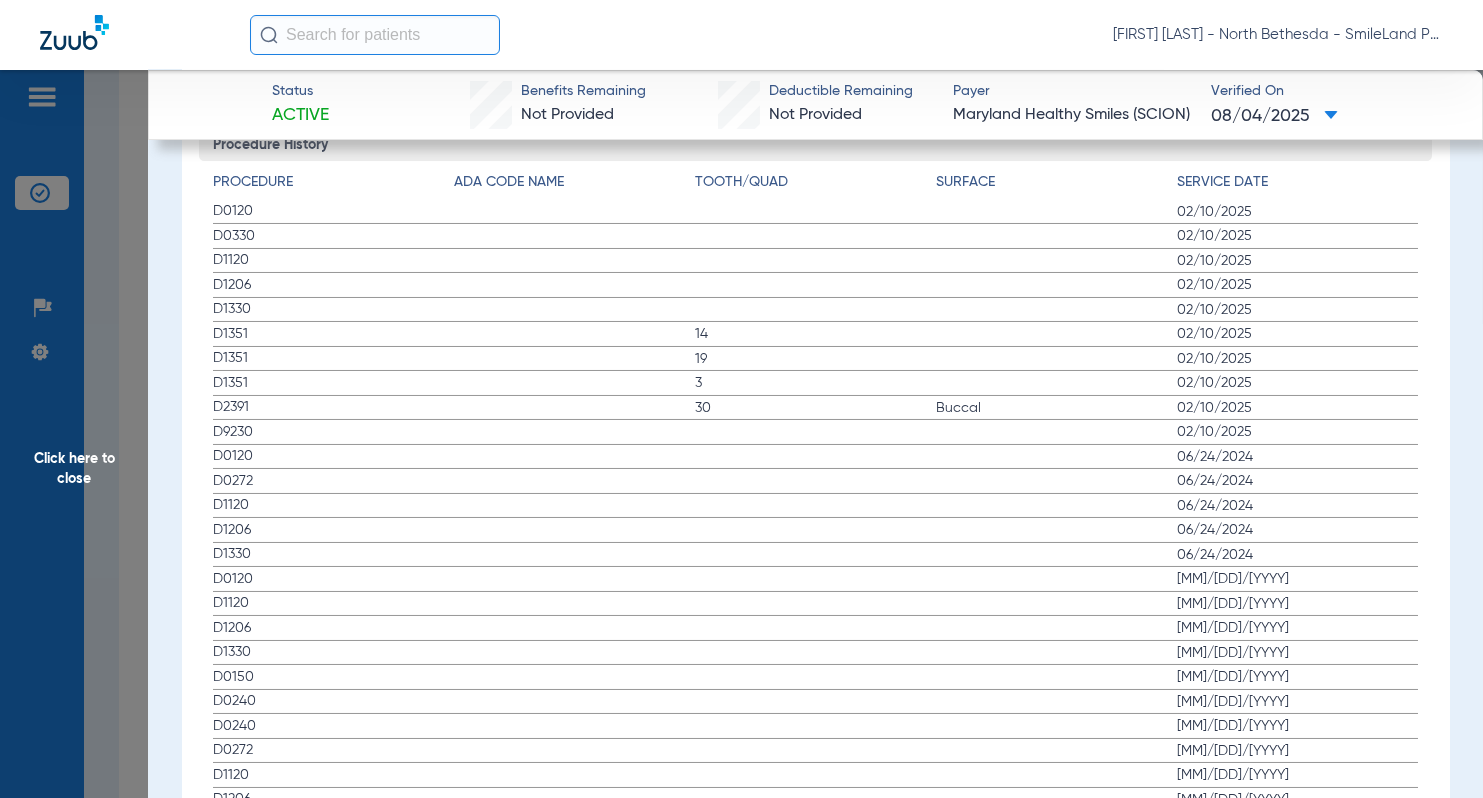 scroll, scrollTop: 2300, scrollLeft: 0, axis: vertical 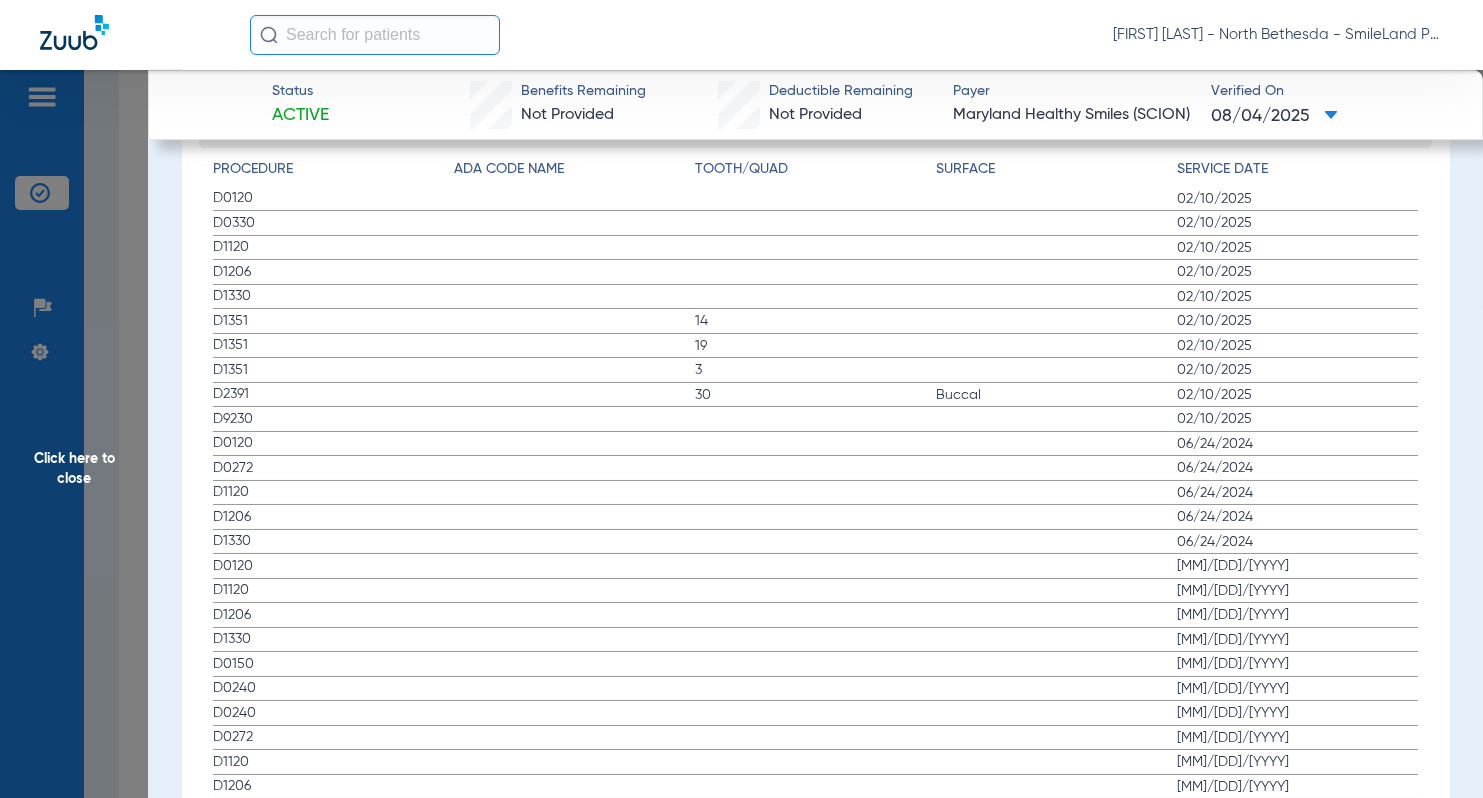 click on "Procedure ADA Code Name Tooth/Quad Surface Service Date D0120 [DATE] D0330 [DATE] D1120 [DATE] D1206 [DATE] D1330 [DATE] D1351 14 [DATE] D1351 19 [DATE] D1351 3 [DATE] D2391 30 Buccal [DATE] D9230 [DATE] D0120 [DATE] D0272 [DATE] D1120 [DATE] D1206 [DATE] D1330 [DATE] D0120 [DATE] D1120 [DATE] D1206 [DATE] D1330 [DATE] D0150 [DATE] D0240 [DATE] D0240 [DATE] D0272 [DATE] D1120 [DATE] D1206 [DATE] D1330 [DATE] D0120 [DATE] D0220 A [DATE] D0230 J [DATE] D0230 E [DATE] D0230 J [DATE] D0230 K [DATE] D0230 T [DATE] D0272 [DATE] D1120 [DATE] D1208 [DATE] D1330 [DATE] D0120 [DATE] D0240 E [DATE] D0240 E [DATE] D0240 P [DATE] D1120 [DATE] D1208 [DATE] D1330 [DATE] D0140 [DATE] D0120 [DATE] D1120 [DATE] D1208 [DATE] D1330 [DATE] D0140 [DATE] D0150 [DATE] D0150 [DATE] D1120 [DATE] D1120 [DATE] D1208 D1208" 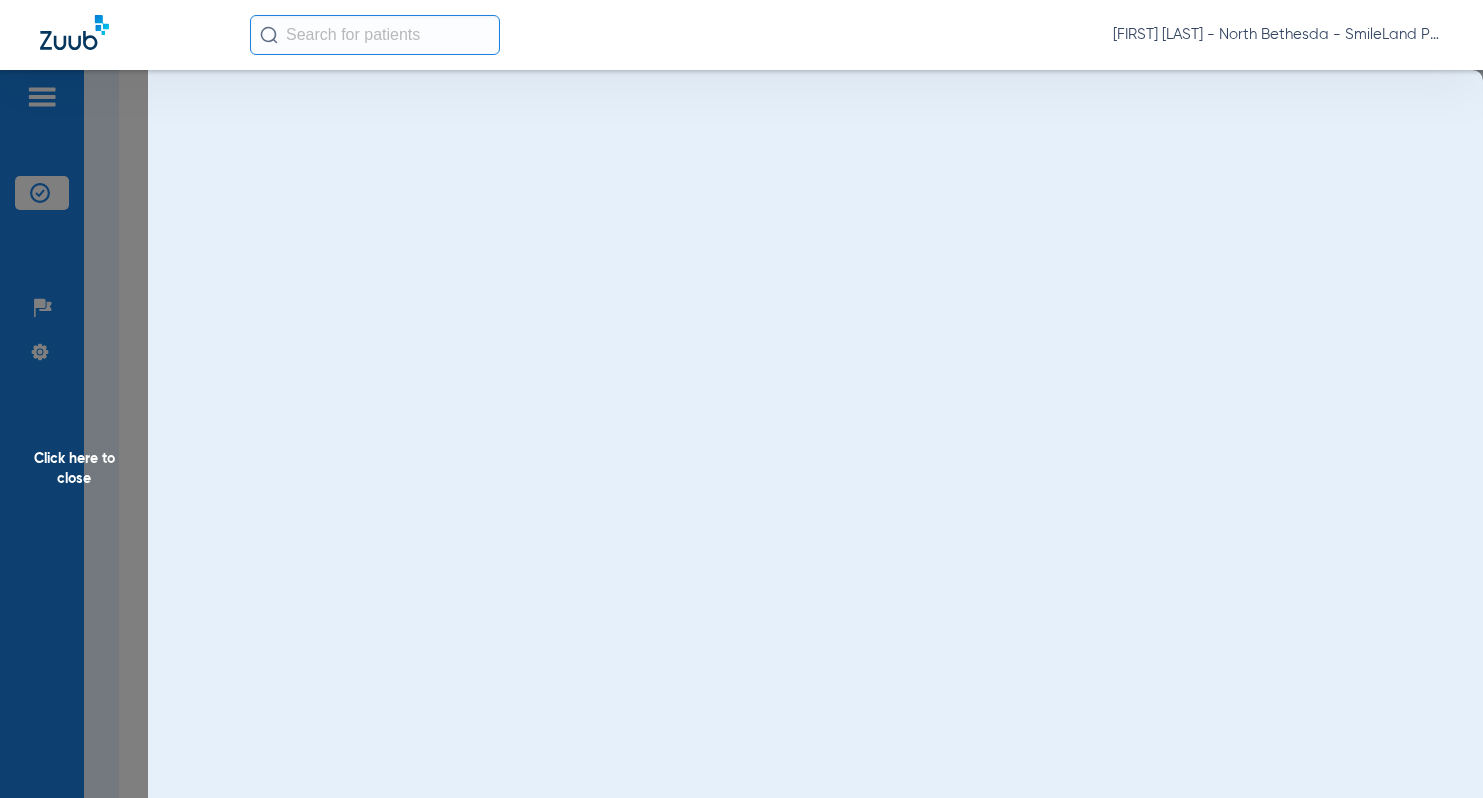 scroll, scrollTop: 0, scrollLeft: 0, axis: both 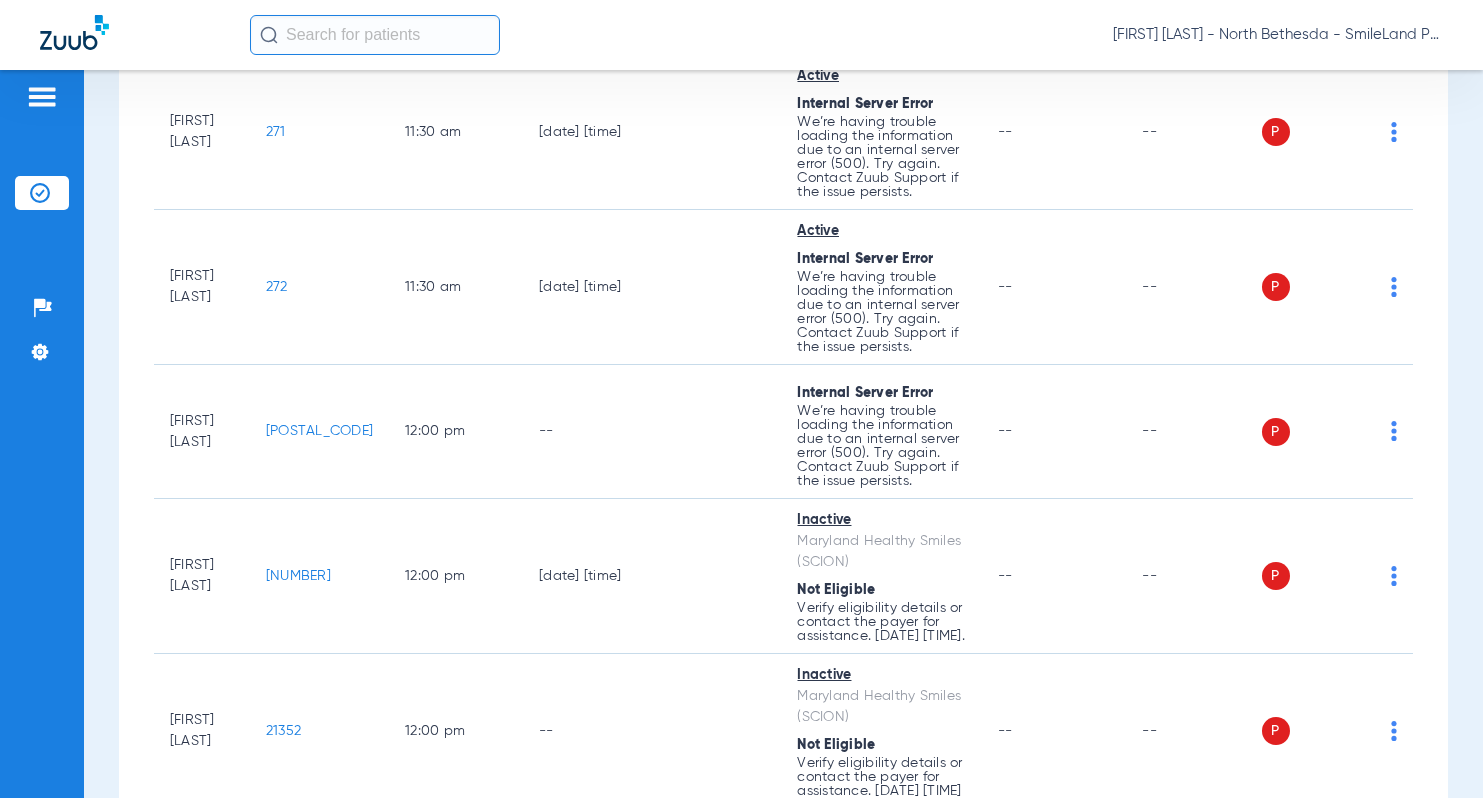 click on "19016" 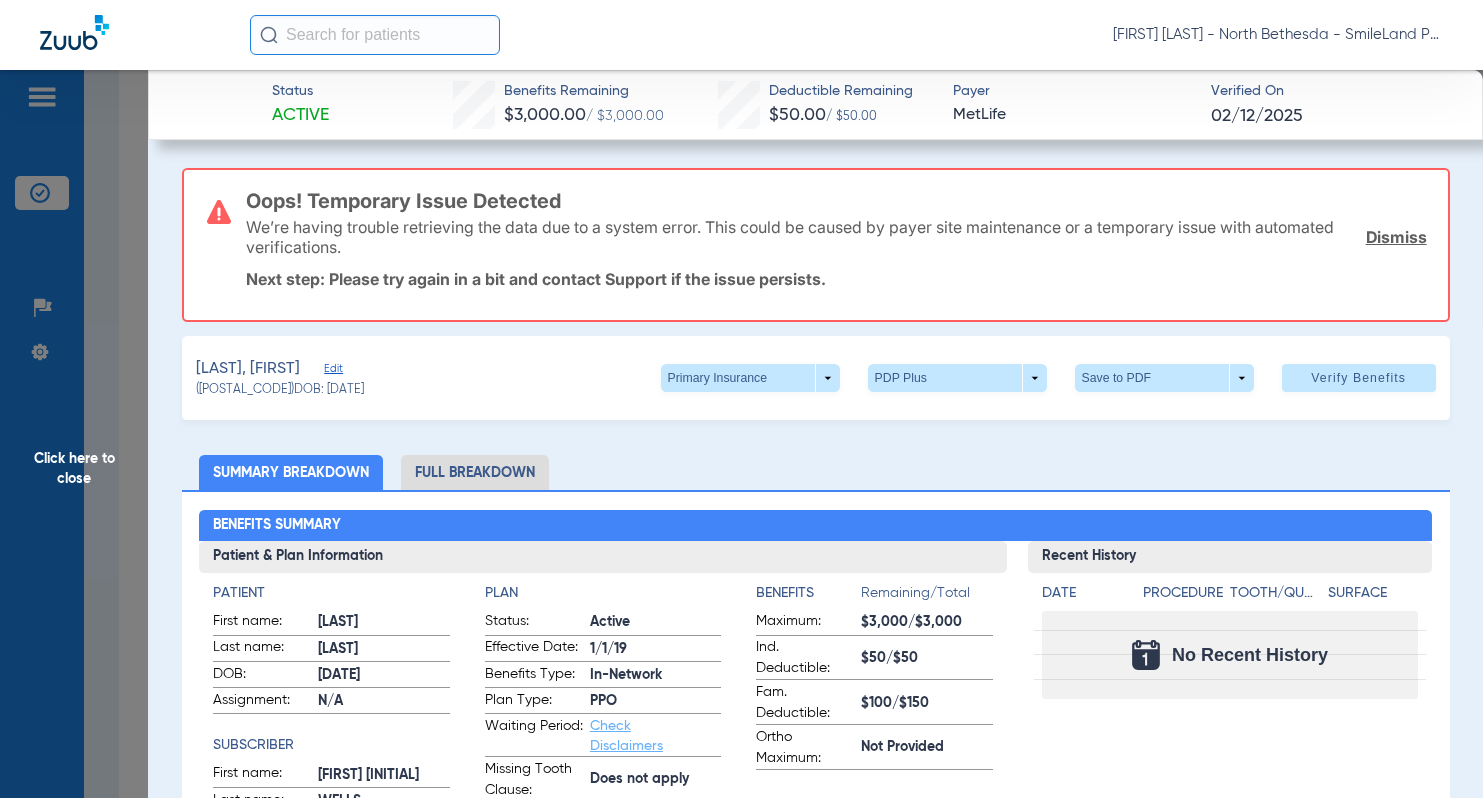 click on "Next step: Please try again in a bit and contact Support if the issue persists." at bounding box center (836, 279) 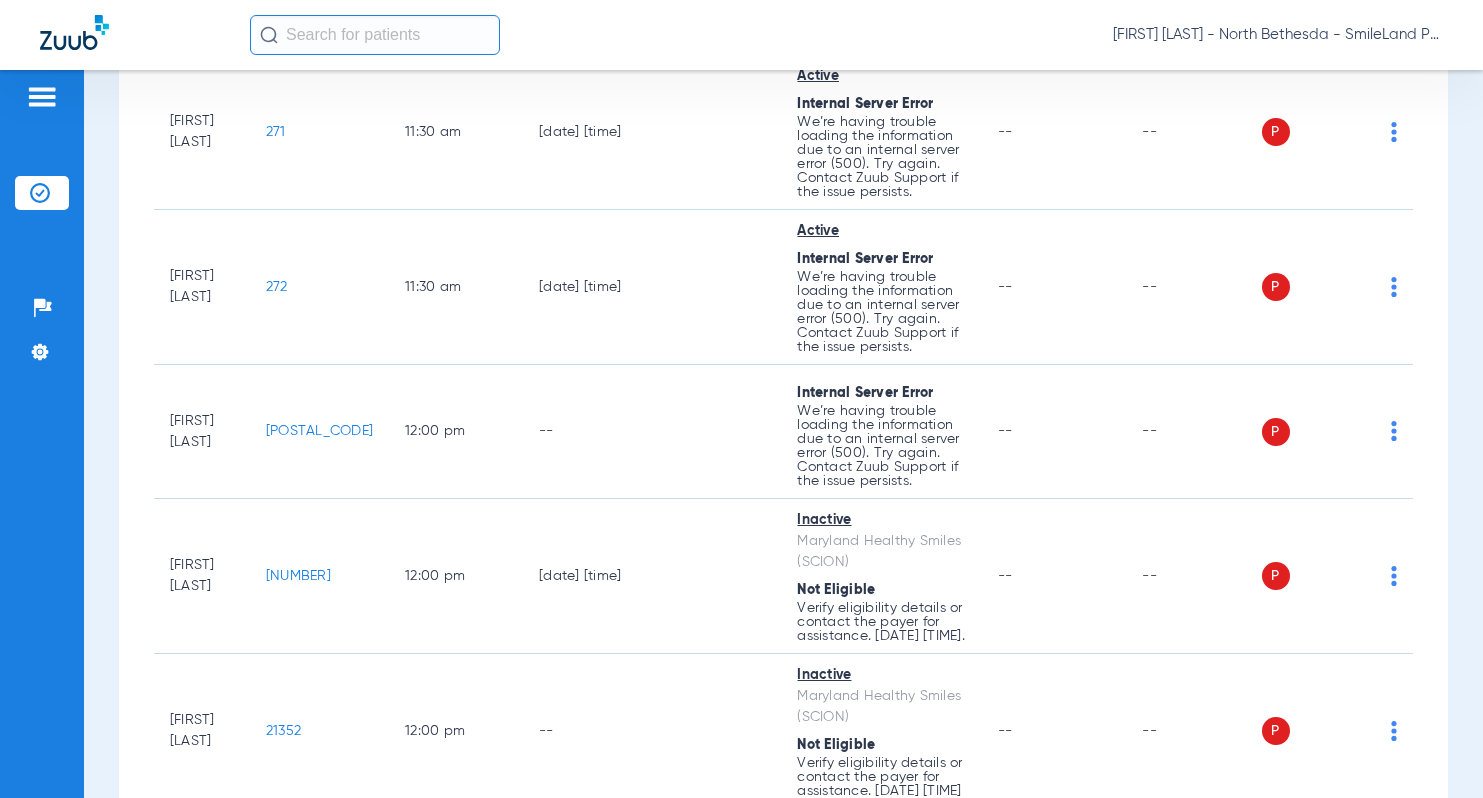 click on "39407" 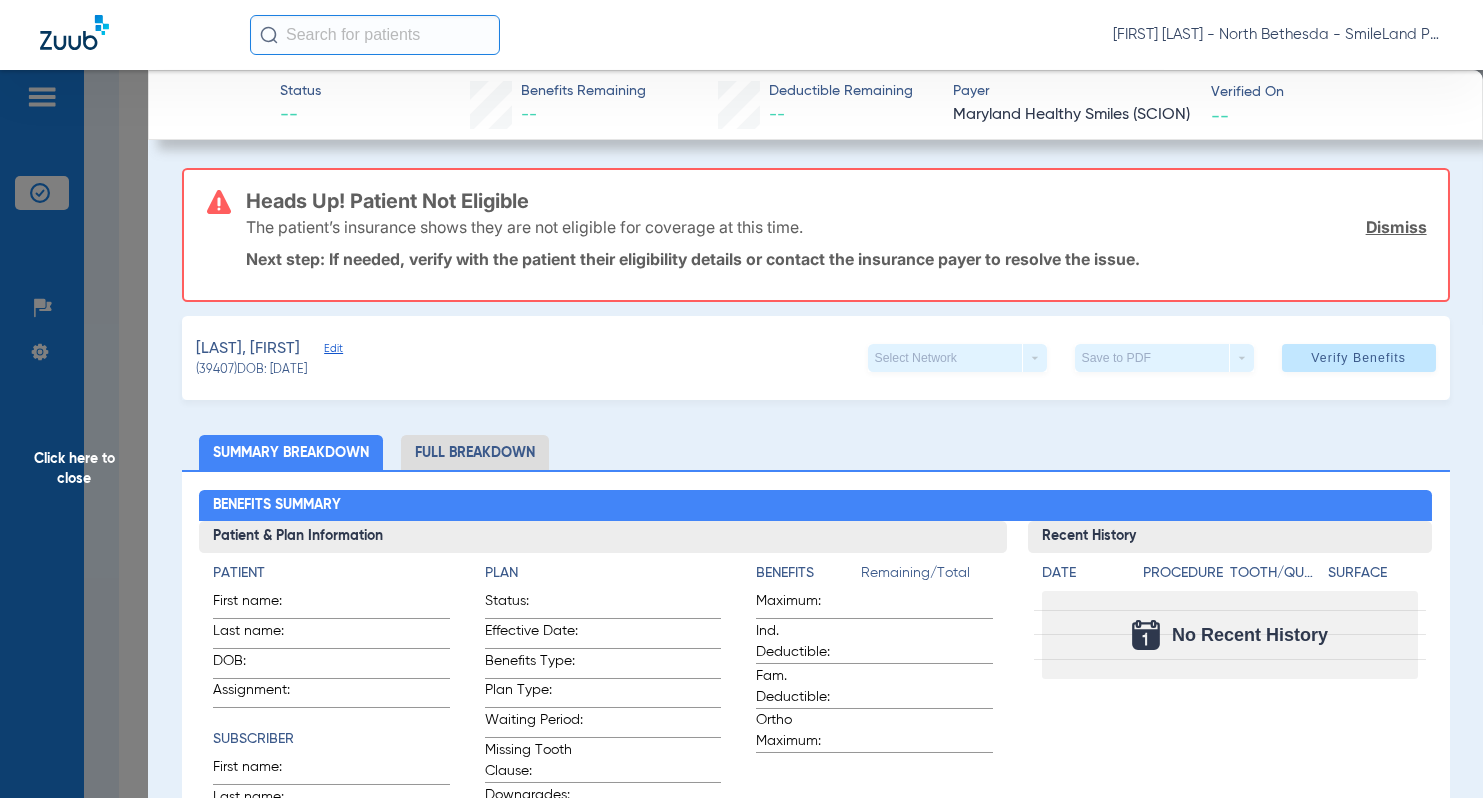 click on "Click here to close" 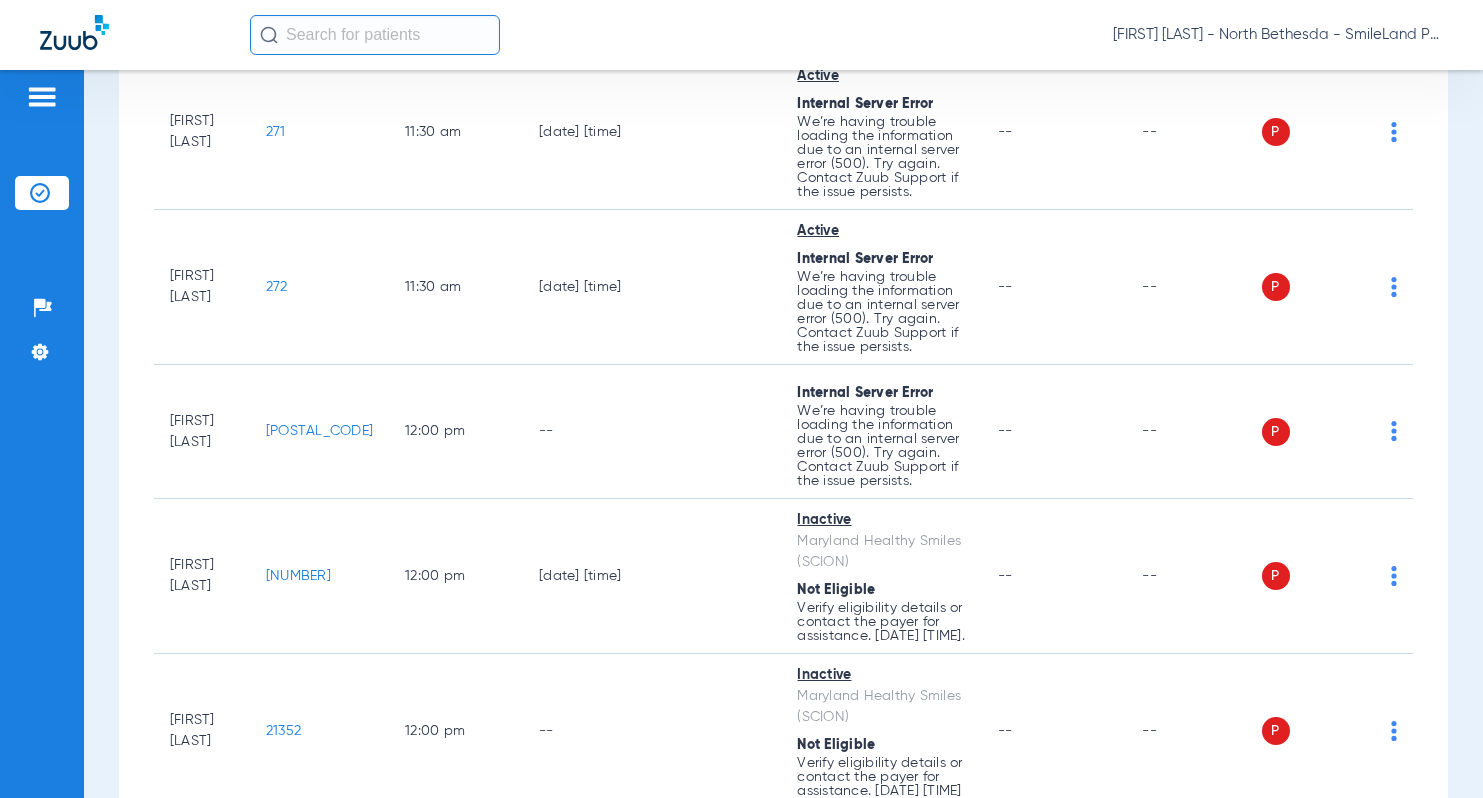 click on "[POSTAL_CODE]" 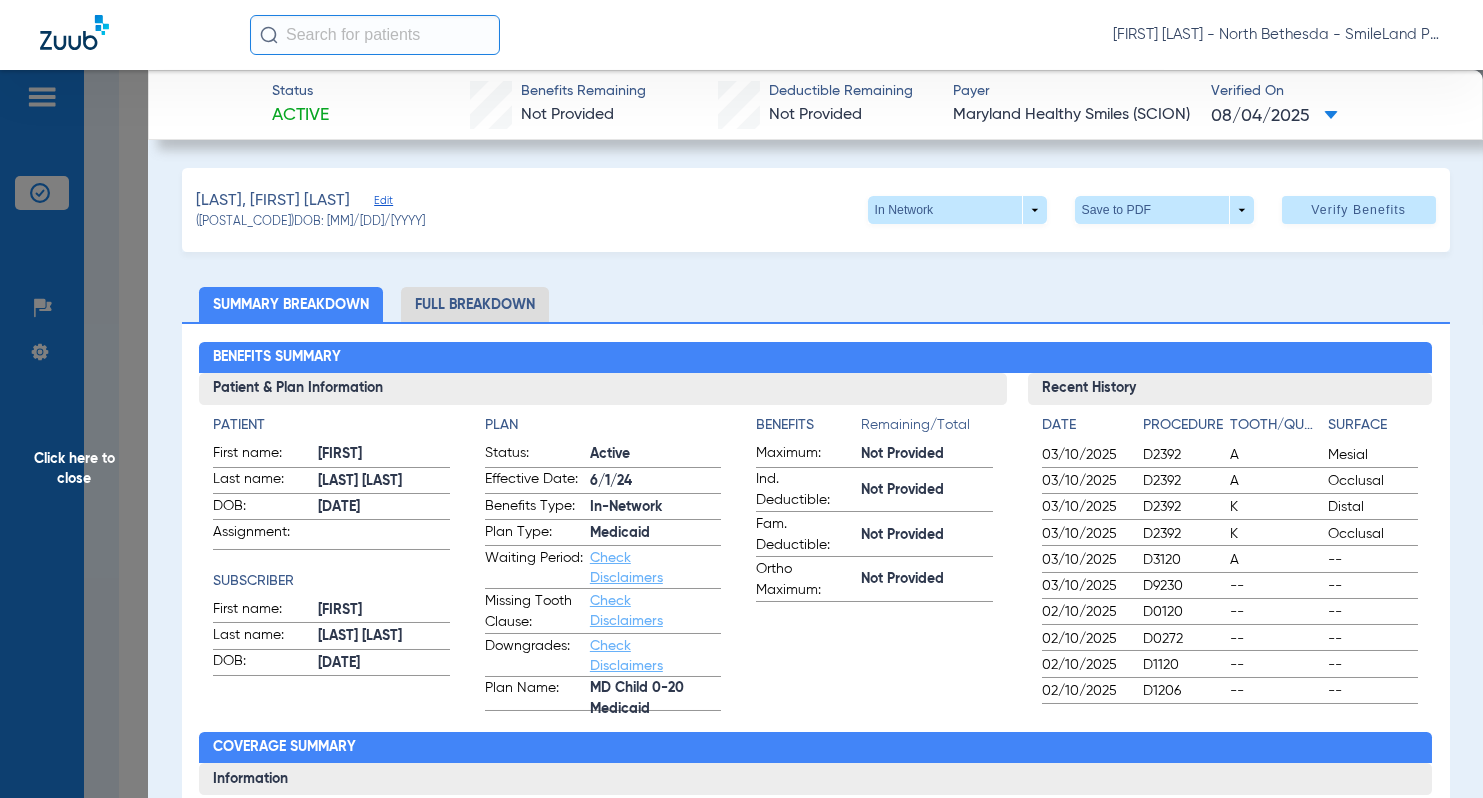 click on "[LAST], [FIRST]   Edit   ([ID])   DOB: [MM]/[DD]/[YYYY]   In Network  arrow_drop_down  Save to PDF  arrow_drop_down  Verify Benefits   Subscriber Information   First name  [FIRST]  Last name  [LAST]  DOB  mm / dd / yyyy [MM]/[DD]/[YYYY]  Member ID  [ID]  Group ID (optional)   Insurance Payer   Insurance
Amerihealth (Scion)  Provider   Dentist
Reza Beheshti  [ID]  Summary Breakdown   Full Breakdown  Benefits Summary Patient & Plan Information Patient First name:  [FIRST]  Last name:  [LAST]  DOB:  [MM]/[DD]/[YYYY]  Assignment:    Subscriber First name:  [FIRST]  Last name:  [LAST]  DOB:  [MM]/[DD]/[YYYY]  Plan Status:  Active  Effective Date:  [M]/[D]/[YY]  Benefits Type:  In-Network  Plan Type:  Medicaid  Waiting Period:  Check Disclaimers  Missing Tooth Clause:  Check Disclaimers  Downgrades:  Check Disclaimers  Plan Name:  MD Child 0-20 Medicaid  Benefits  Remaining/Total  Maximum:  Not Provided  Ind. Deductible:  Not Provided  Fam. Deductible:  Not Provided  Ortho Maximum:  Not Provided  A A" 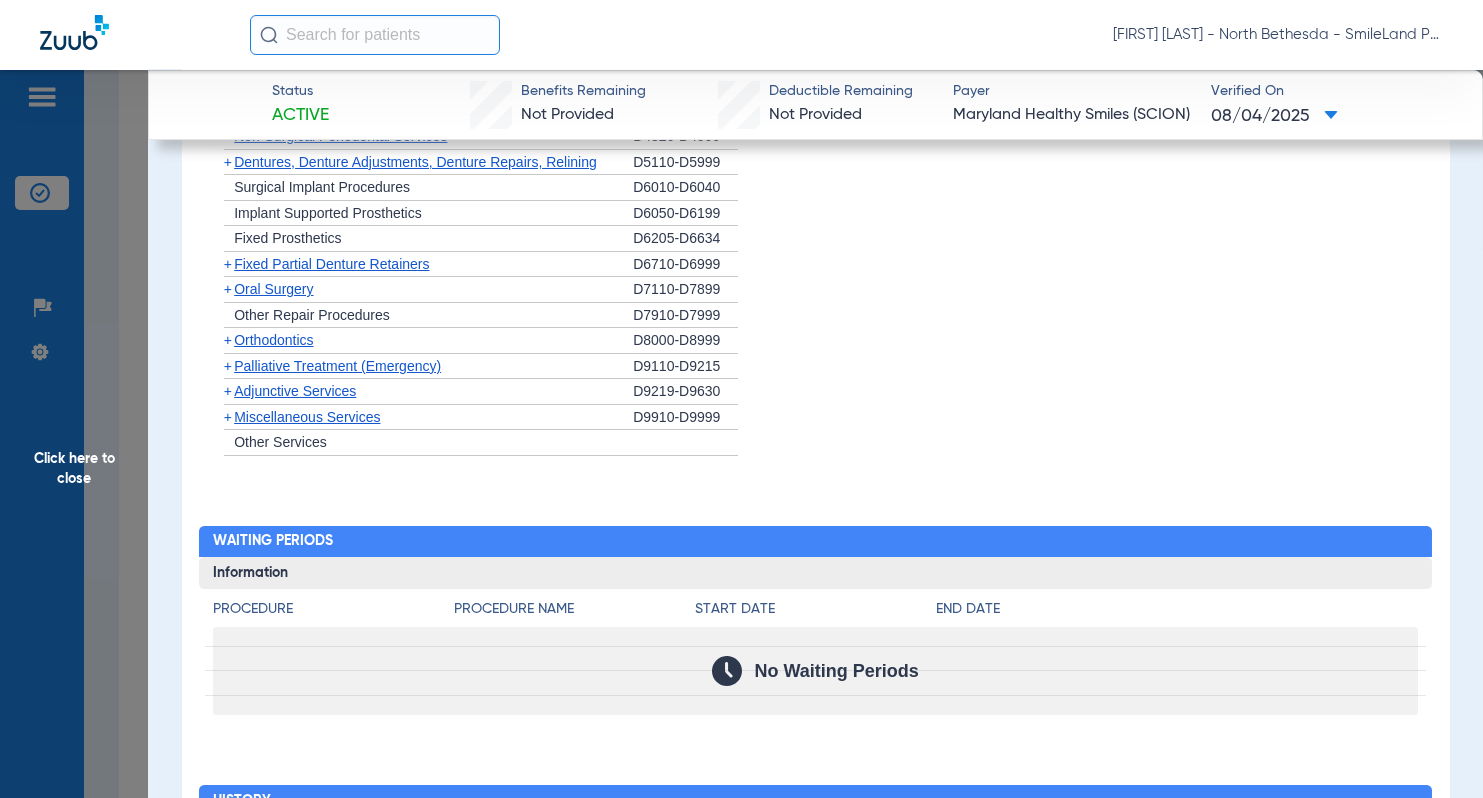 scroll, scrollTop: 2100, scrollLeft: 0, axis: vertical 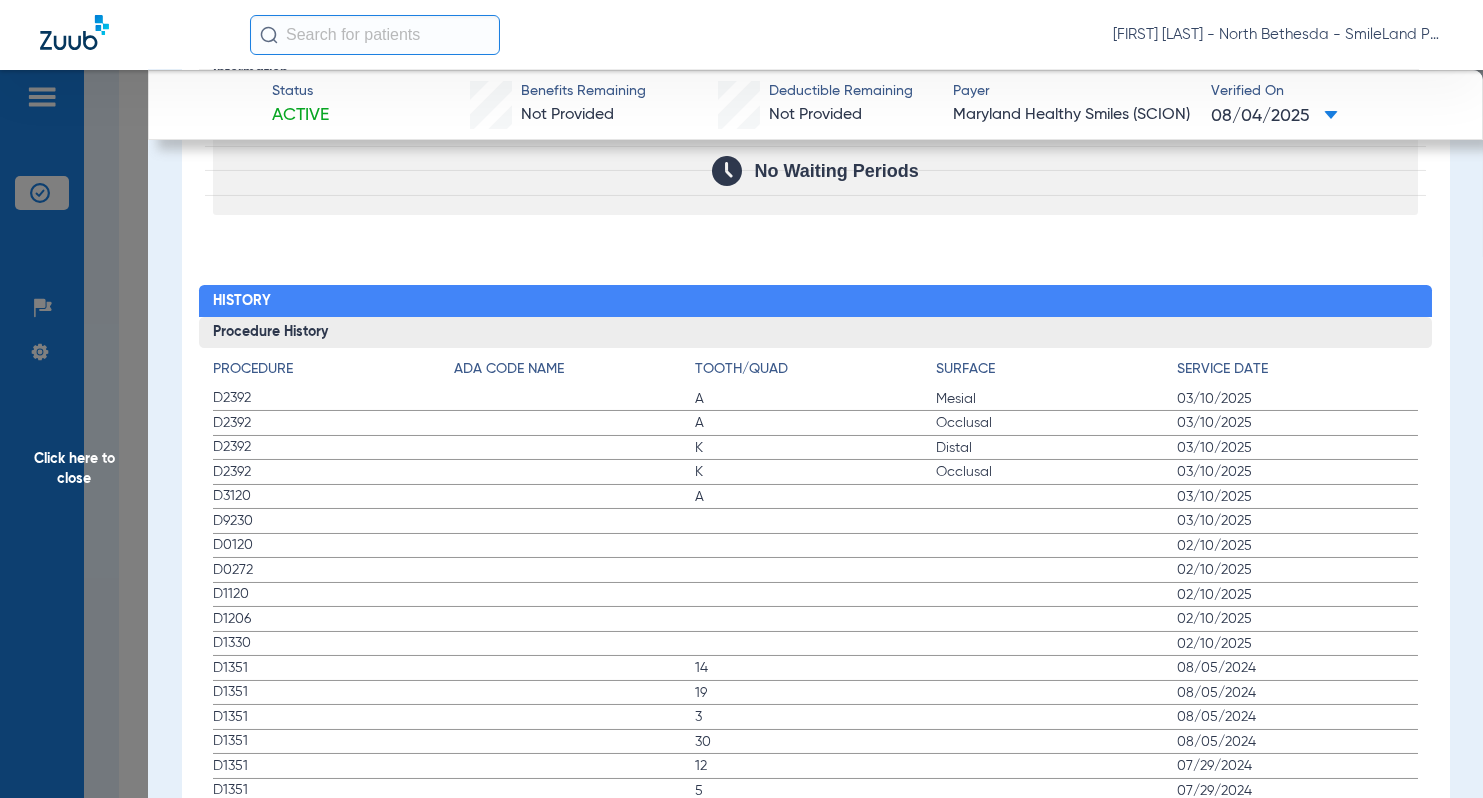 click on "History" 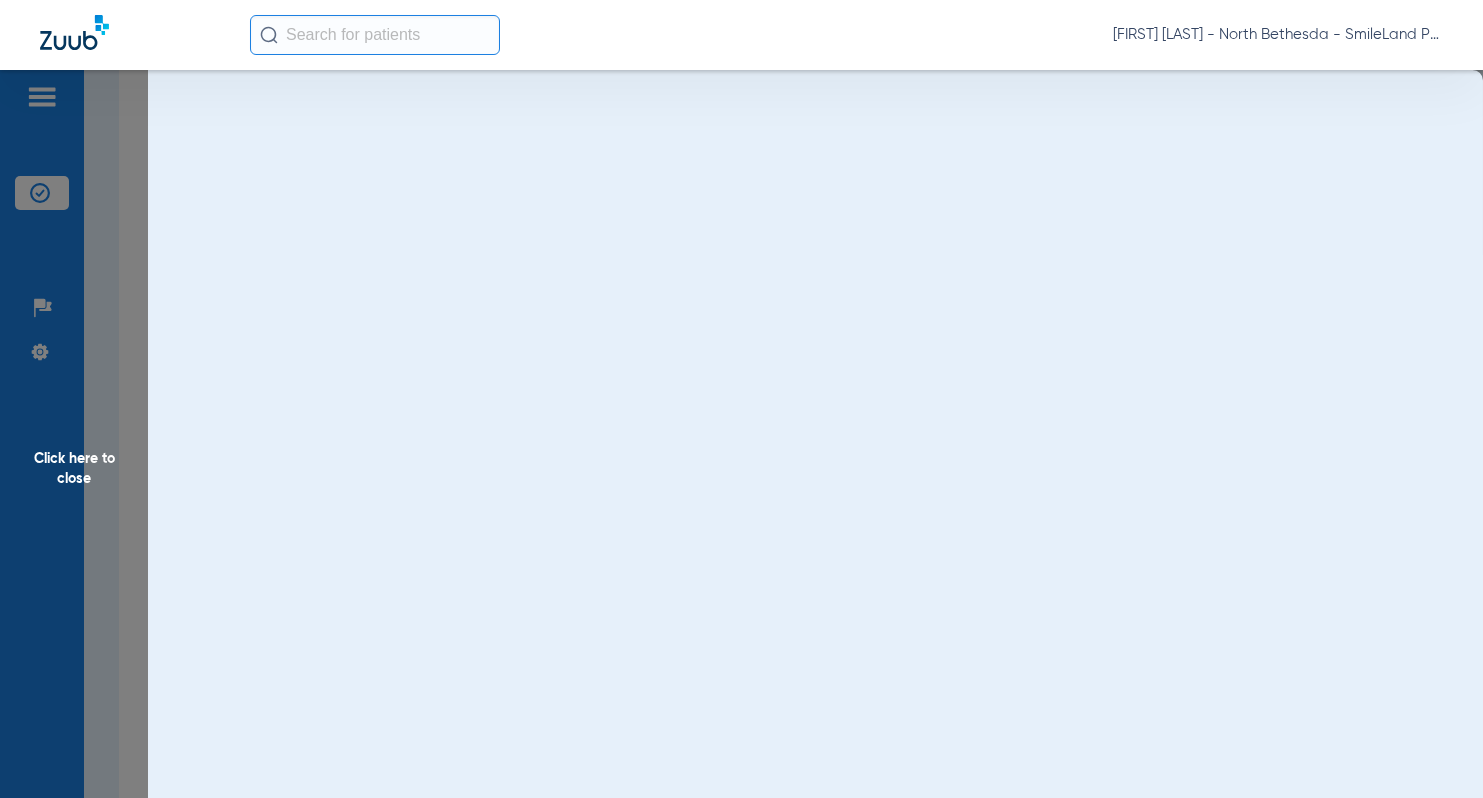 scroll, scrollTop: 0, scrollLeft: 0, axis: both 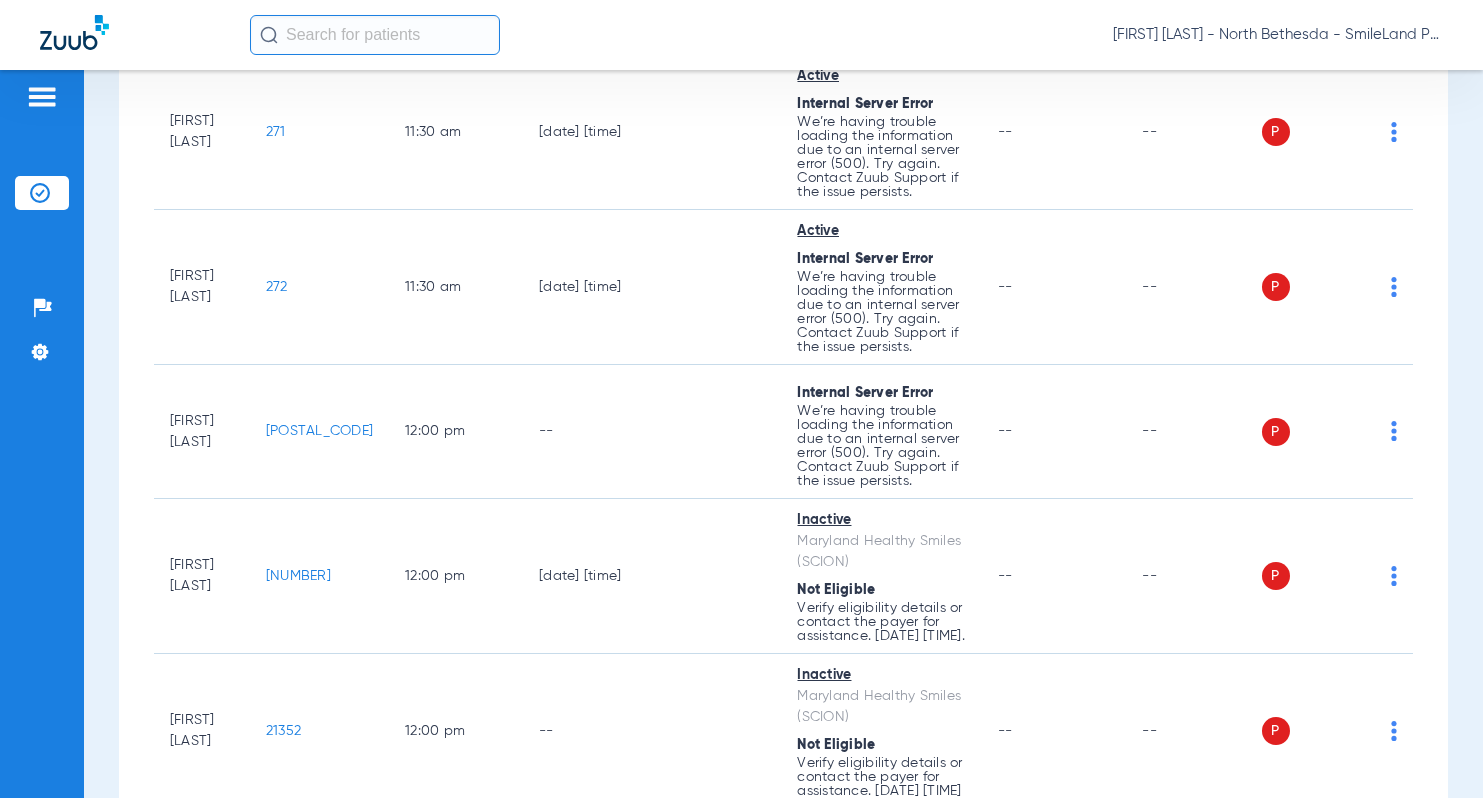 click on "[NUMBER]" 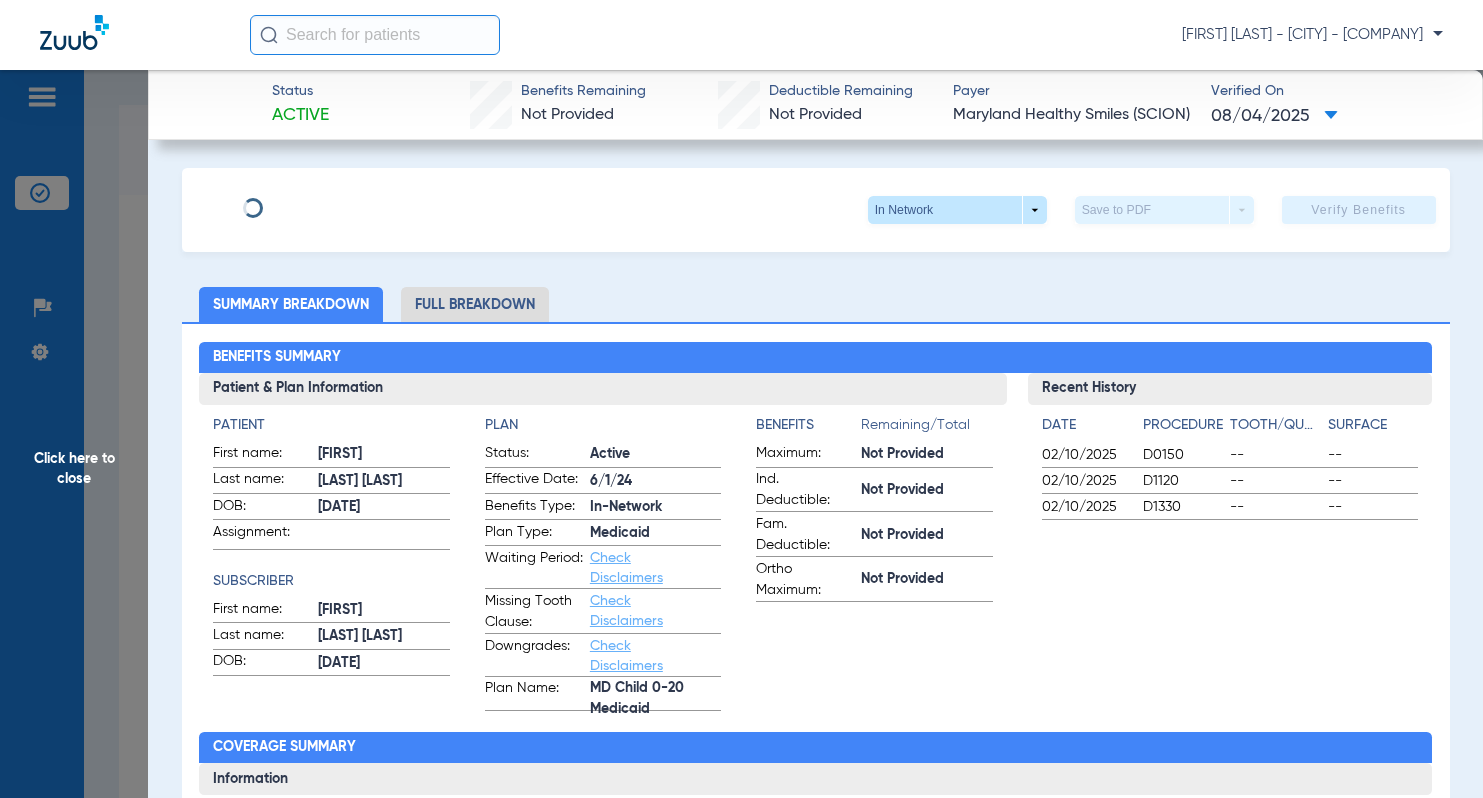 scroll, scrollTop: 0, scrollLeft: 0, axis: both 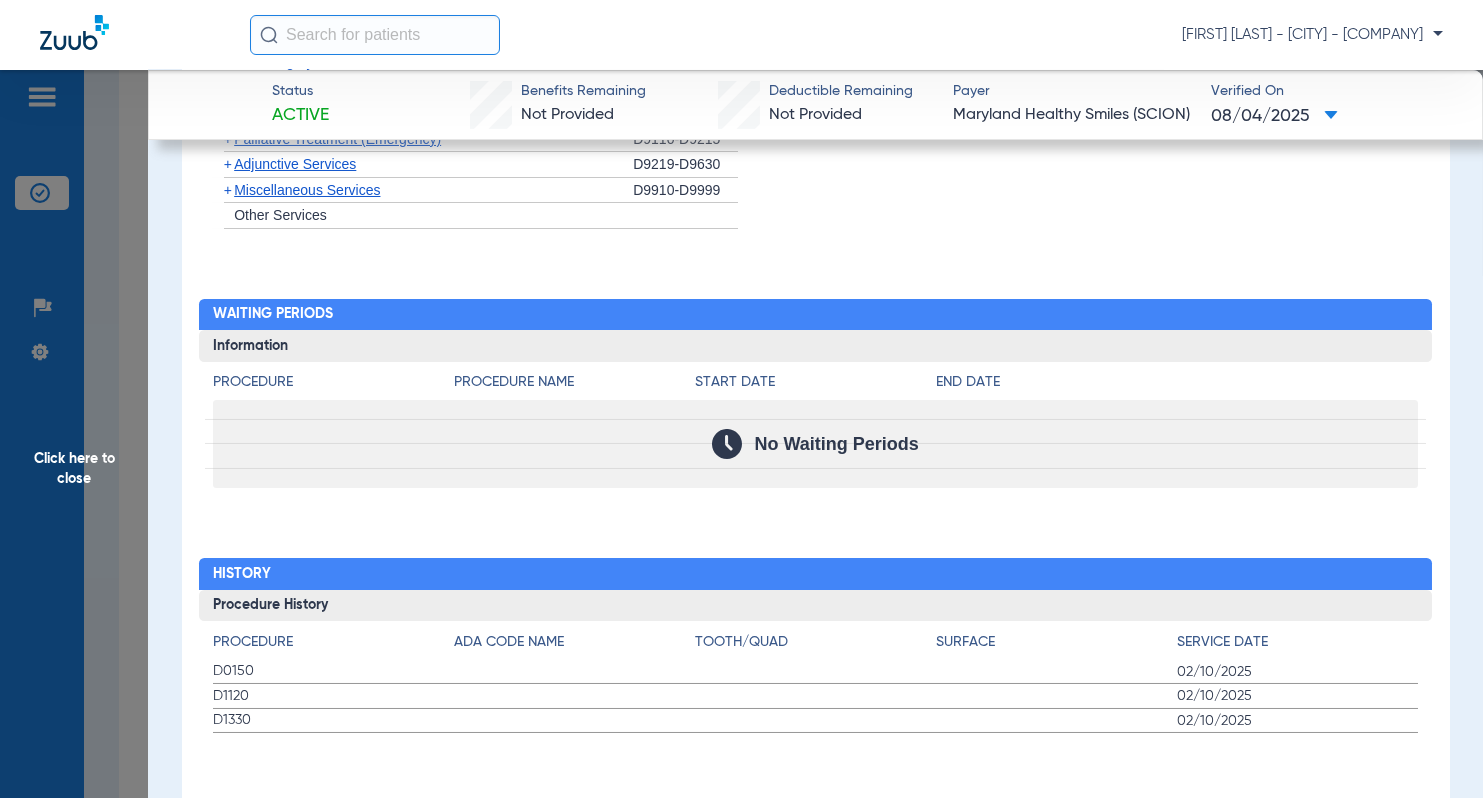 click on "Waiting Periods" 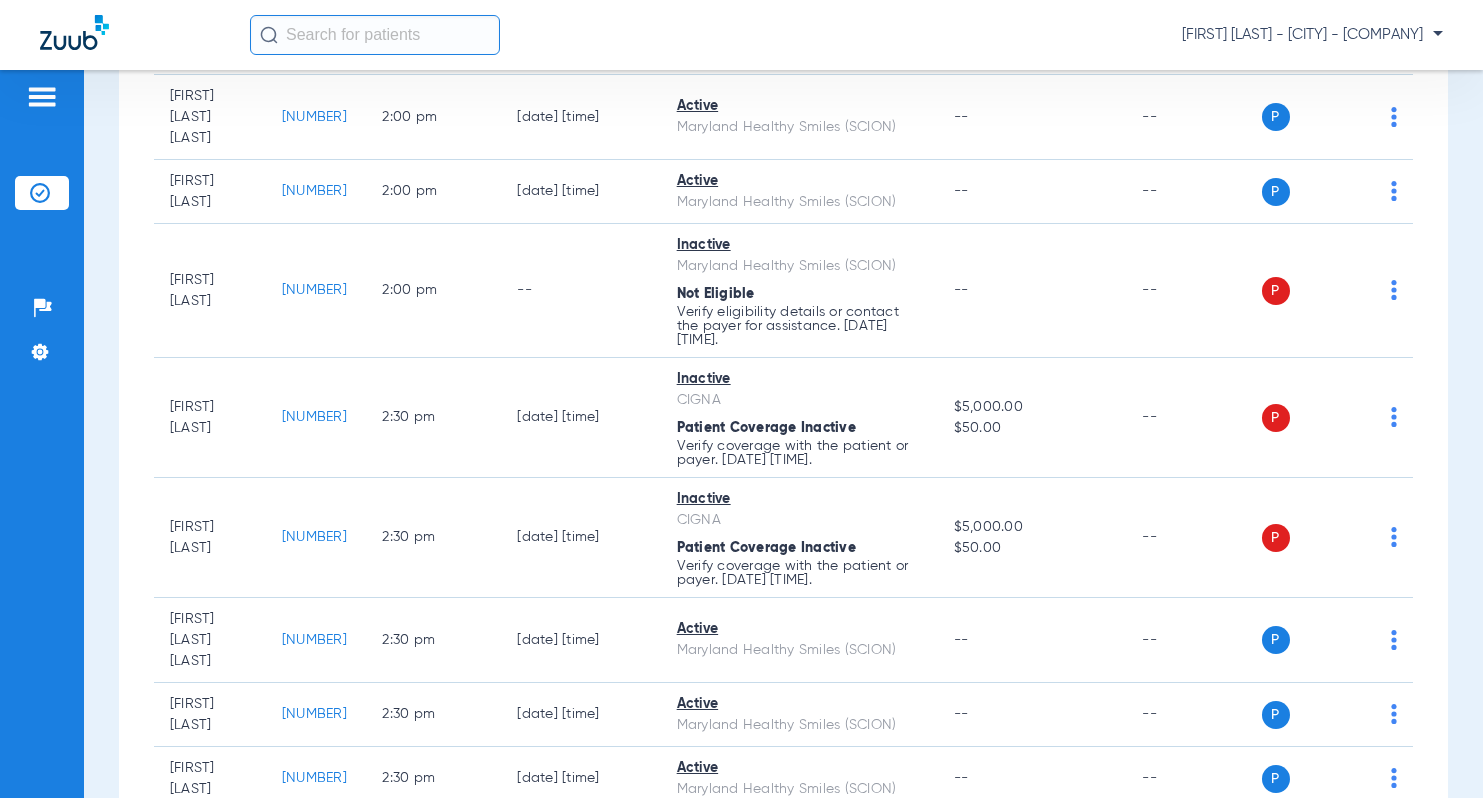 scroll, scrollTop: 0, scrollLeft: 0, axis: both 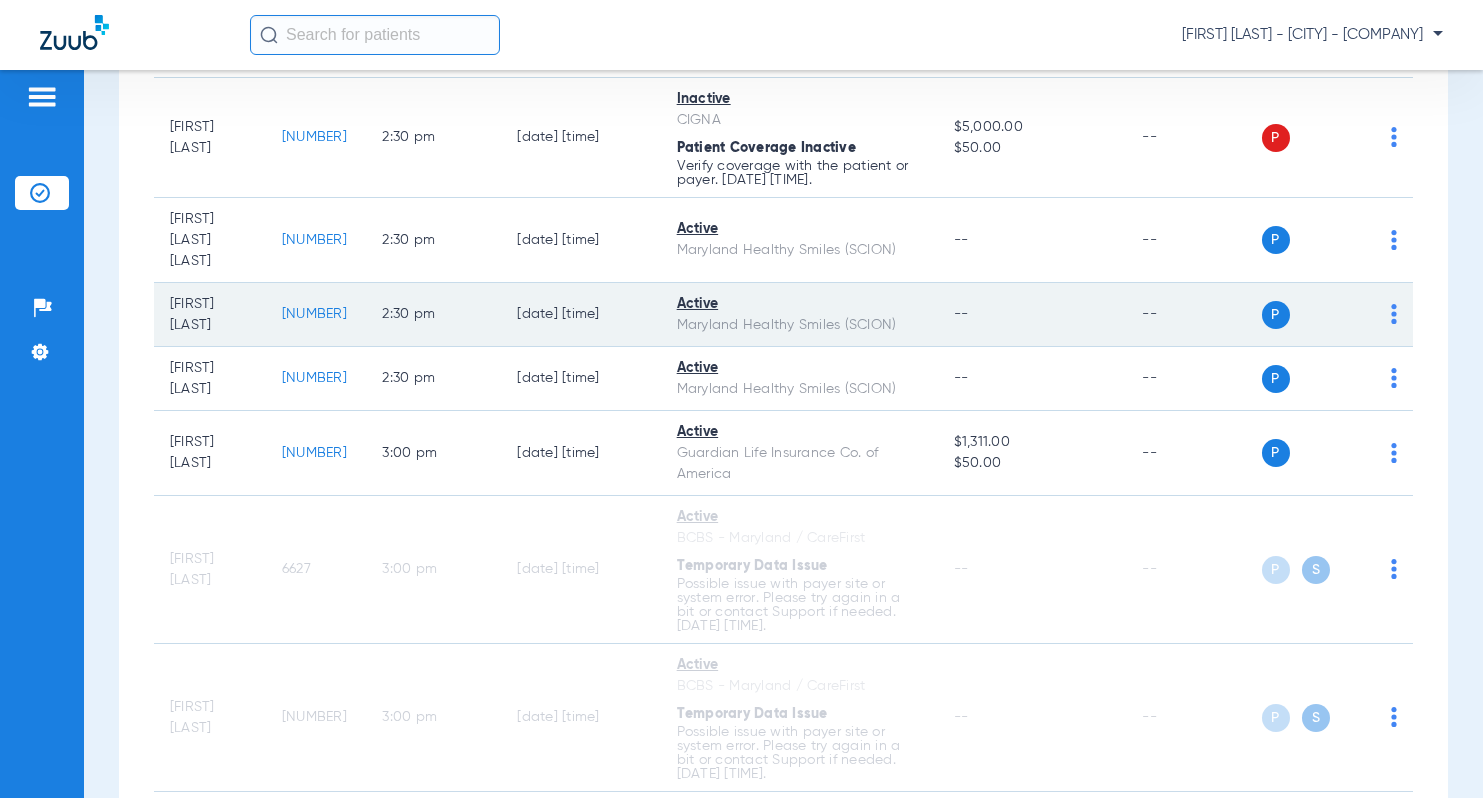 click on "[NUMBER]" 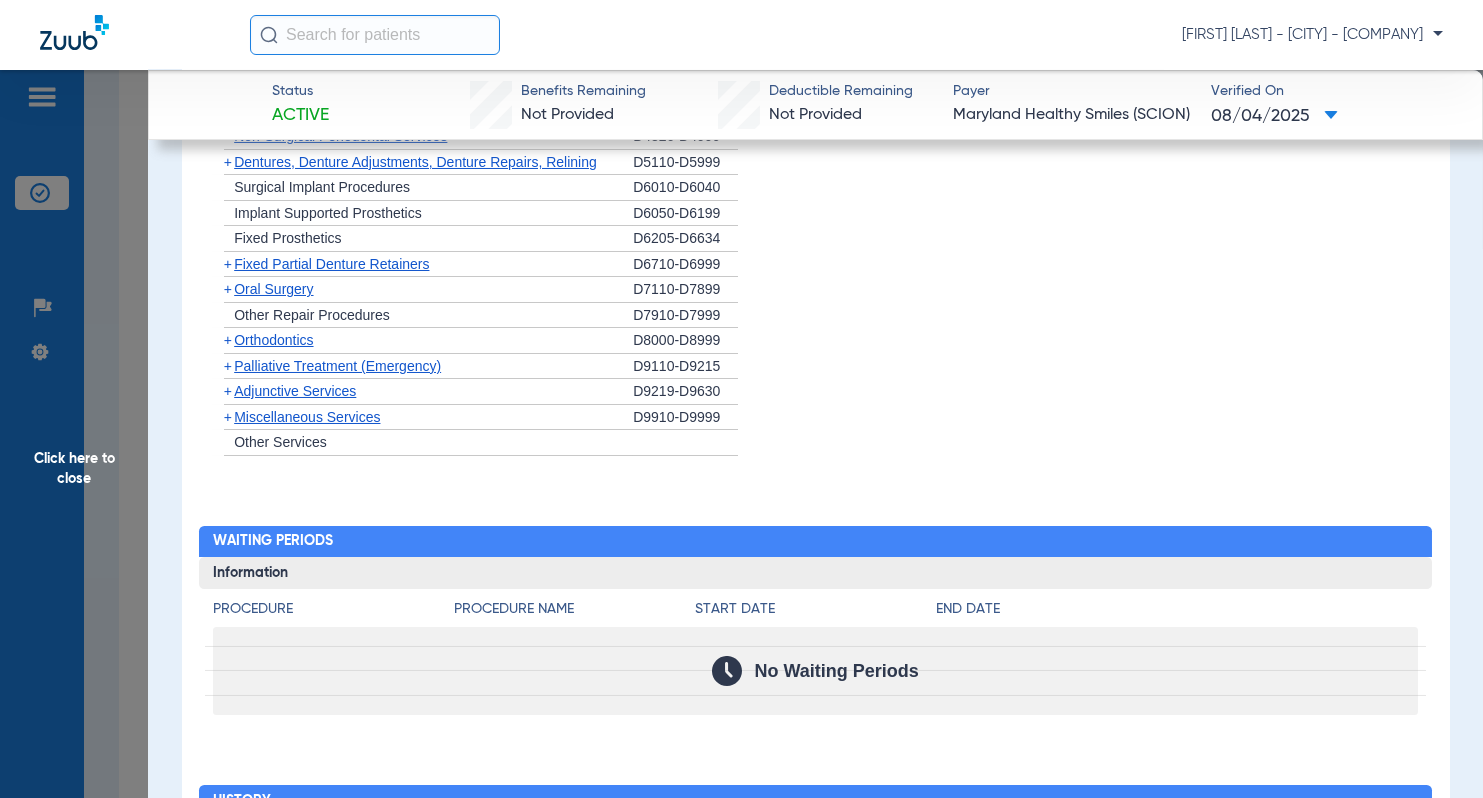 scroll, scrollTop: 1950, scrollLeft: 0, axis: vertical 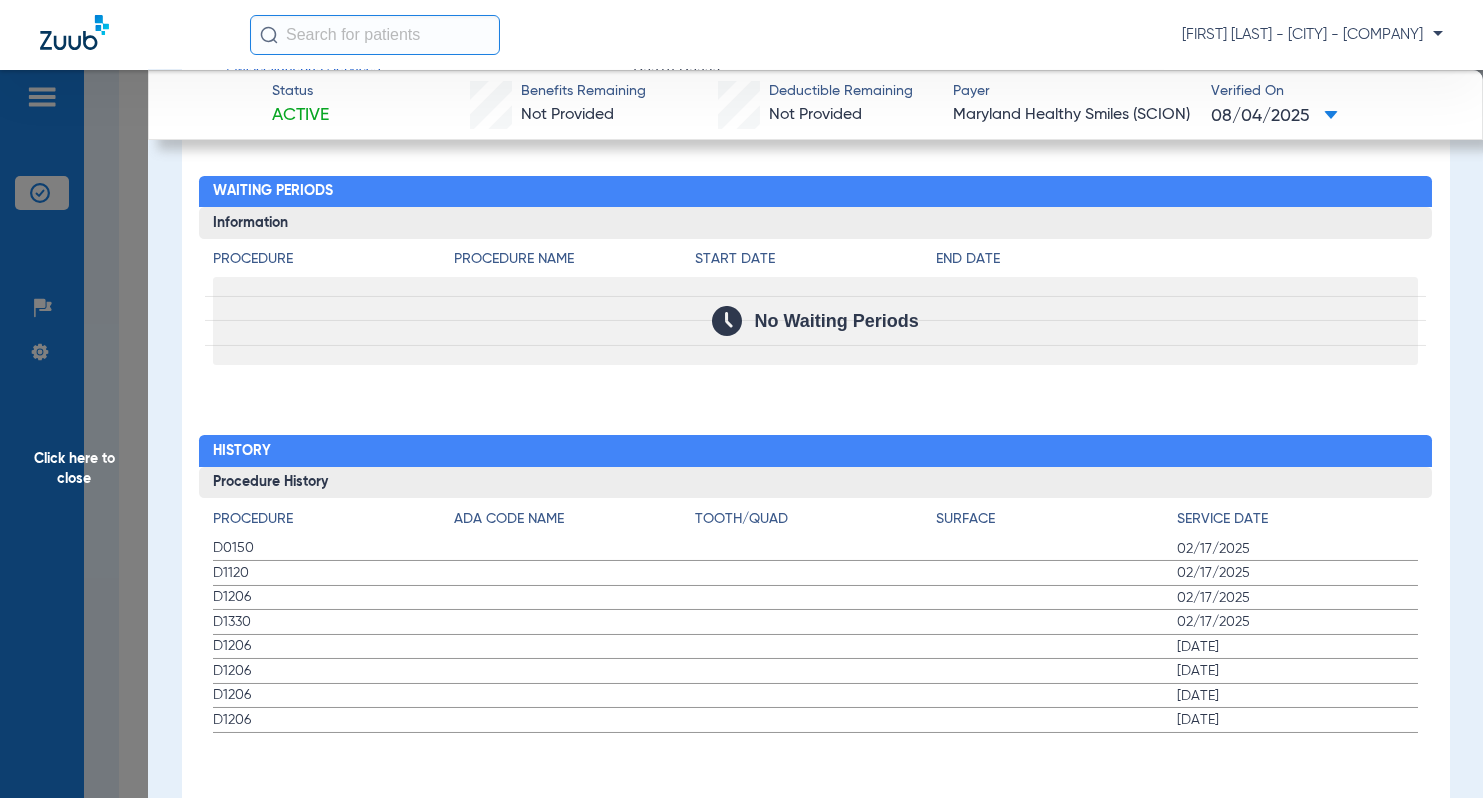 click on "Status Active  Benefits Remaining   Not Provided   Deductible Remaining   Not Provided  Payer Maryland Healthy Smiles (SCION)  Verified On
08/04/2025   Williams, Walker   Edit   (54092)   DOB: 08/16/2022   In Network  arrow_drop_down  Save to PDF  arrow_drop_down  Verify Benefits   Subscriber Information   First name  Walker  Last name  Williams  DOB  mm / dd / yyyy 08/16/2022  Member ID  54806349700  Group ID (optional)   Insurance Payer   Insurance
Amerihealth (Scion)  Provider   Dentist
Reza Beheshti  1518286731  Summary Breakdown   Full Breakdown  Benefits Summary Patient & Plan Information Patient First name:  WALKER  Last name:  WILLIAMS  DOB:  08/16/2022  Assignment:    Subscriber First name:  WALKER  Last name:  WILLIAMS  DOB:  08/16/2022  Plan Status:  Active  Effective Date:  8/16/22  Benefits Type:  In-Network  Plan Type:  Medicaid  Waiting Period:  Check Disclaimers  Missing Tooth Clause:  Check Disclaimers  Downgrades:  Check Disclaimers  Plan Name:  MD Child 0-20 Medicaid  Benefits Maximum:" 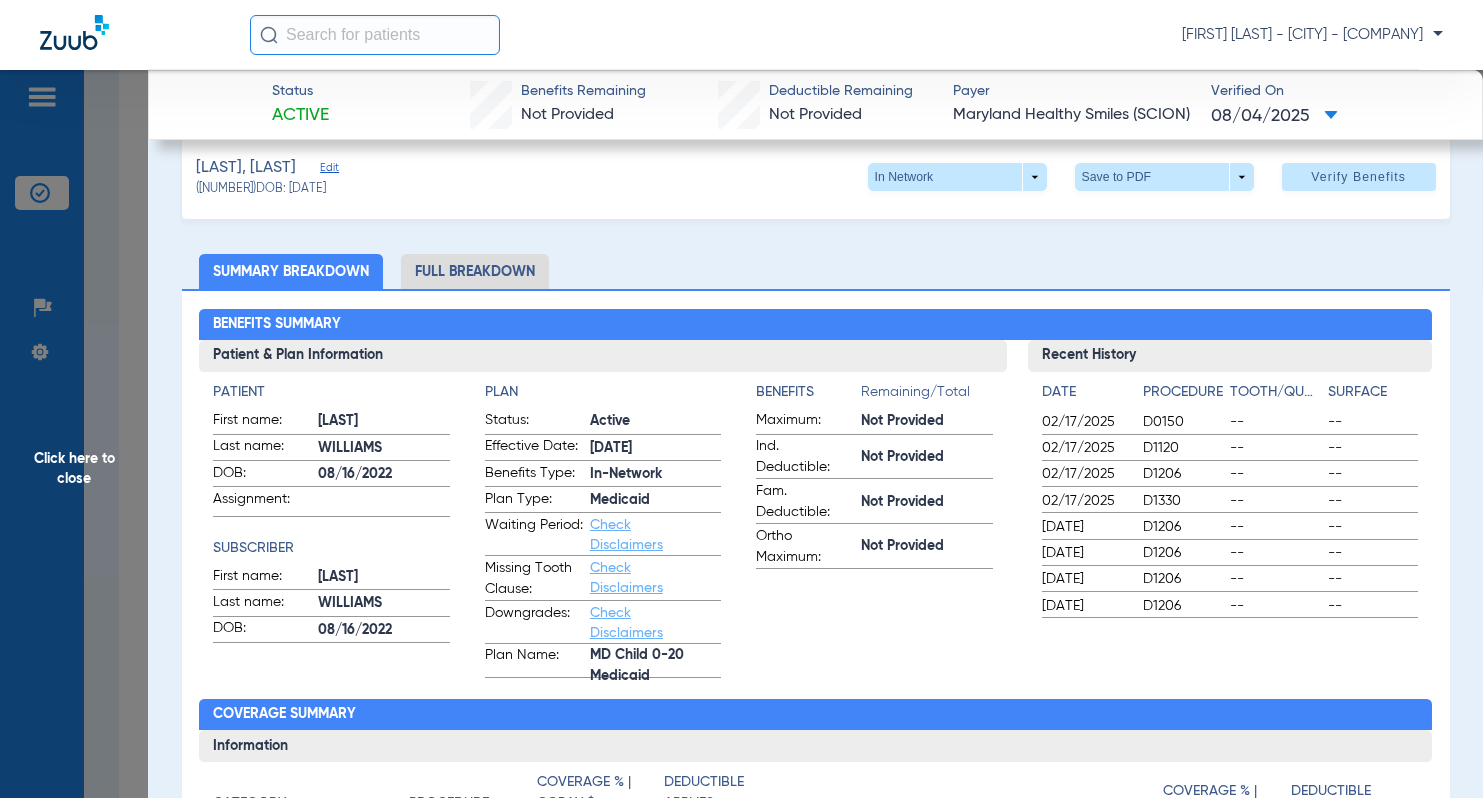 scroll, scrollTop: 0, scrollLeft: 0, axis: both 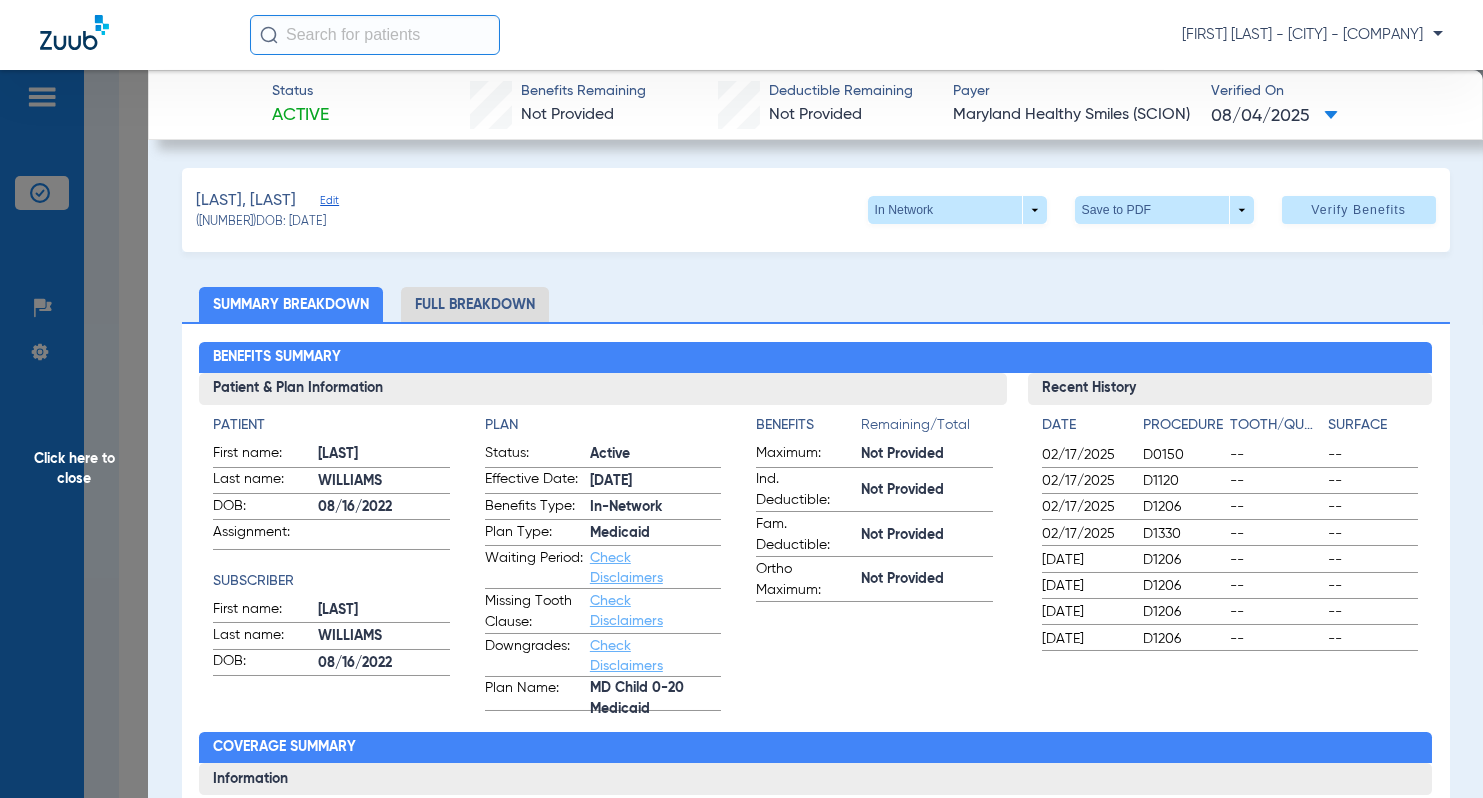 click on "Click here to close" 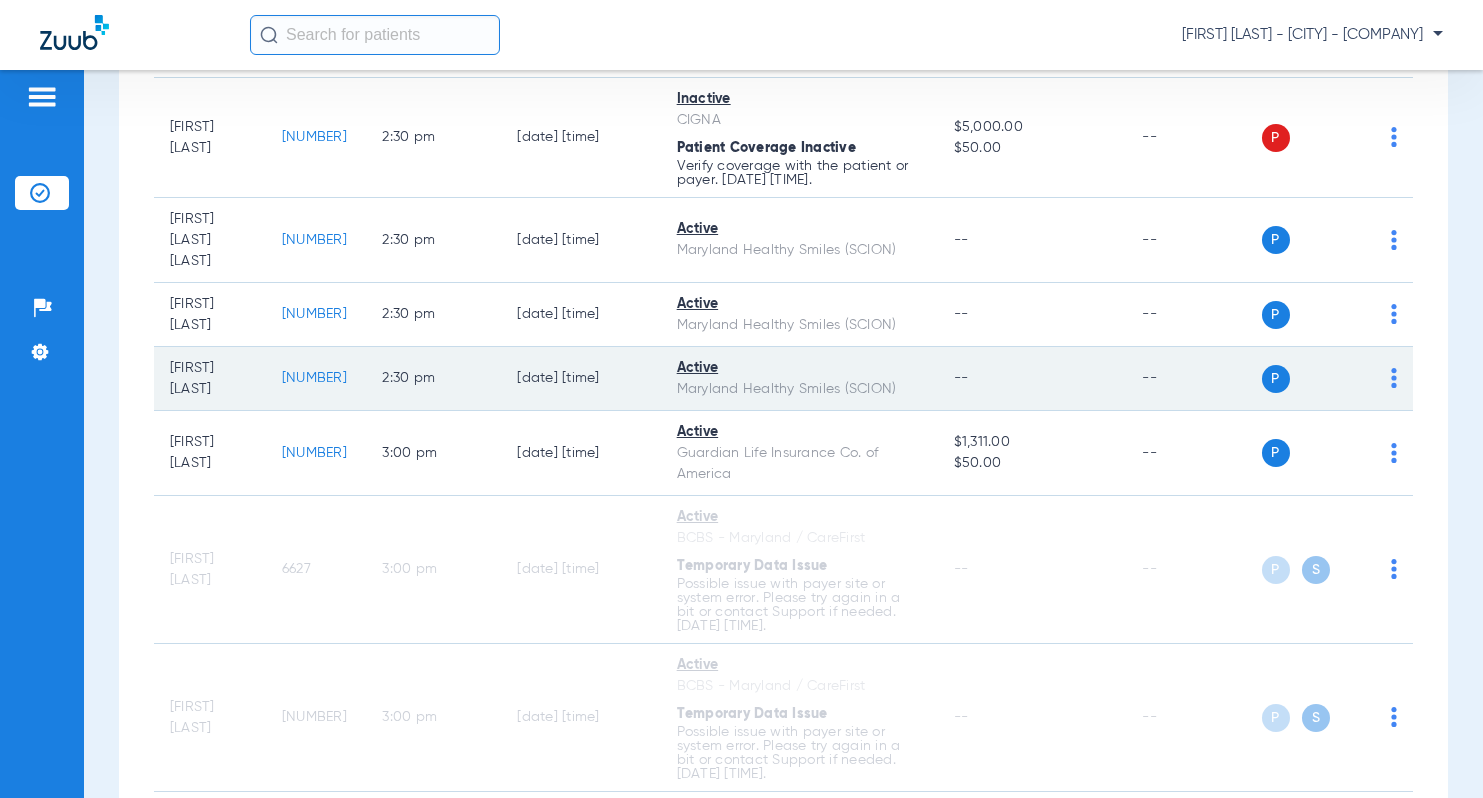 click on "8064" 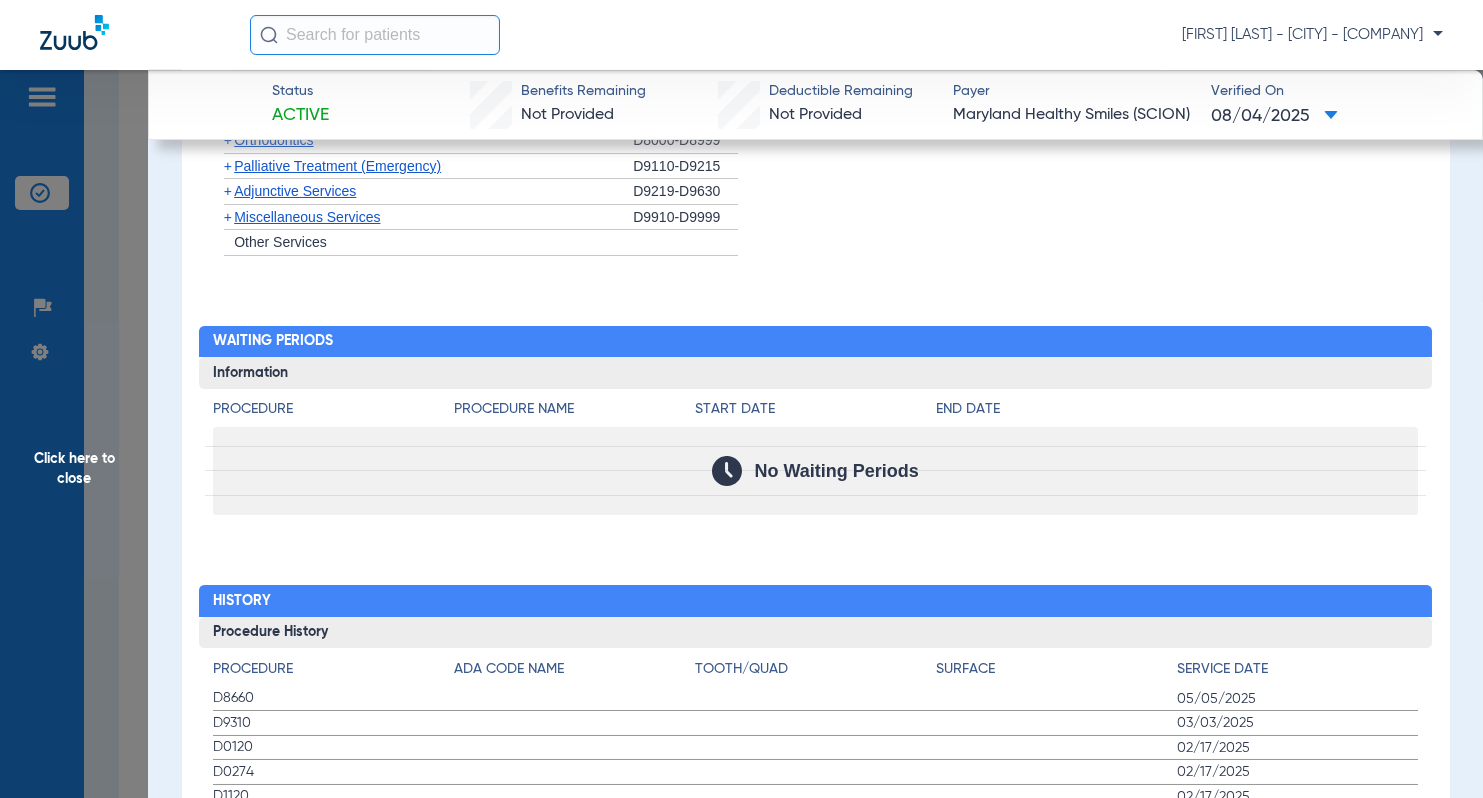 scroll, scrollTop: 2300, scrollLeft: 0, axis: vertical 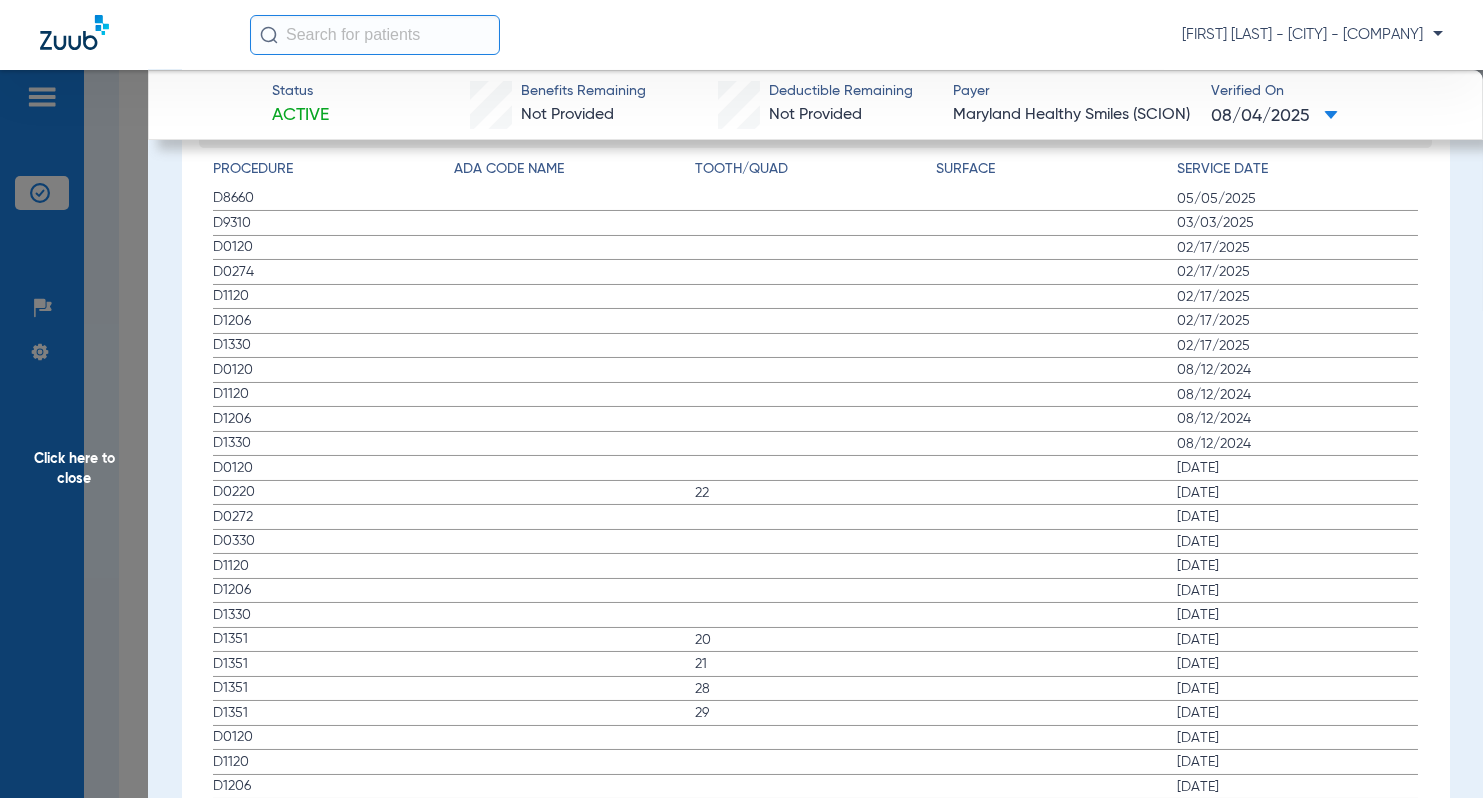 click on "08/12/2024" 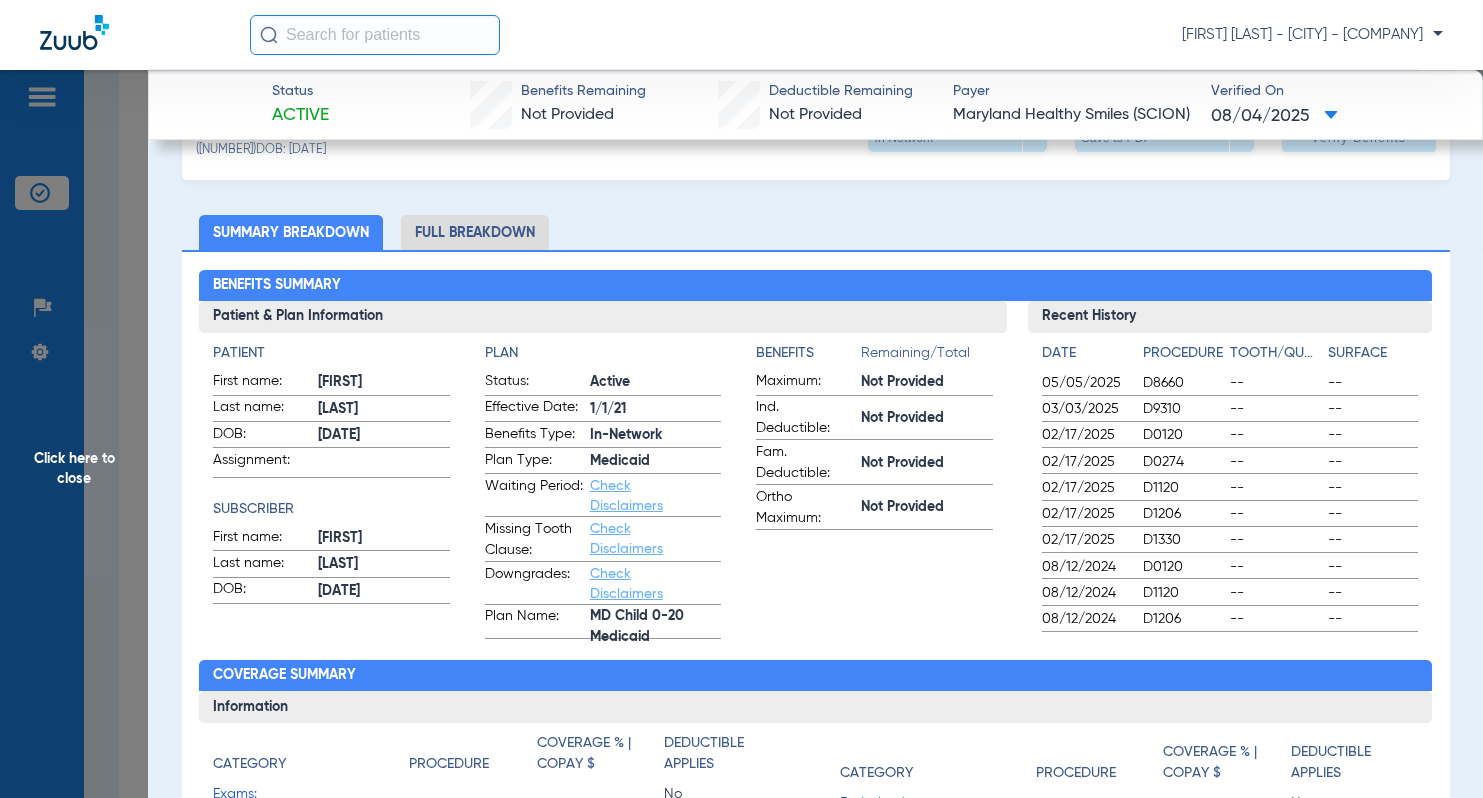 scroll, scrollTop: 0, scrollLeft: 0, axis: both 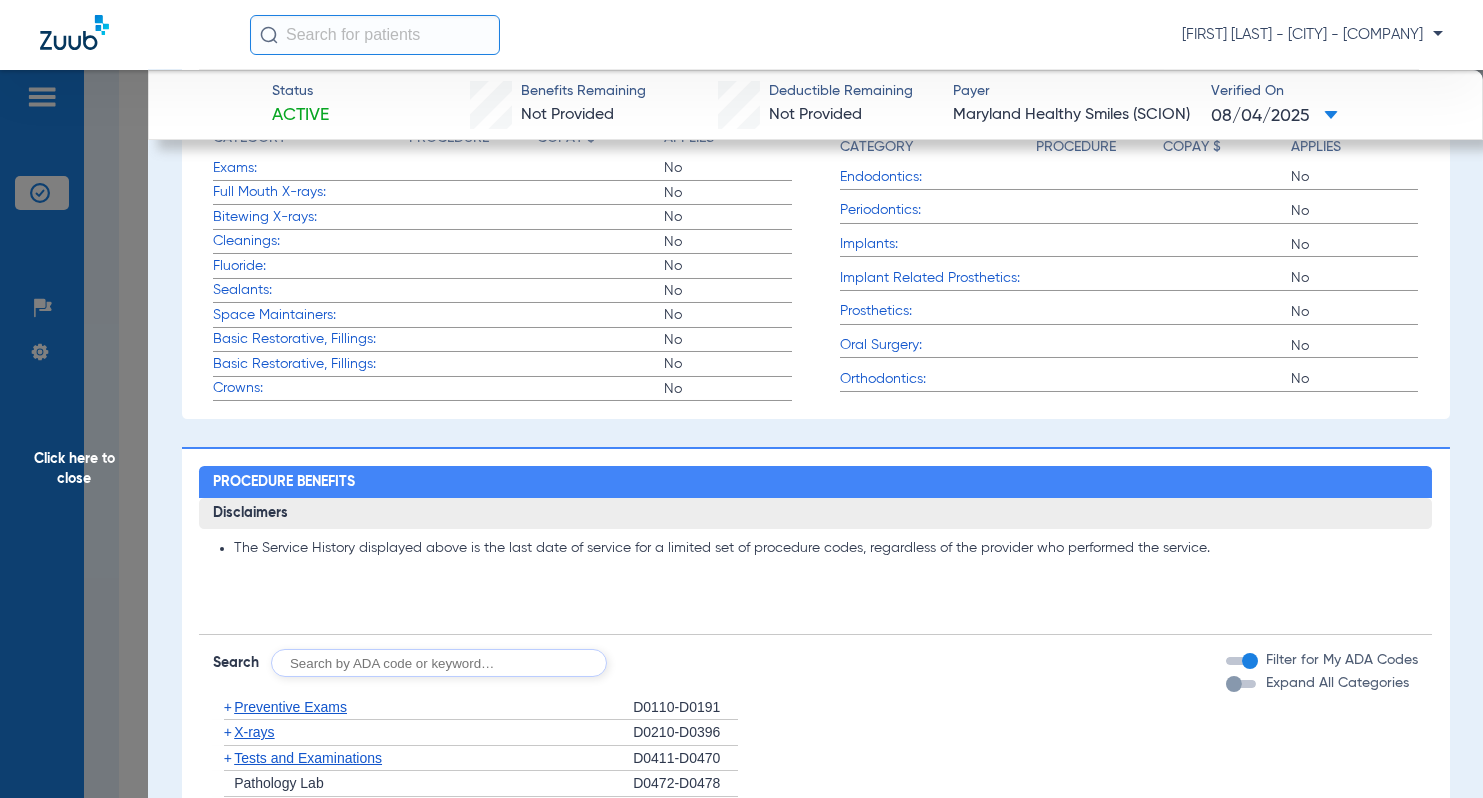 click on "Benefits Summary Patient & Plan Information Patient First name:  ROSALIE  Last name:  CATIVO  DOB:  10/20/2012  Assignment:    Subscriber First name:  ROSALIE  Last name:  CATIVO  DOB:  10/20/2012  Plan Status:  Active  Effective Date:  1/1/21  Benefits Type:  In-Network  Plan Type:  Medicaid  Waiting Period:  Check Disclaimers  Missing Tooth Clause:  Check Disclaimers  Downgrades:  Check Disclaimers  Plan Name:  MD Child 0-20 Medicaid  Benefits  Remaining/Total  Maximum:  Not Provided  Ind. Deductible:  Not Provided  Fam. Deductible:  Not Provided  Ortho Maximum:  Not Provided  Recent History Date Procedure Tooth/Quad Surface  05/05/2025  D8660 -- --  03/03/2025  D9310 -- --  02/17/2025  D0120 -- --  02/17/2025  D0274 -- --  02/17/2025  D1120 -- --  02/17/2025  D1206 -- --  02/17/2025  D1330 -- --  08/12/2024  D0120 -- --  08/12/2024  D1120 -- --  08/12/2024  D1206 -- -- Coverage Summary Information Category Procedure Coverage % | Copay $ Deductible Applies Exams:        No  Full Mouth X-rays:        No" 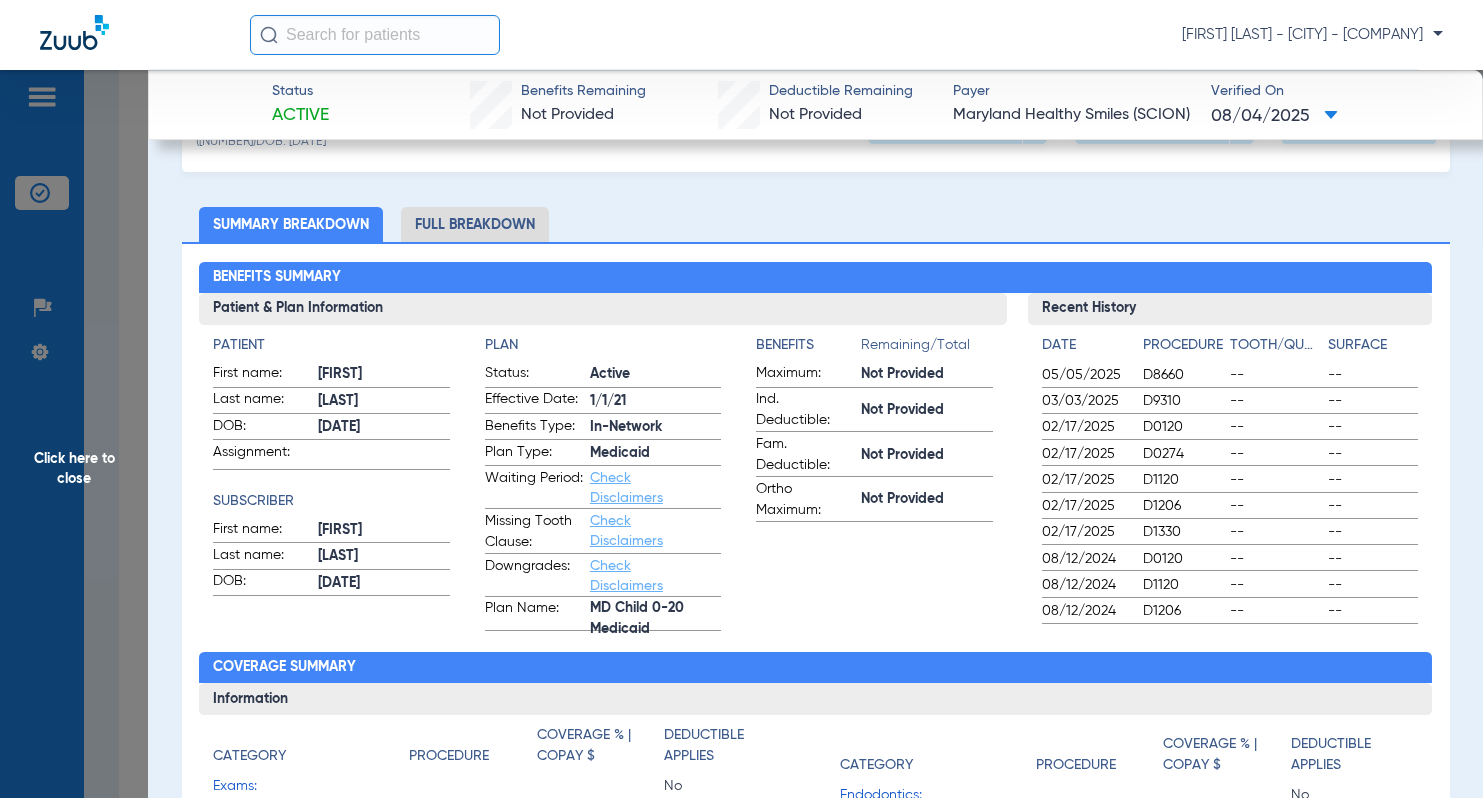 scroll, scrollTop: 0, scrollLeft: 0, axis: both 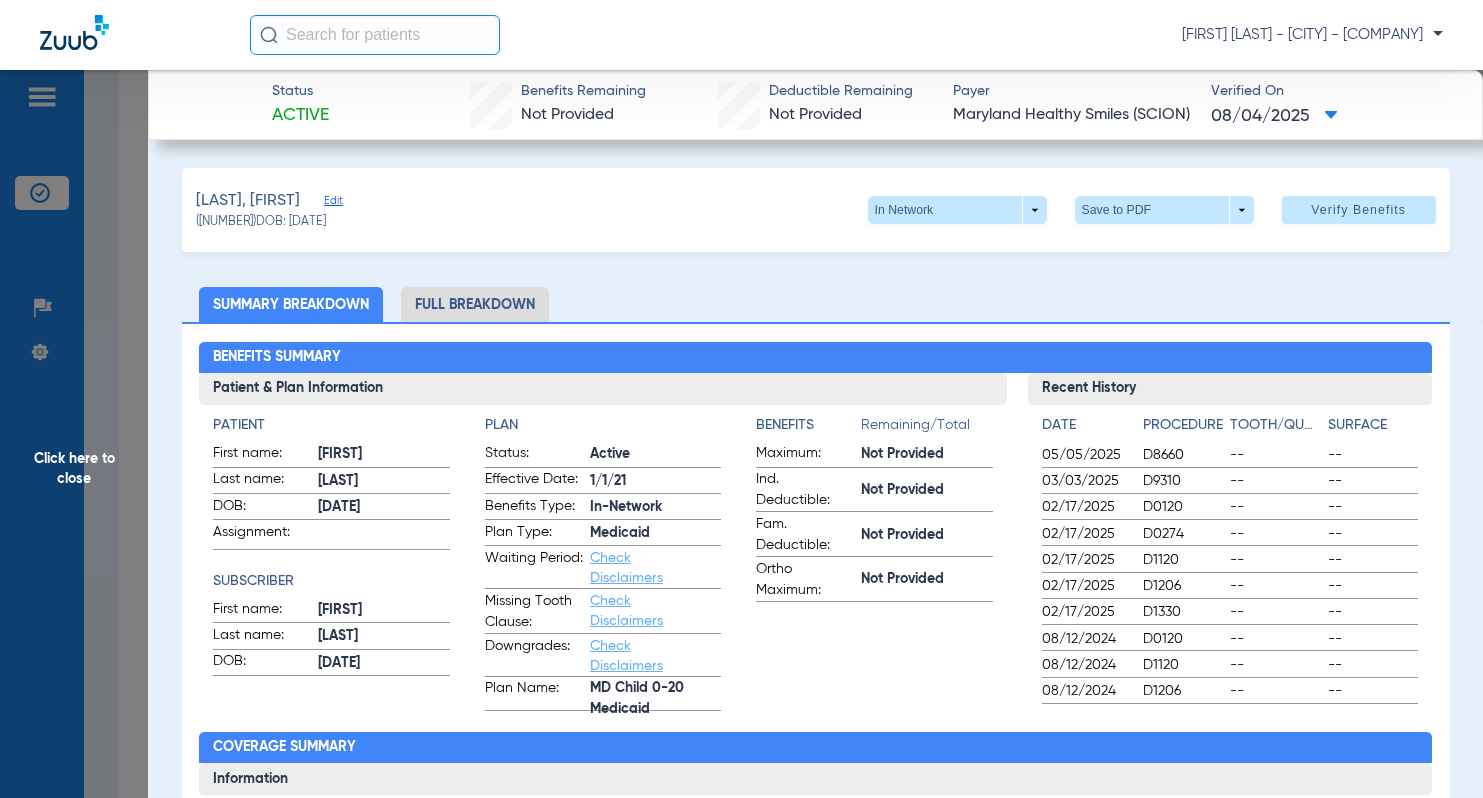 click on "Click here to close" 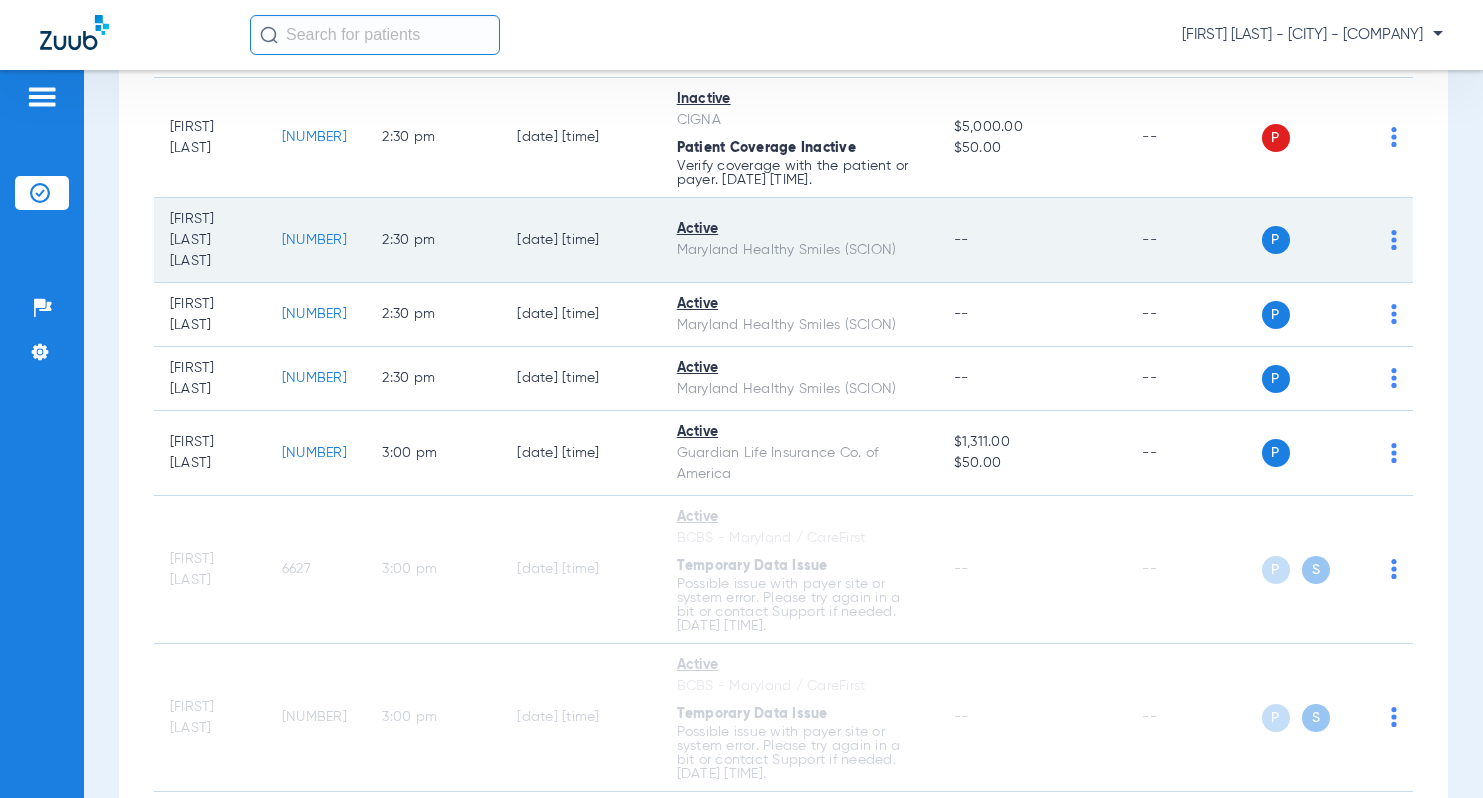 click on "[POSTAL_CODE]" 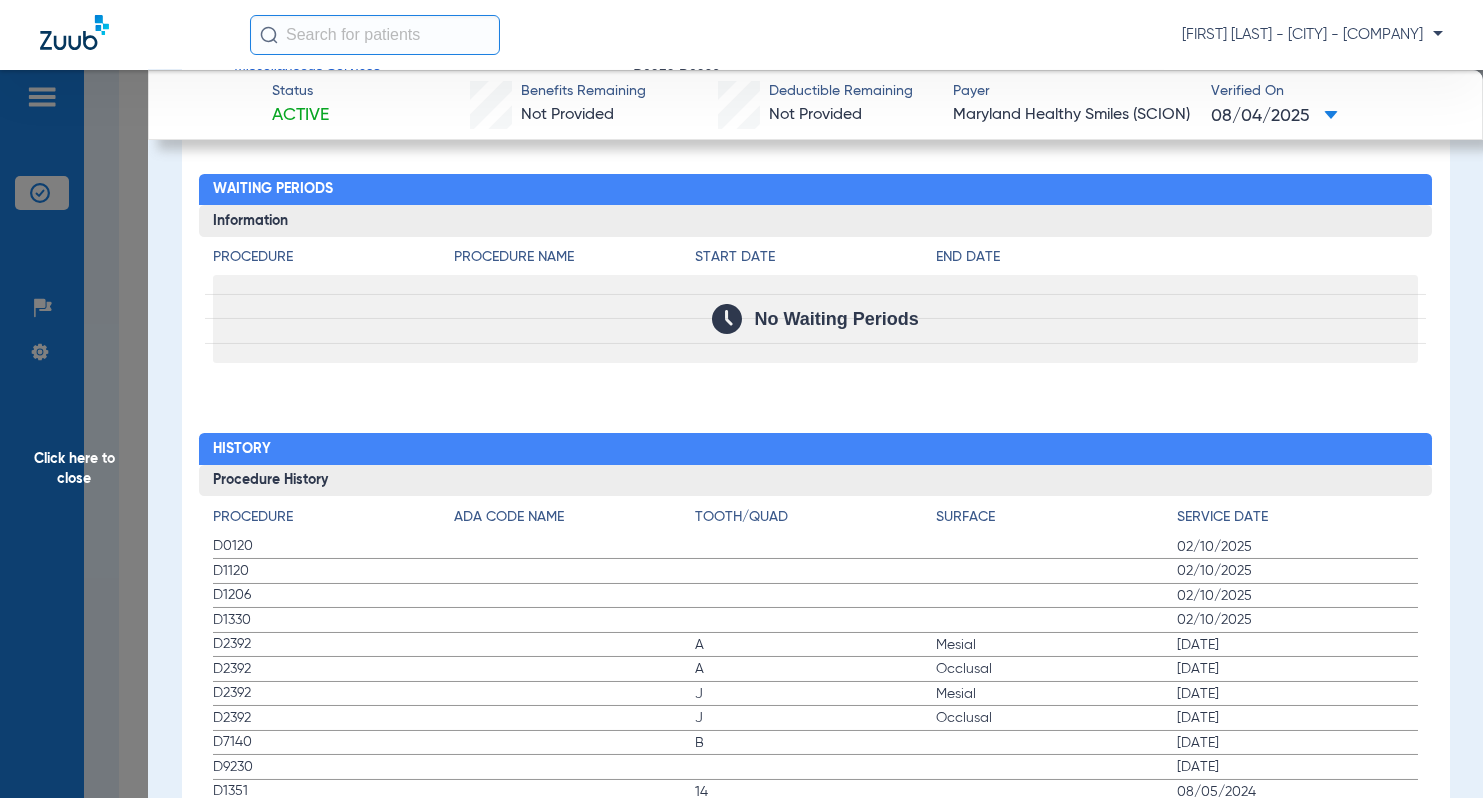 scroll, scrollTop: 2000, scrollLeft: 0, axis: vertical 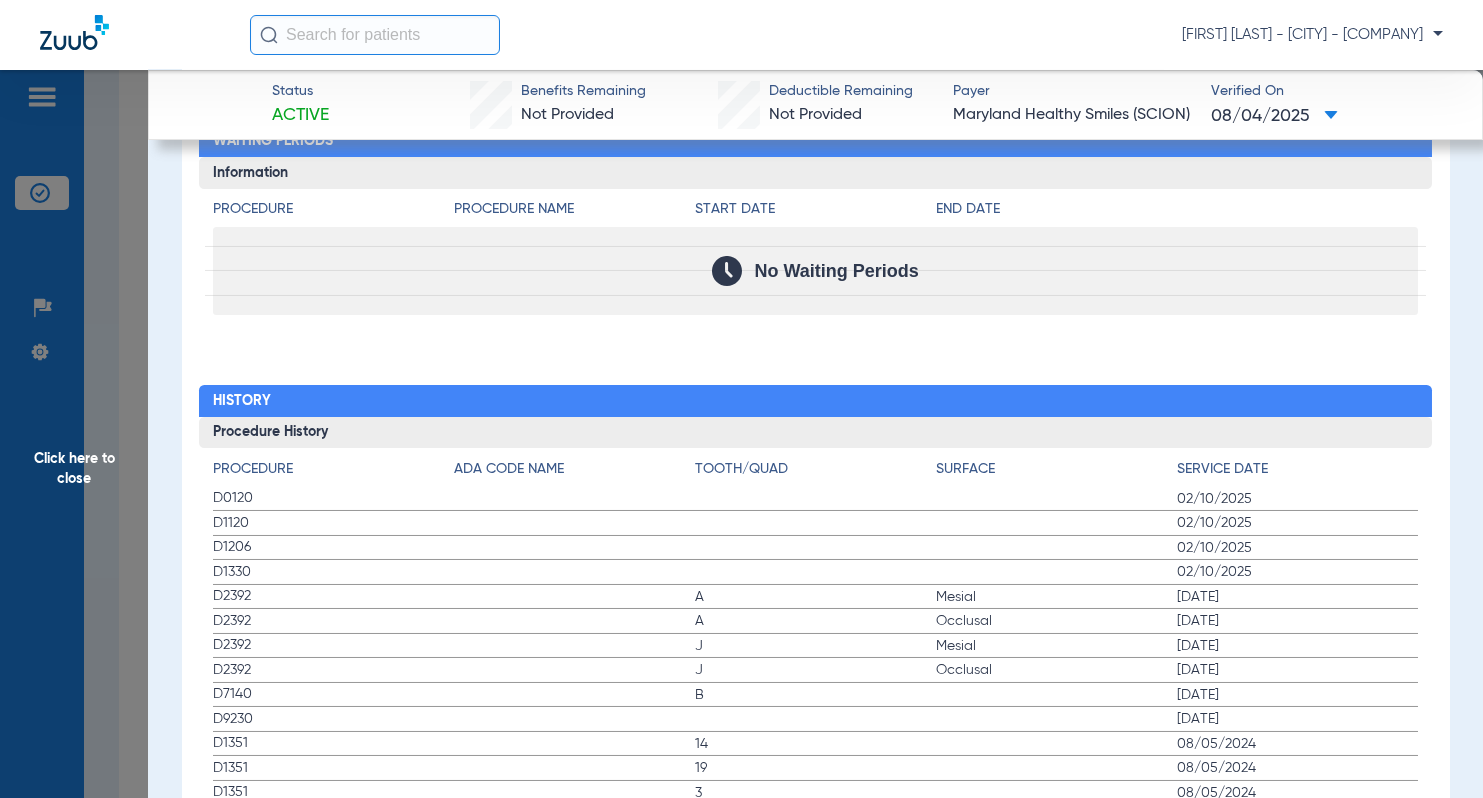 drag, startPoint x: 1371, startPoint y: 285, endPoint x: 962, endPoint y: 284, distance: 409.00122 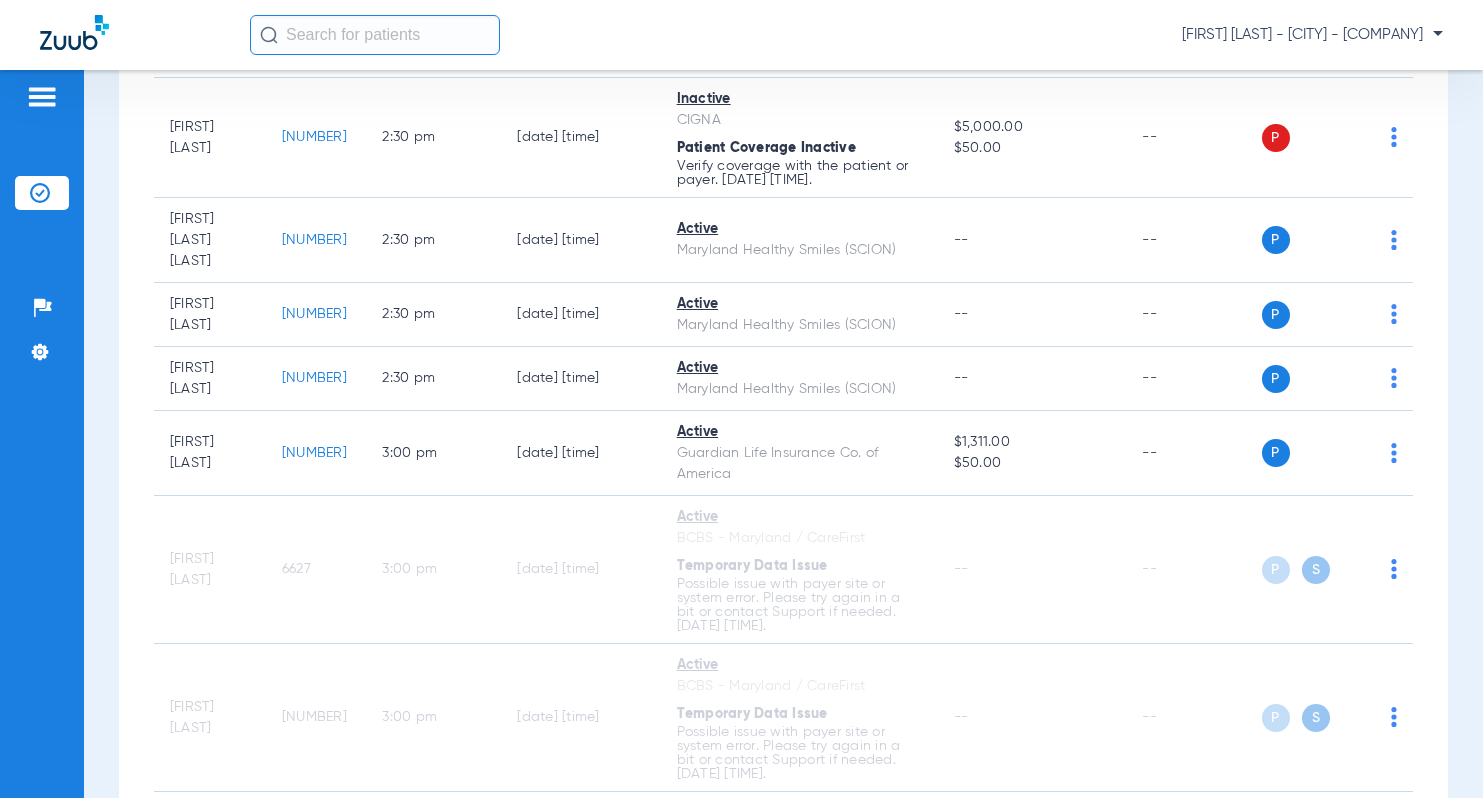 scroll, scrollTop: 0, scrollLeft: 0, axis: both 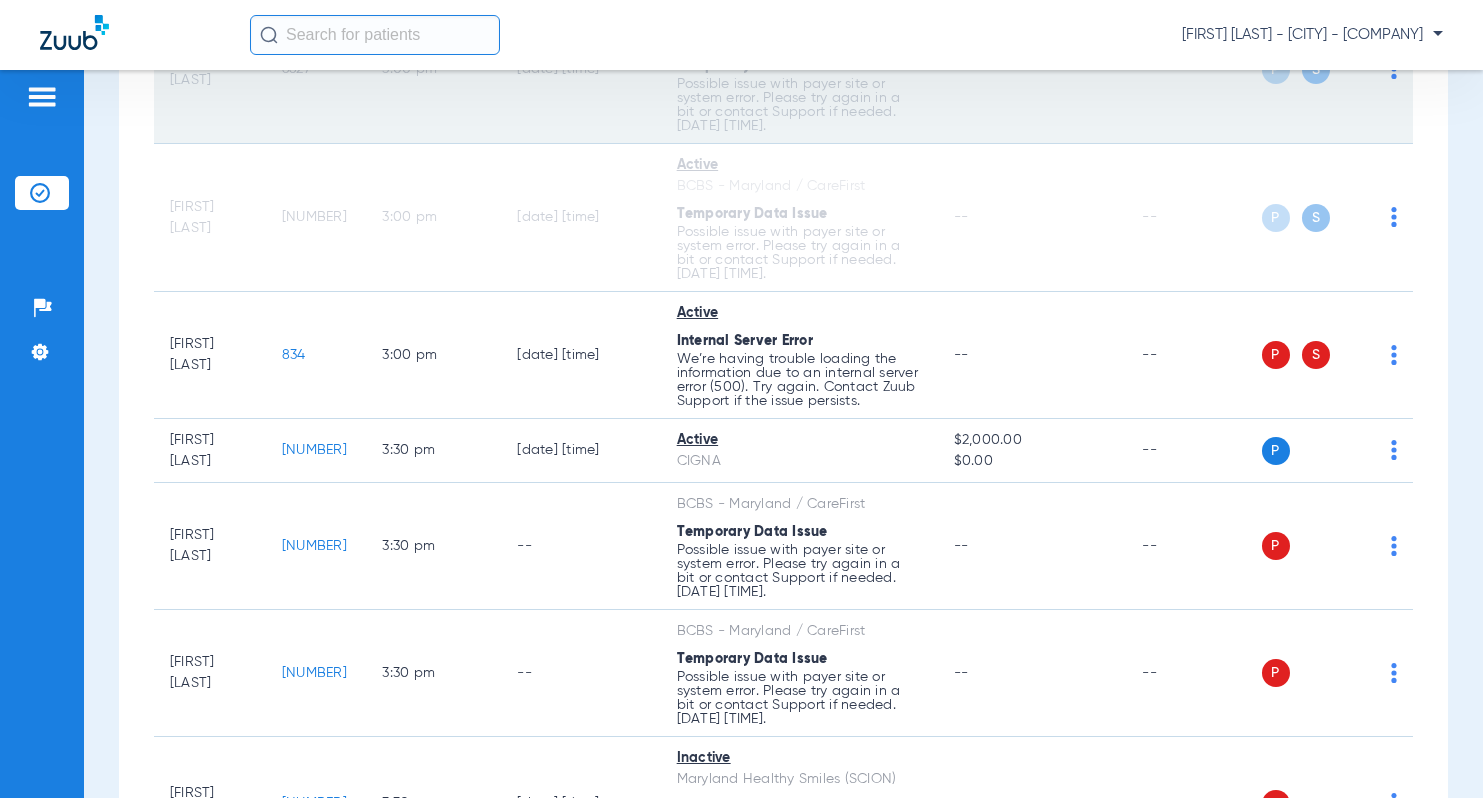 click on "6627" 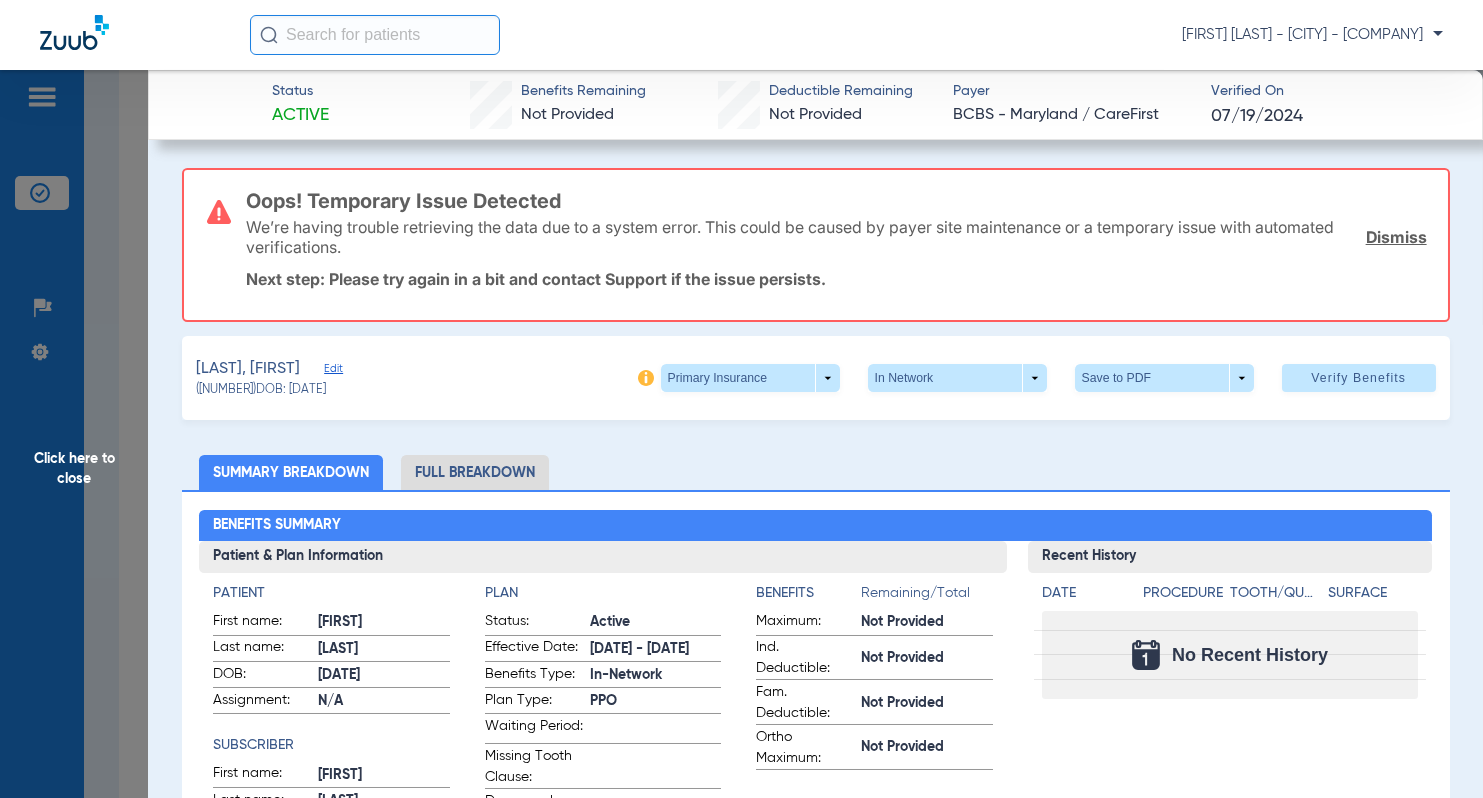 click on "Oops! Temporary Issue Detected  We’re having trouble retrieving the data due to a system error. This could be caused by payer site maintenance or a temporary issue with automated verifications.  Dismiss  Next step: Please try again in a bit and contact Support if the issue persists.  Arnold, Isaac   Edit   (6627)   DOB: 01/10/2016   Primary Insurance  arrow_drop_down  In Network  arrow_drop_down  Save to PDF  arrow_drop_down  Verify Benefits   Subscriber Information   First name  Elyssa  Last name  Arnold  DOB  mm / dd / yyyy 01/08/1984  Member ID  R60079270  Group ID (optional)  112  Insurance Payer   Insurance
Bcbs - Maryland / Carefirst  Provider   Dentist
Reza Beheshti  1518286731  remove   Dependent Information   First name  Isaac  Last name  Arnold  DOB  mm / dd / yyyy 01/10/2016  Member ID  same as subscriber R60079270  Summary Breakdown   Full Breakdown  Benefits Summary Patient & Plan Information Patient First name:  ISAAC  Last name:  ARNOLD  DOB:  01/10/2016  Assignment:  N/A  Subscriber DOB:" 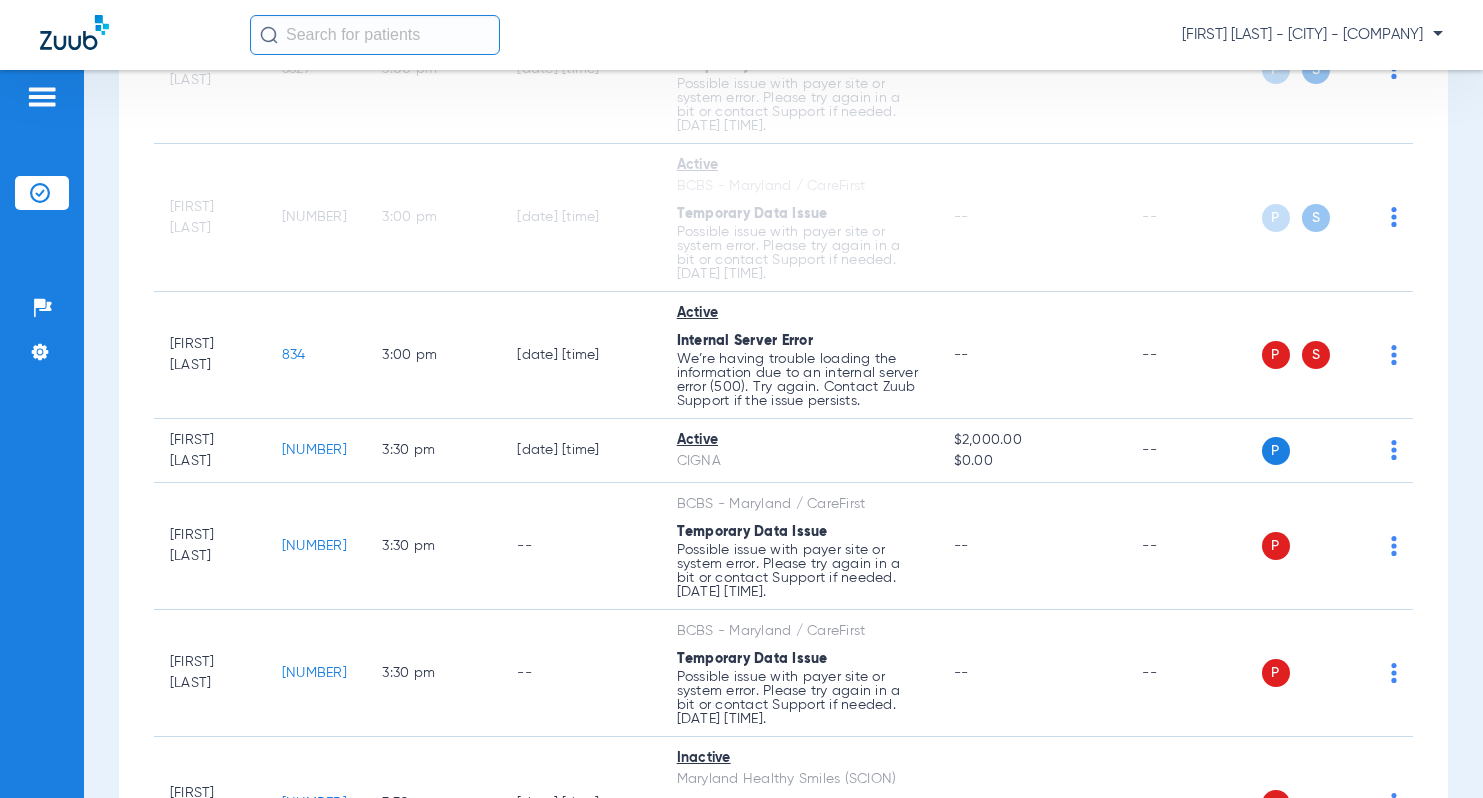 click on "243" 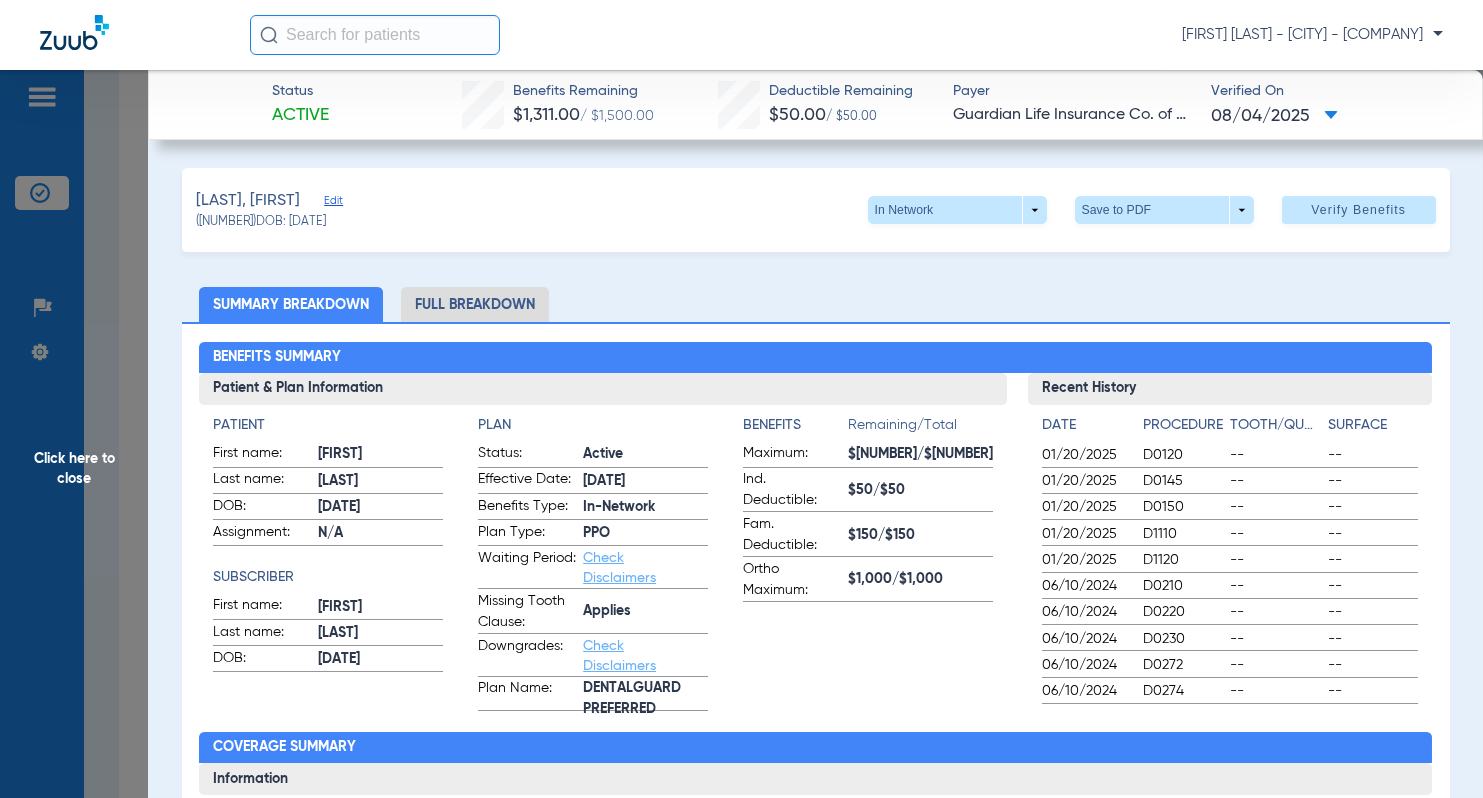 scroll, scrollTop: 100, scrollLeft: 0, axis: vertical 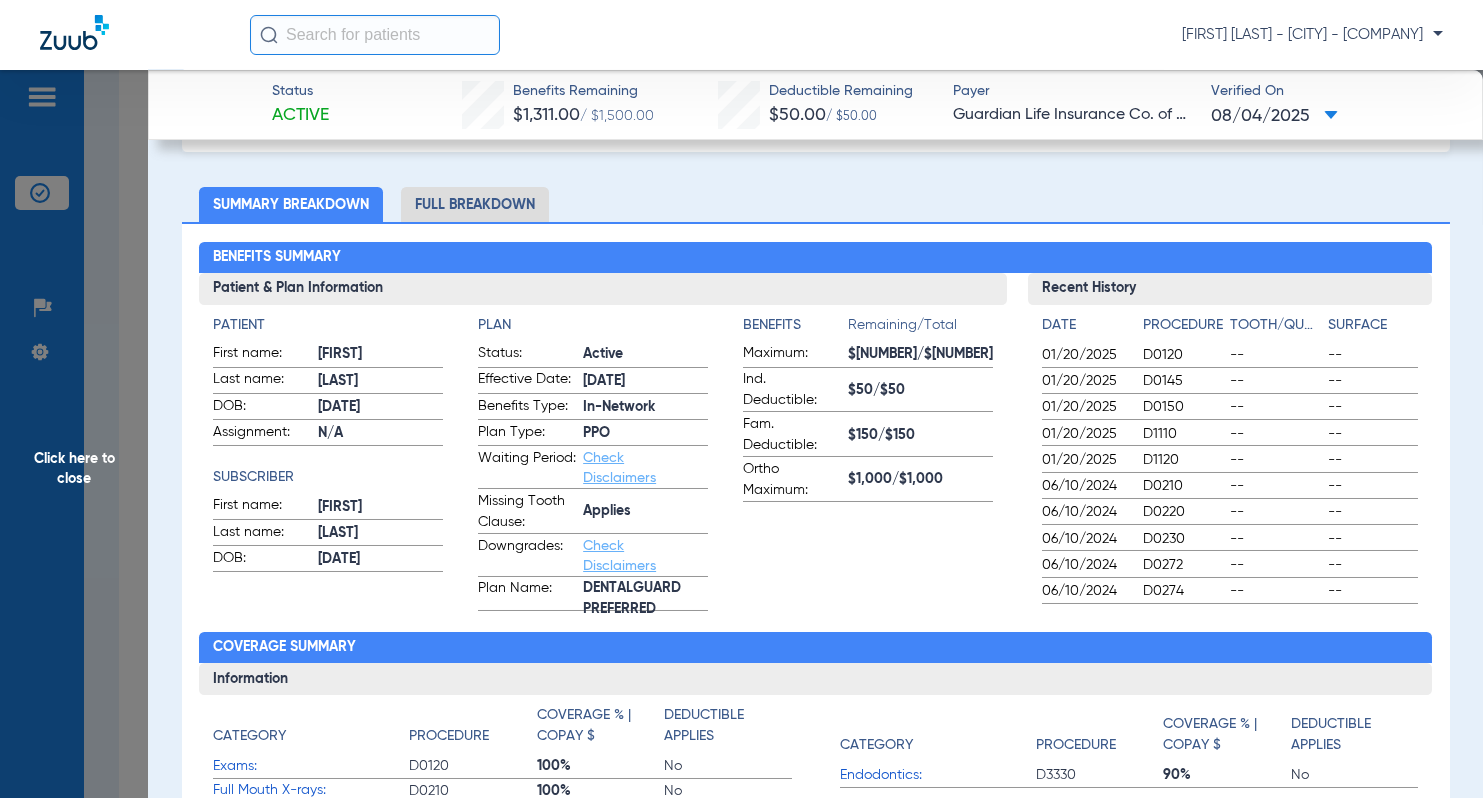 click on "Click here to close" 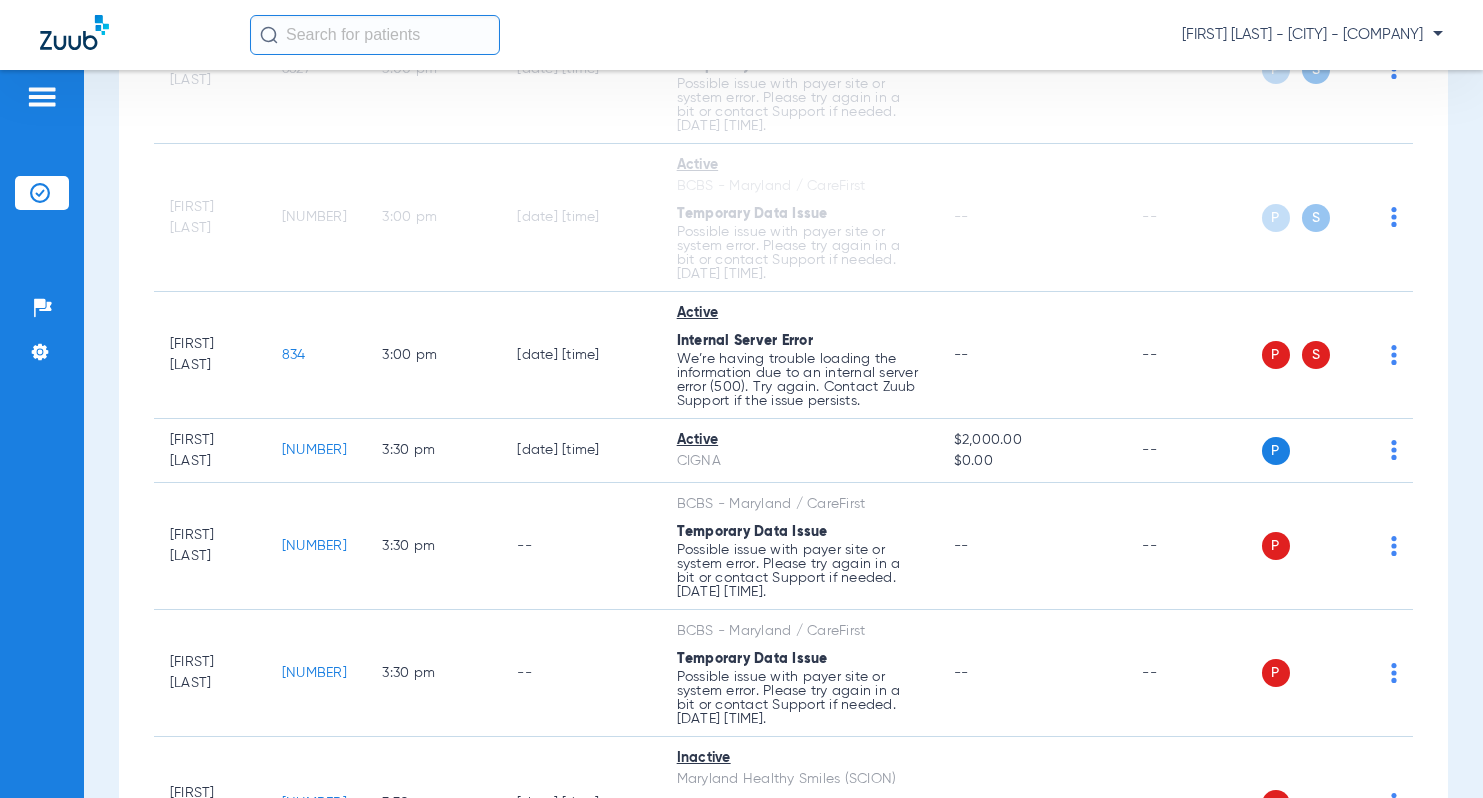 scroll, scrollTop: 0, scrollLeft: 0, axis: both 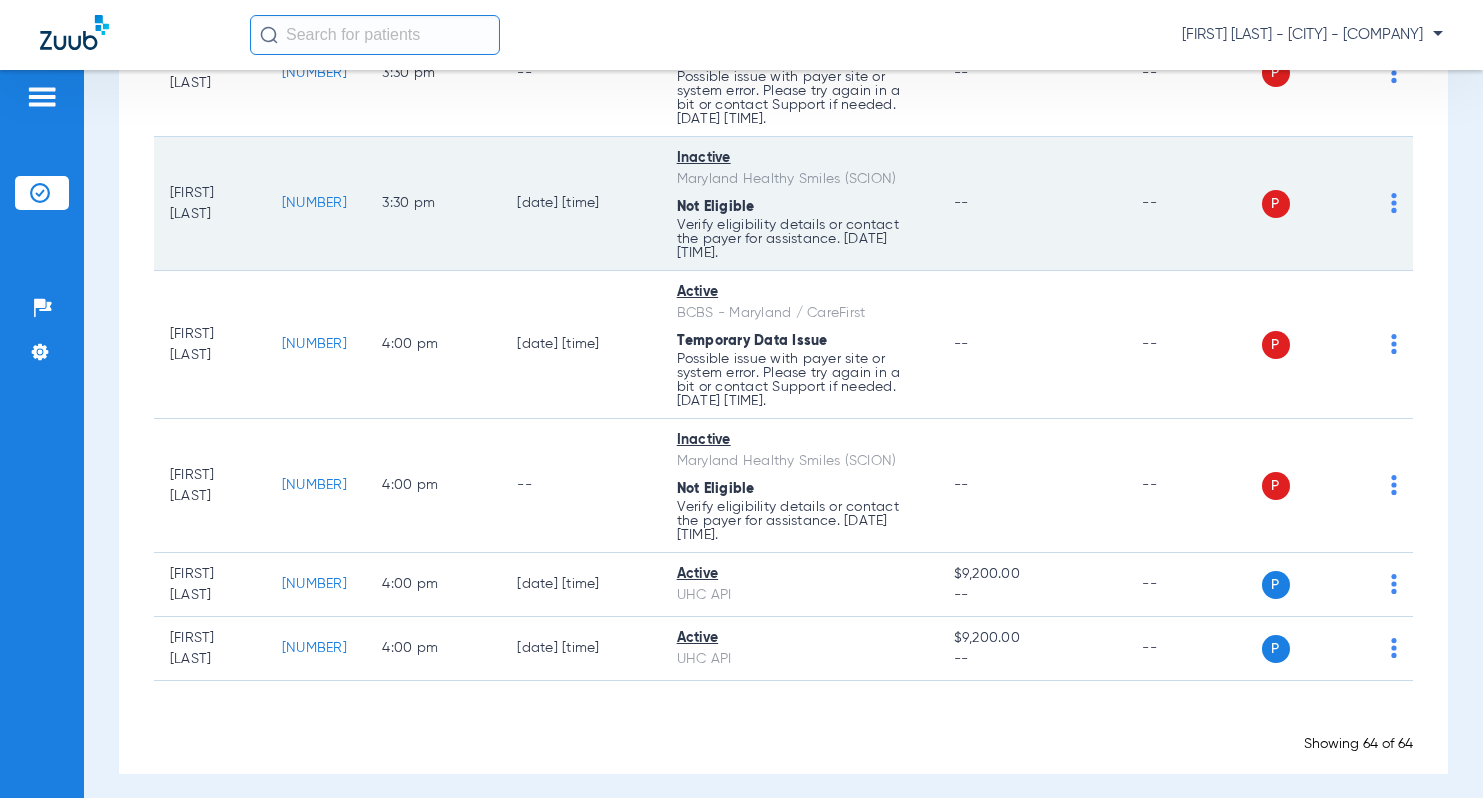 click on "[NUMBER]" 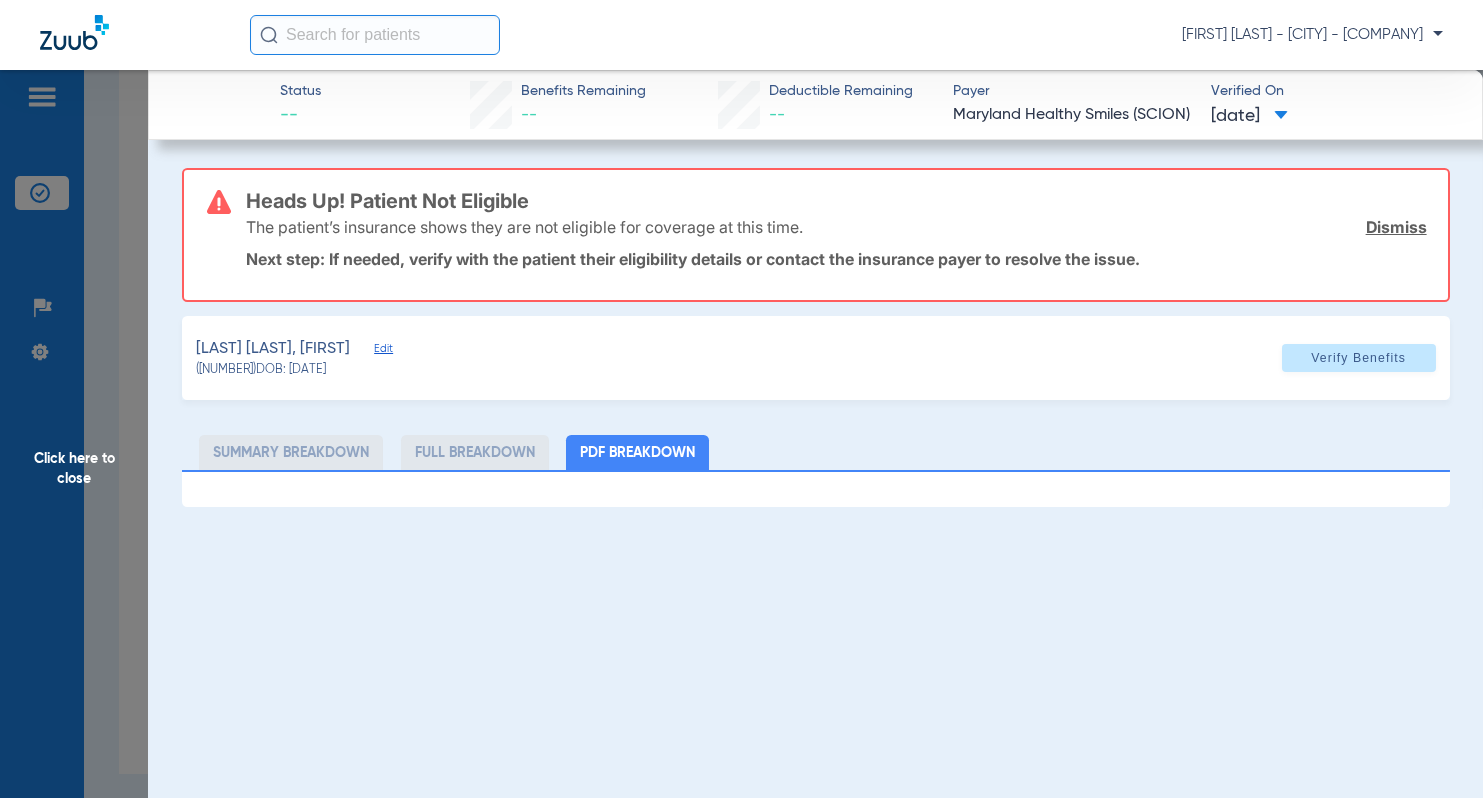 click on "Click here to close" 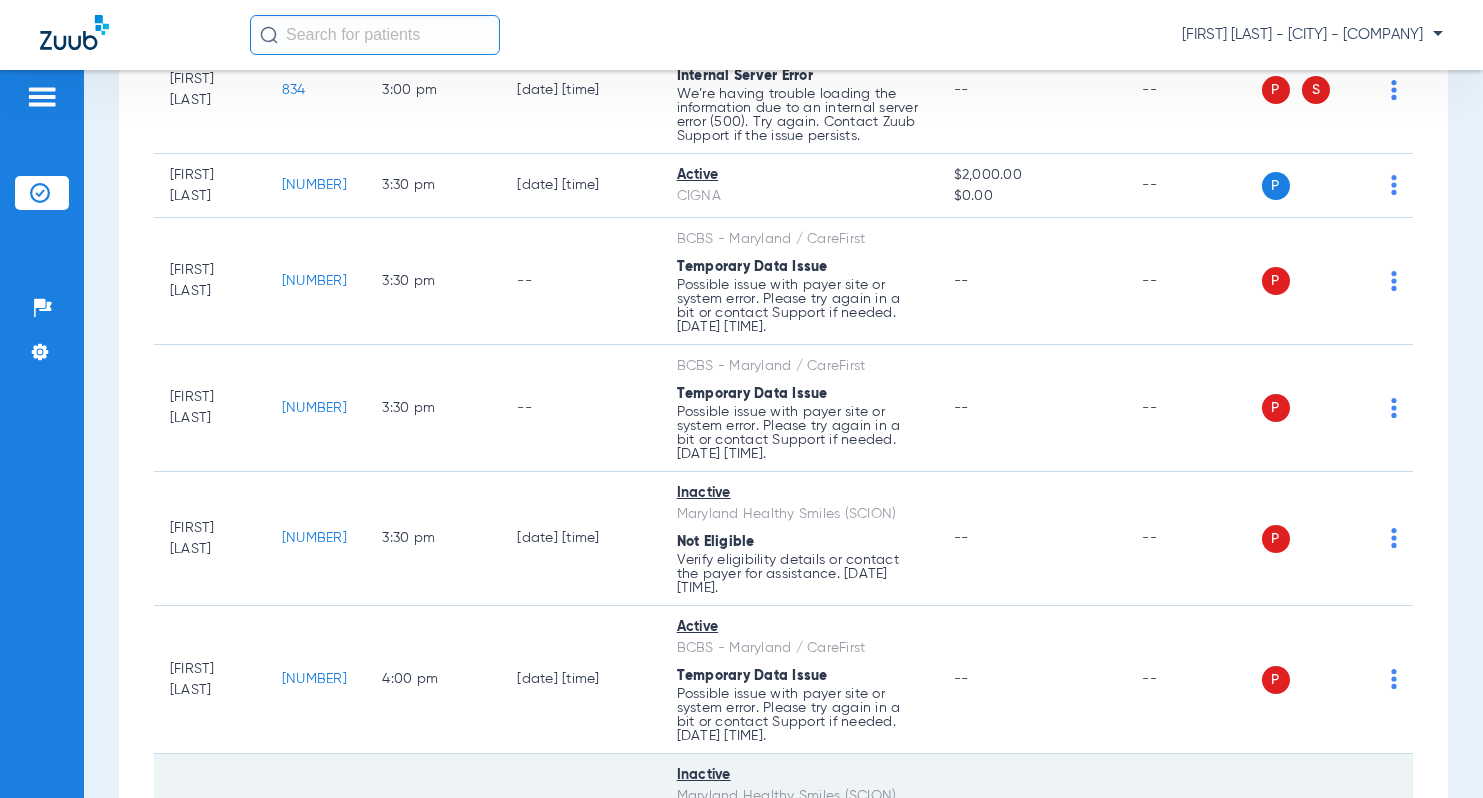 scroll, scrollTop: 6060, scrollLeft: 0, axis: vertical 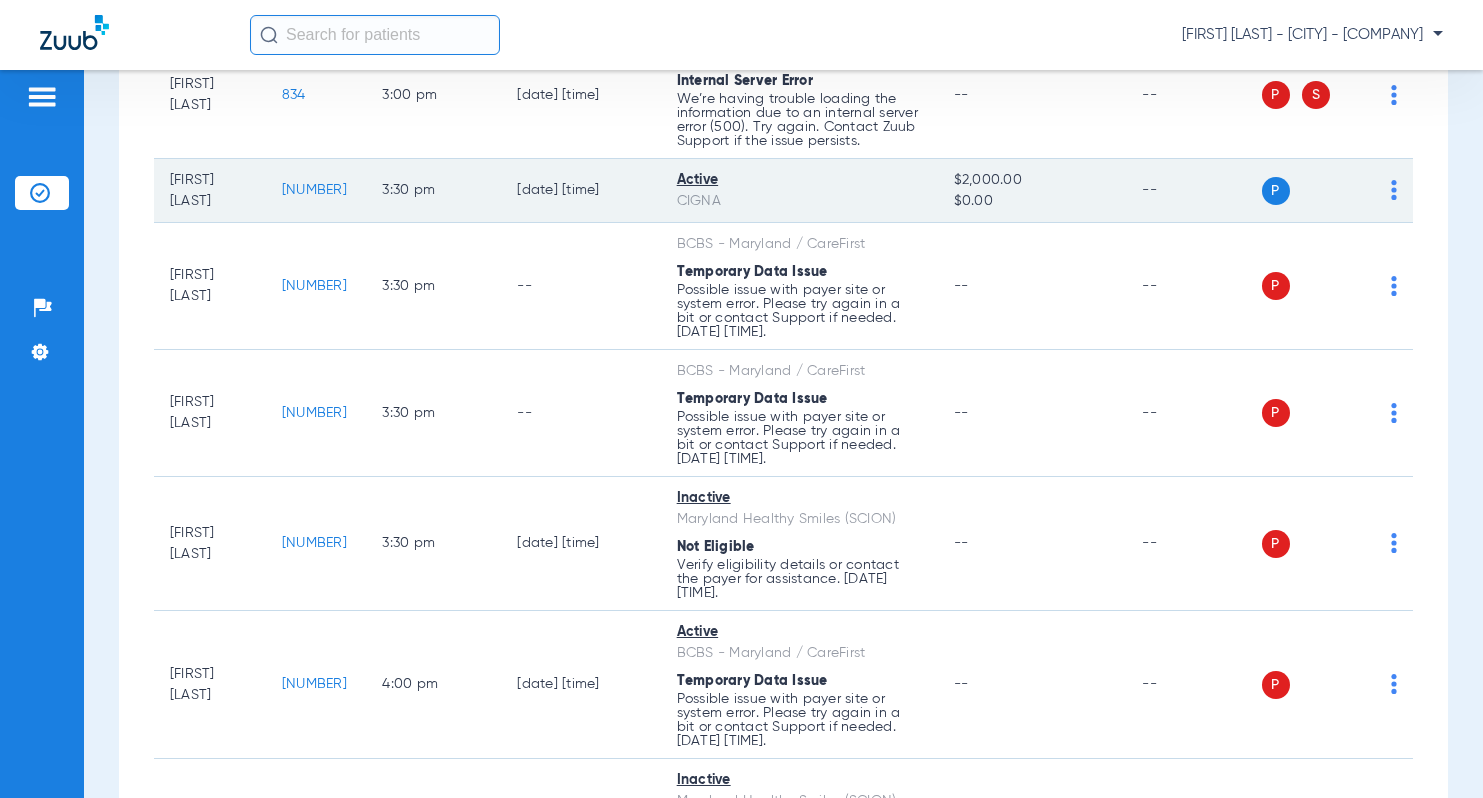 click on "16481" 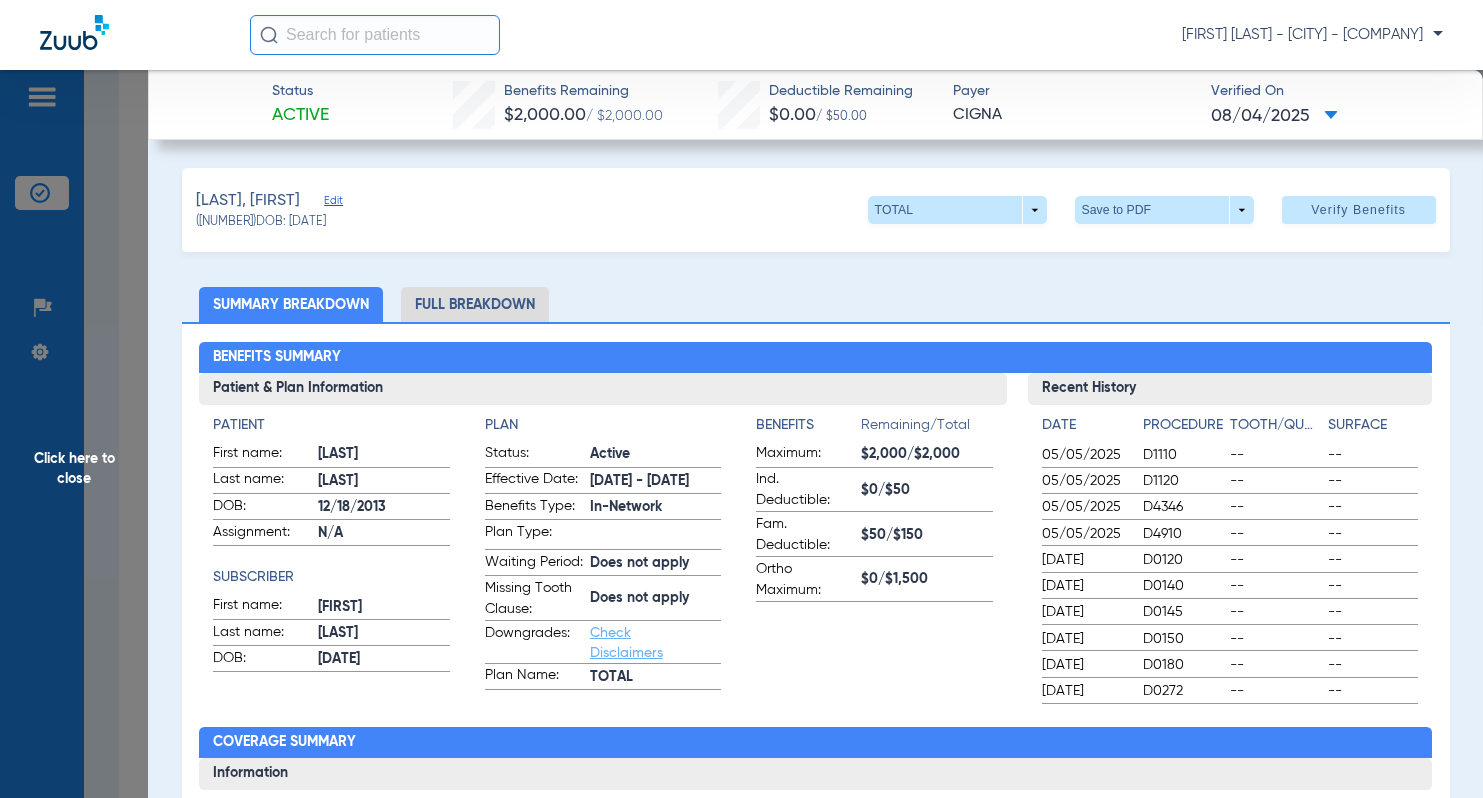 click on "Stinson, Blakely   Edit   (16481)   DOB: 12/18/2013   TOTAL  arrow_drop_down  Save to PDF  arrow_drop_down  Verify Benefits" 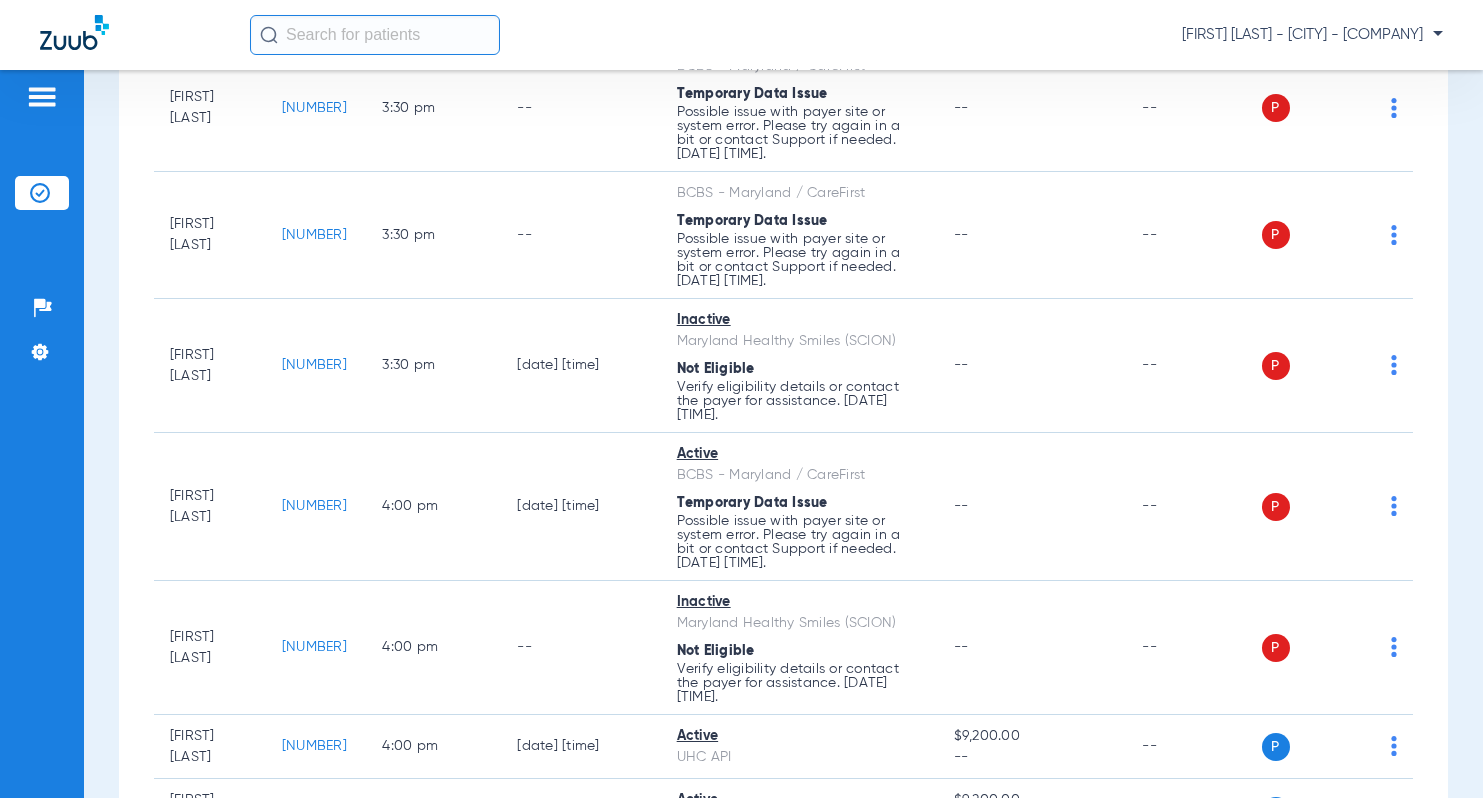 scroll, scrollTop: 6260, scrollLeft: 0, axis: vertical 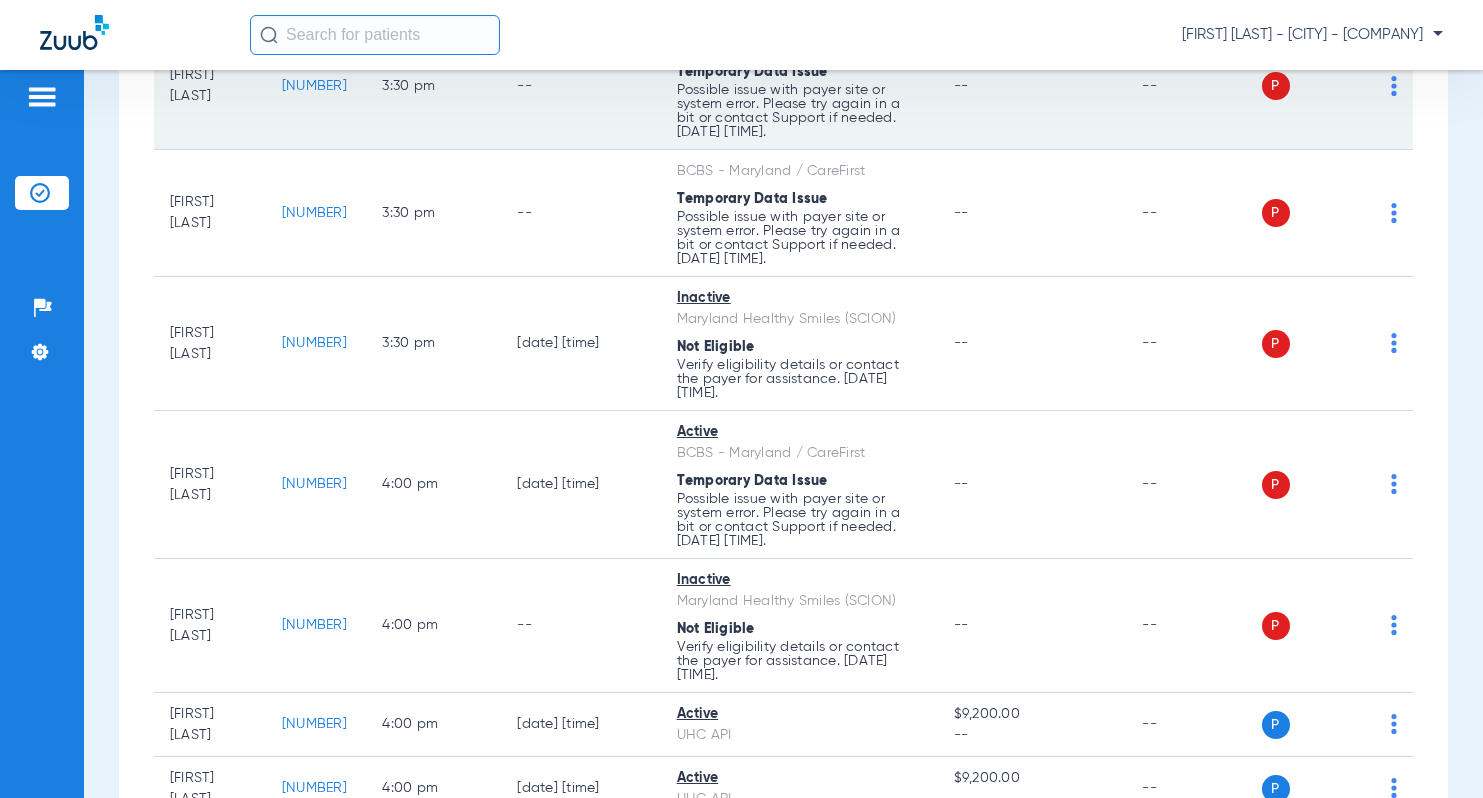 click on "53974" 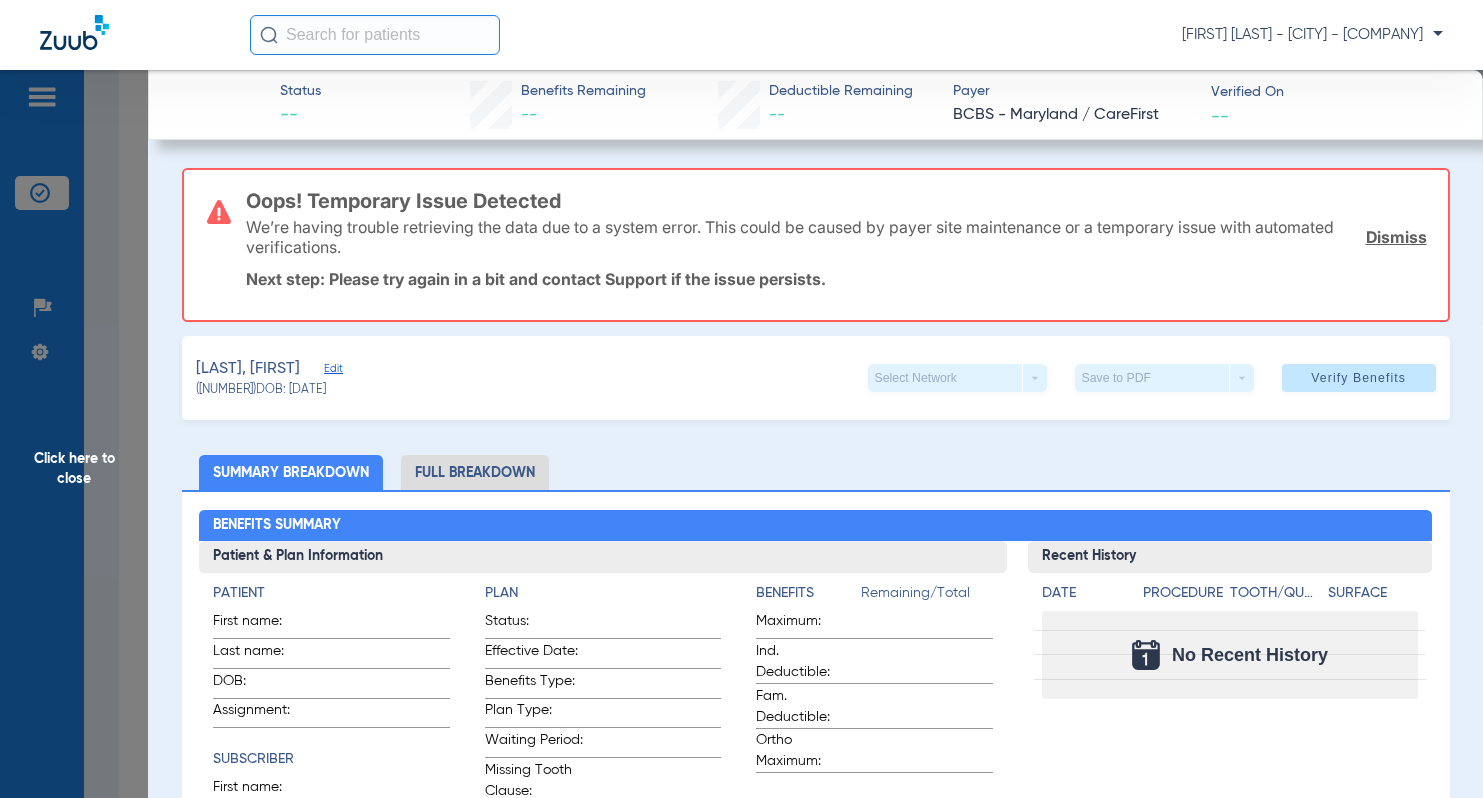 click on "Click here to close" 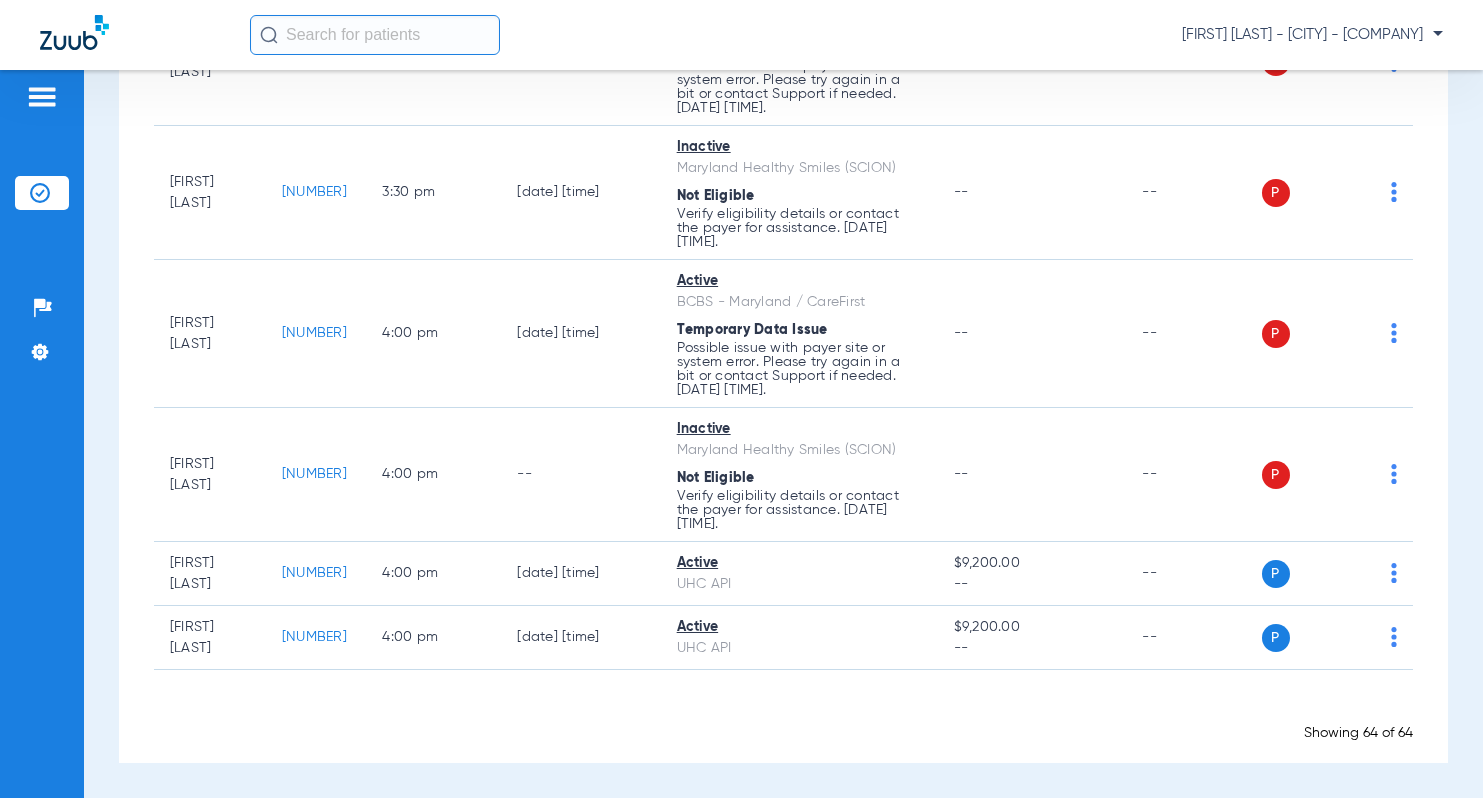 scroll, scrollTop: 6560, scrollLeft: 0, axis: vertical 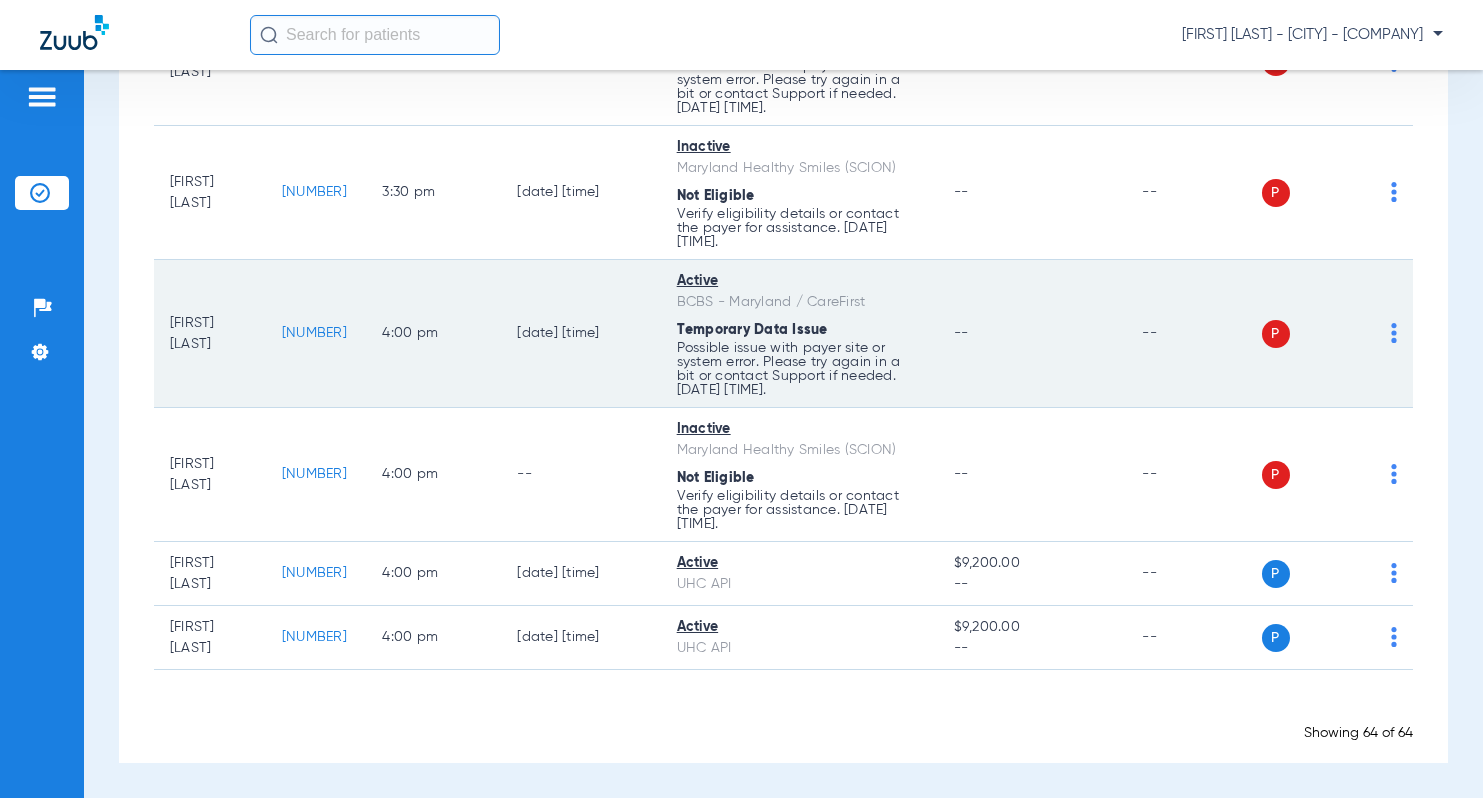 click on "43724" 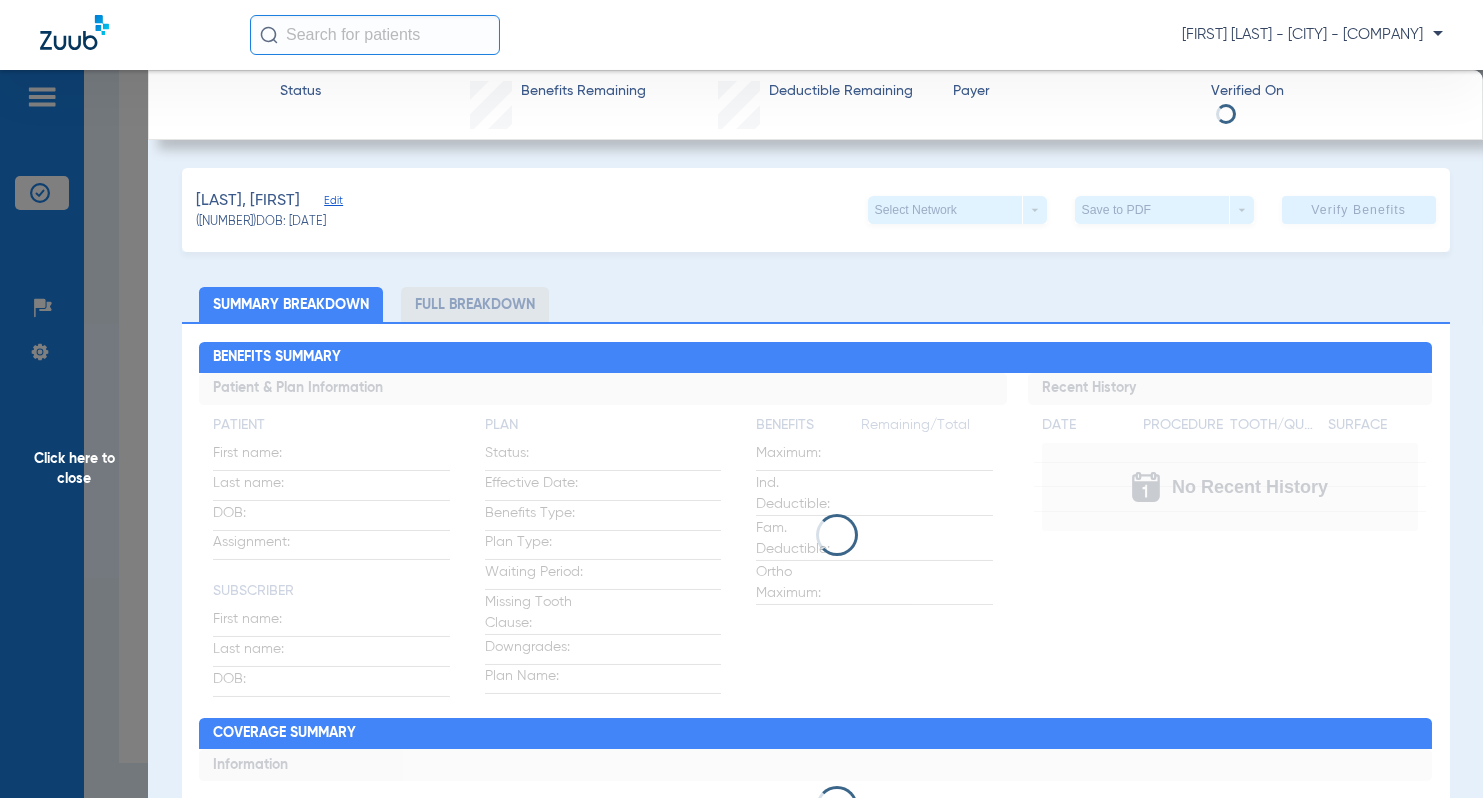 click on "Guerrero, Olivia   Edit   (43724)   DOB: 08/15/2016   Select Network  arrow_drop_down  Save to PDF  arrow_drop_down  Verify Benefits   Subscriber Information   First name  Carolina  Last name  Hernandez  DOB  mm / dd / yyyy 08/27/1989  Member ID  923579752  Group ID (optional)  1TEC  Insurance Payer   Insurance
Bcbs - Maryland / Carefirst  Provider   Dentist
Reza Beheshti  1518286731  remove   Dependent Information   First name  Olivia  Last name  Guerrero  DOB  mm / dd / yyyy 08/15/2016  Member ID  same as subscriber 923579752  Summary Breakdown   Full Breakdown  Benefits Summary Patient & Plan Information Patient First name:    Last name:    DOB:    Assignment:    Subscriber First name:    Last name:    DOB:    Plan Status:    Effective Date:    Benefits Type:    Plan Type:    Waiting Period:    Missing Tooth Clause:    Downgrades:    Plan Name:    Benefits  Remaining/Total  Maximum:    Ind. Deductible:    Fam. Deductible:    Ortho Maximum:    Recent History Date Procedure Tooth/Quad Surface Information" 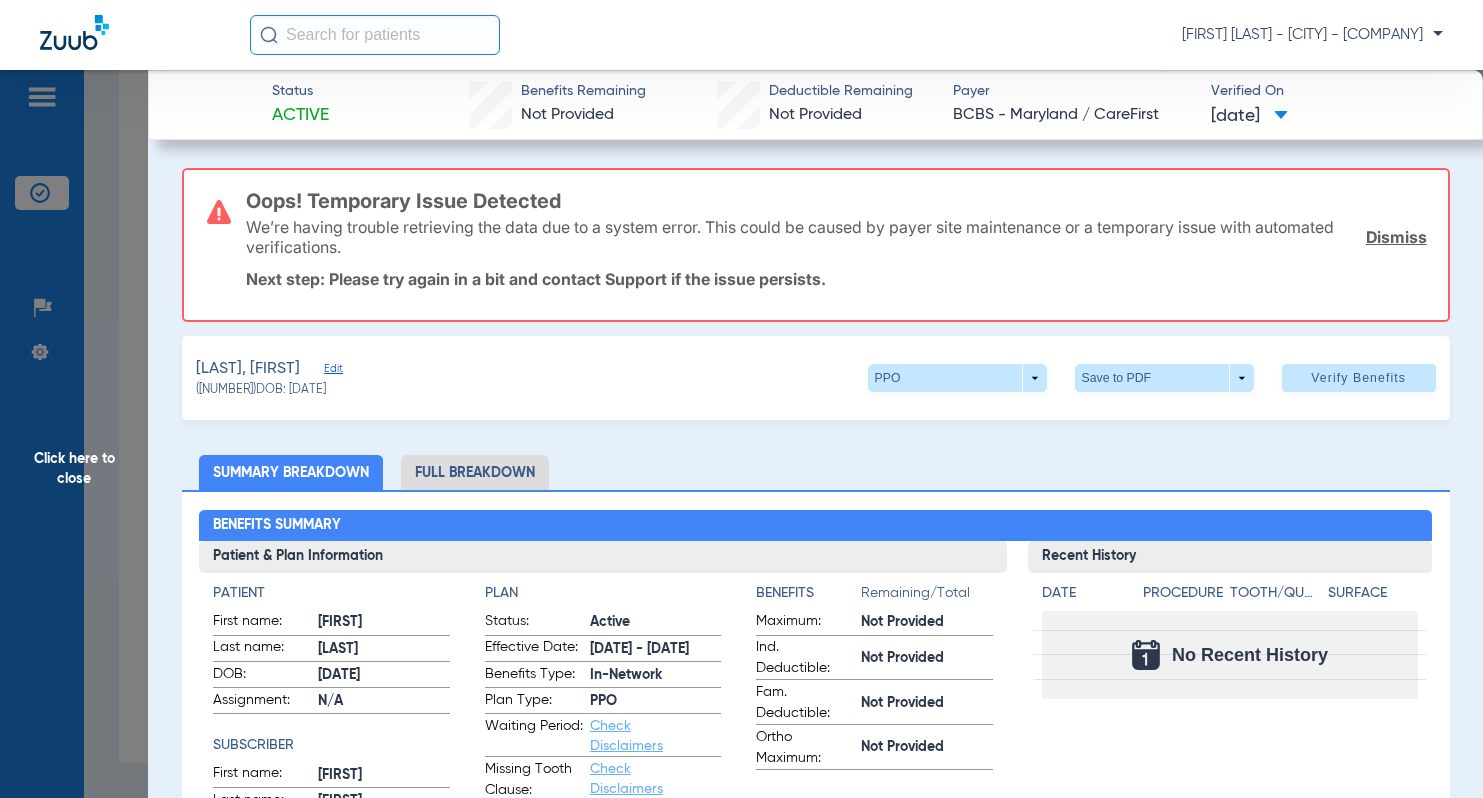 click on "Click here to close" 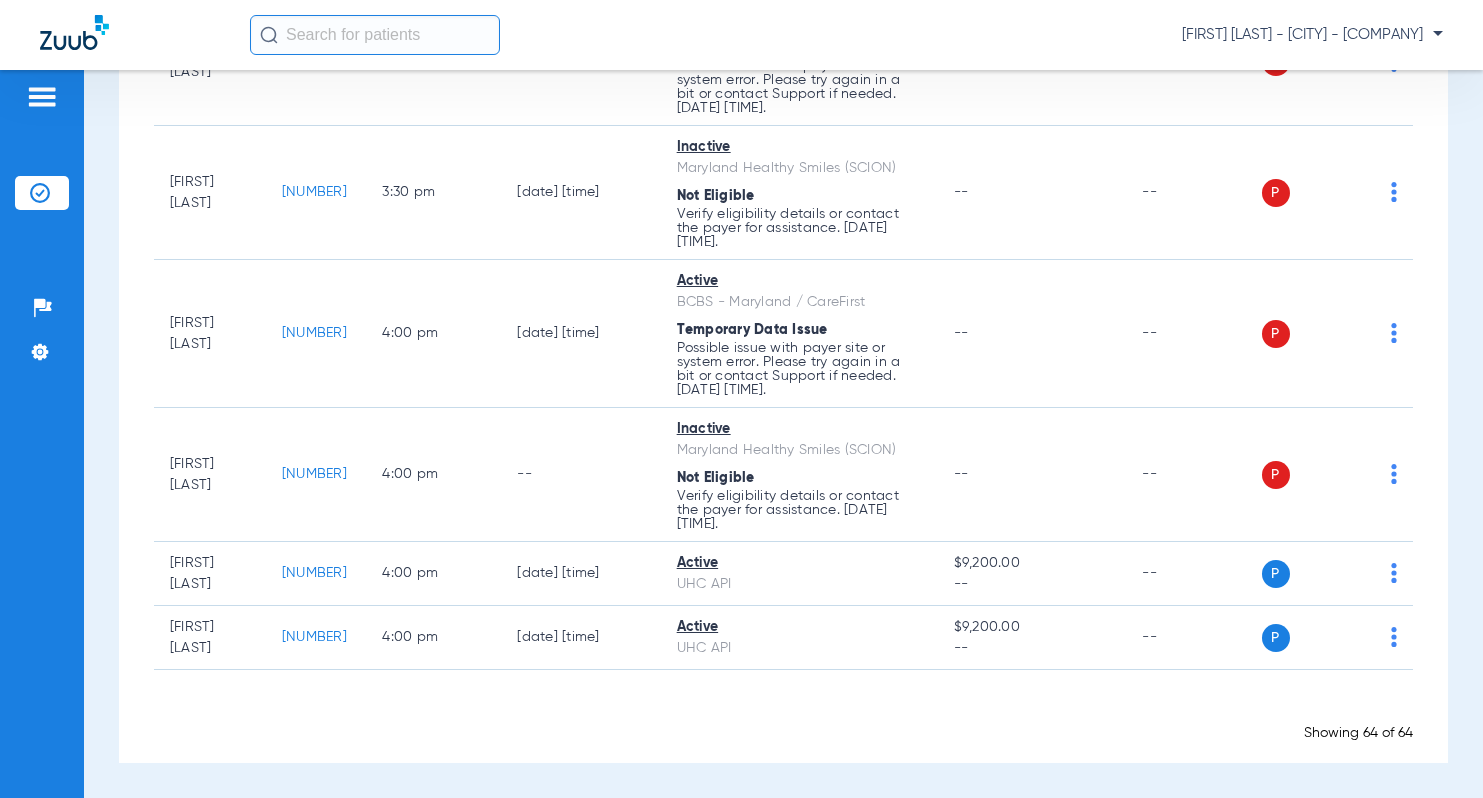 scroll, scrollTop: 5923, scrollLeft: 0, axis: vertical 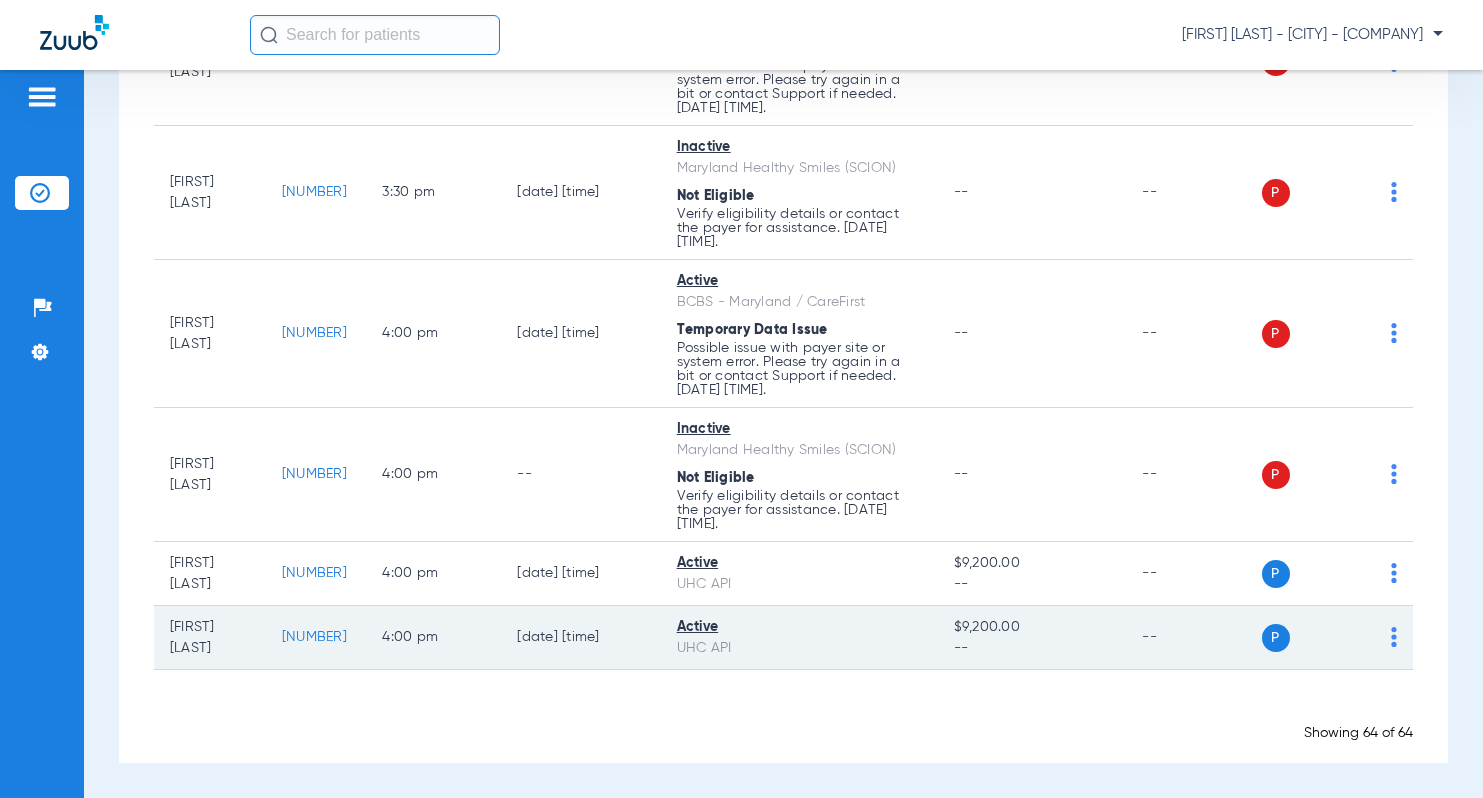 click on "48078" 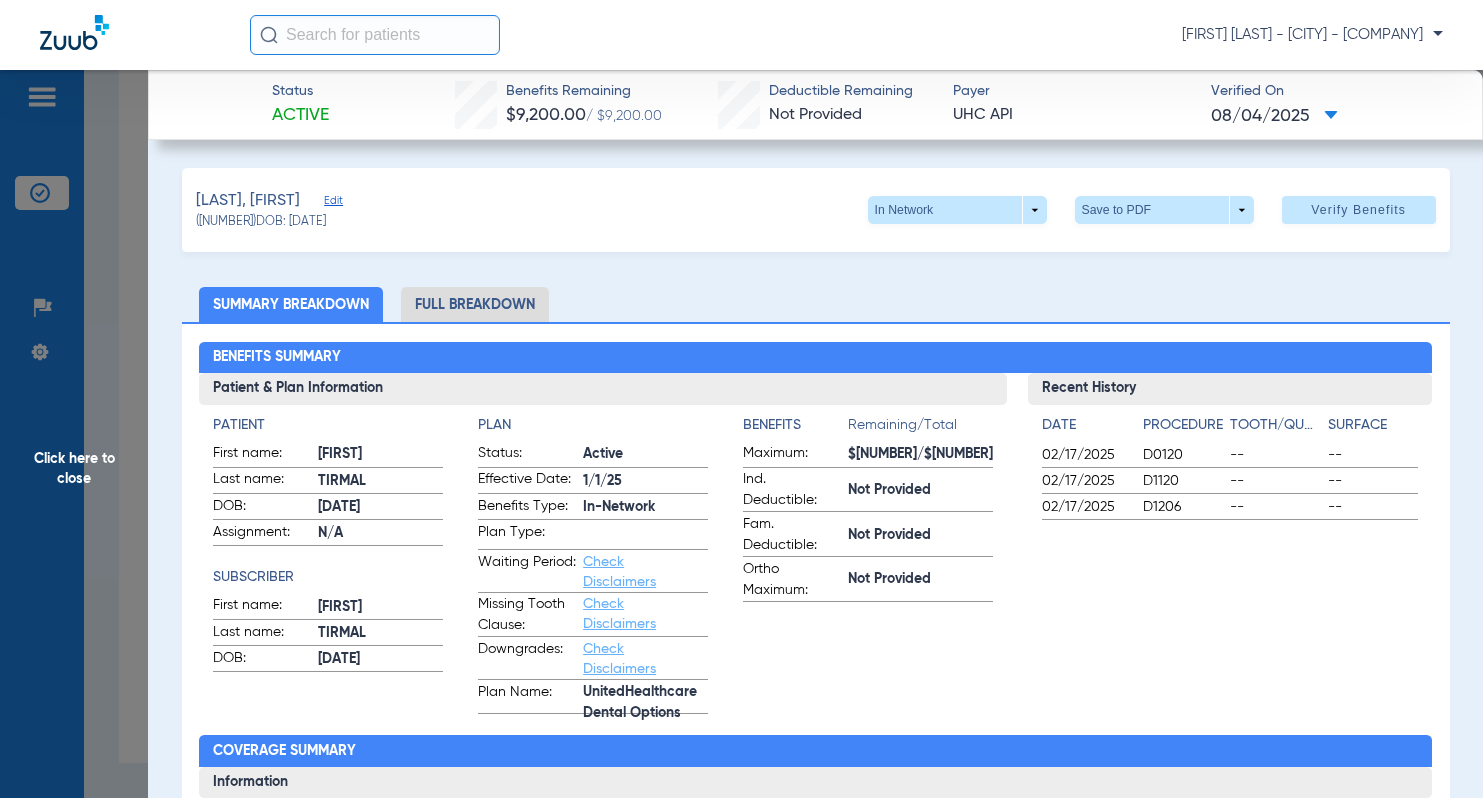 drag, startPoint x: 1404, startPoint y: 272, endPoint x: 150, endPoint y: 290, distance: 1254.1292 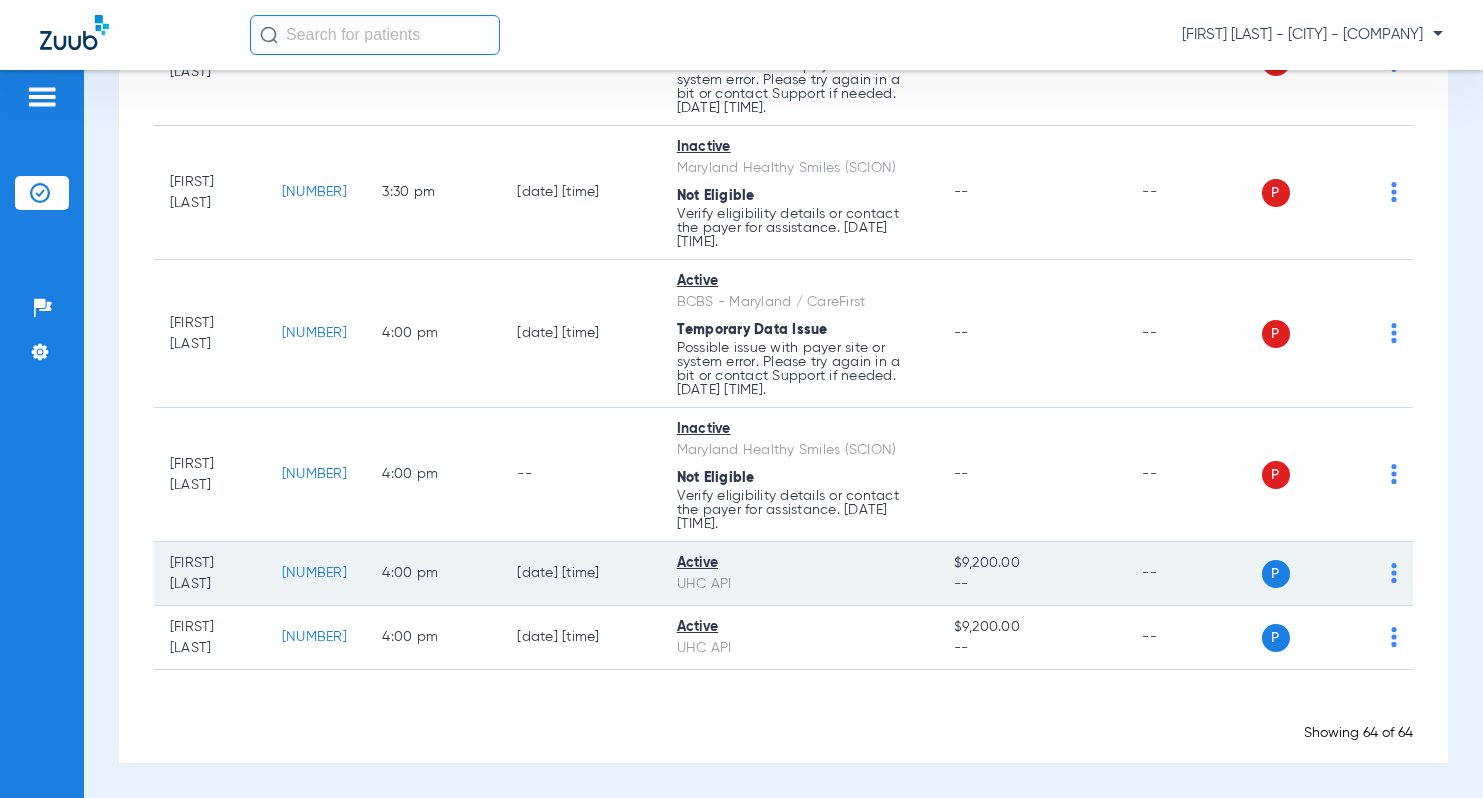 click on "48077" 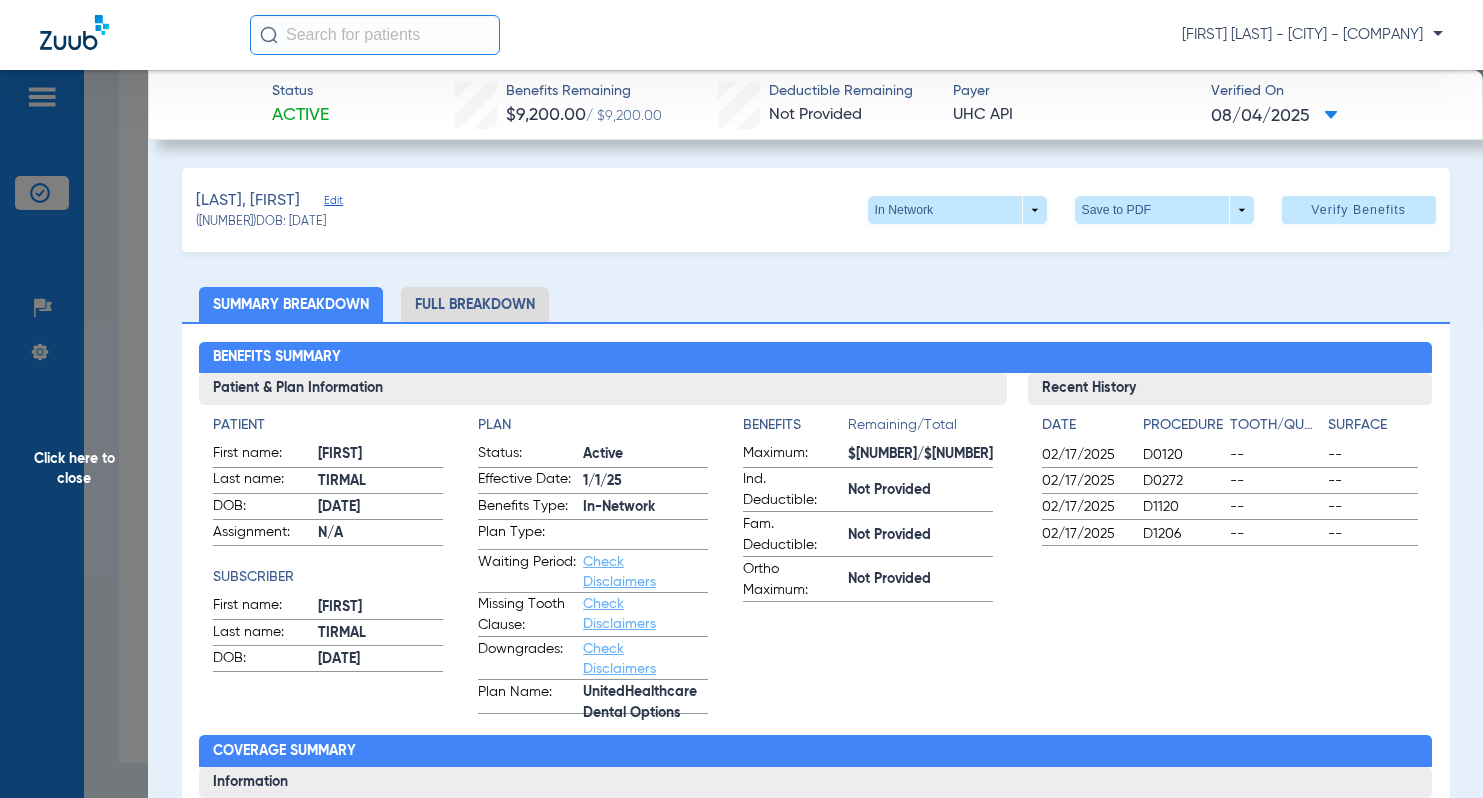 click on "Status Active  Benefits Remaining   $9,200.00   / $9,200.00   Deductible Remaining   Not Provided  Payer UHC API  Verified On
08/04/2025   Tirmal, Leena   Edit   (48077)   DOB: 06/24/2019   In Network  arrow_drop_down  Save to PDF  arrow_drop_down  Verify Benefits   Subscriber Information   First name  Viraj  Last name  Tirmal  DOB  mm / dd / yyyy 03/04/1978  Member ID  5920361  Group ID (optional)  1499387  Insurance Payer   Insurance
Uhc Api  Provider   Dentist
Reza Beheshti  1518286731  remove   Dependent Information   First name  Leena  Last name  Tirmal  DOB  mm / dd / yyyy 06/24/2019  Member ID  same as subscriber 5920361  Summary Breakdown   Full Breakdown  Benefits Summary Patient & Plan Information Patient First name:  LEENA  Last name:  TIRMAL  DOB:  06/24/2019  Assignment:  N/A  Subscriber First name:  VIRAJ  Last name:  TIRMAL  DOB:  03/04/1978  Plan Status:  Active  Effective Date:  1/1/25  Benefits Type:  In-Network  Plan Type:    Waiting Period:  Check Disclaimers  Missing Tooth Clause: --" 